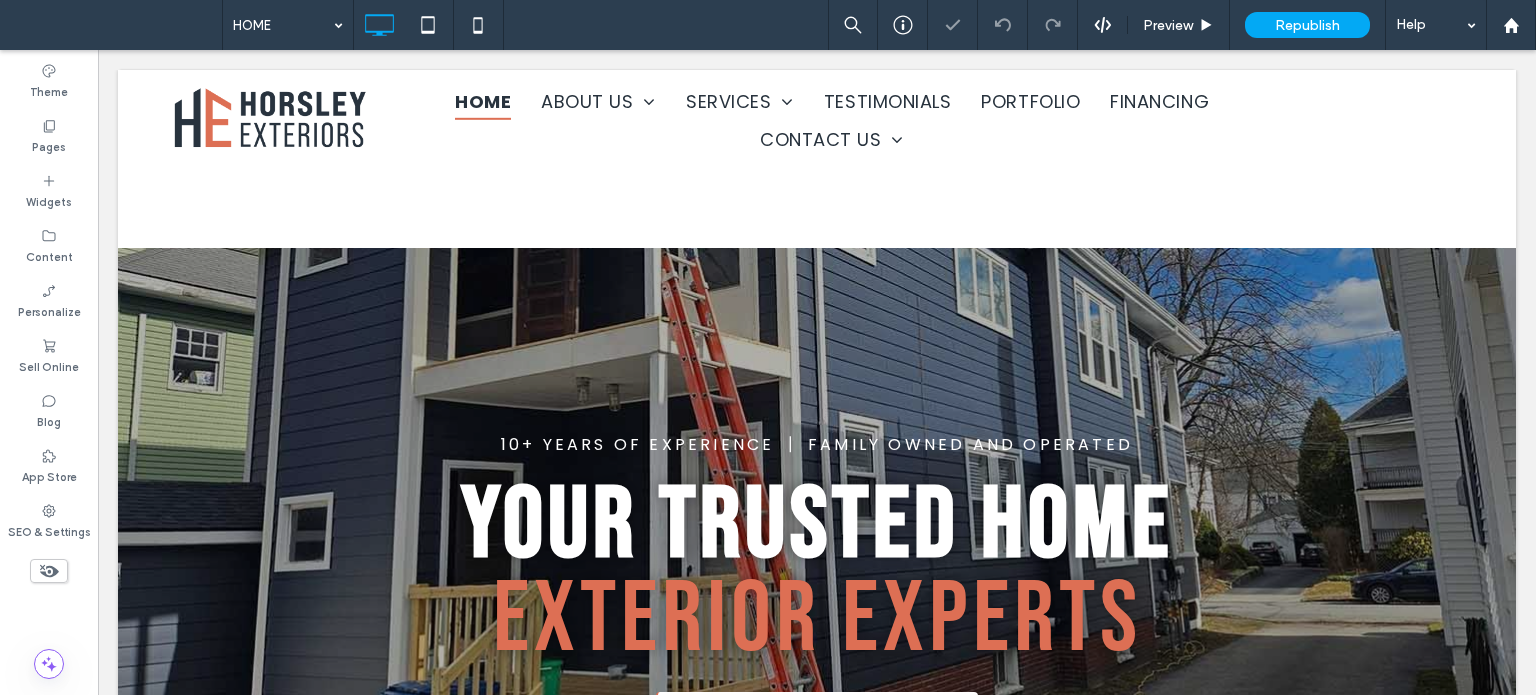 scroll, scrollTop: 600, scrollLeft: 0, axis: vertical 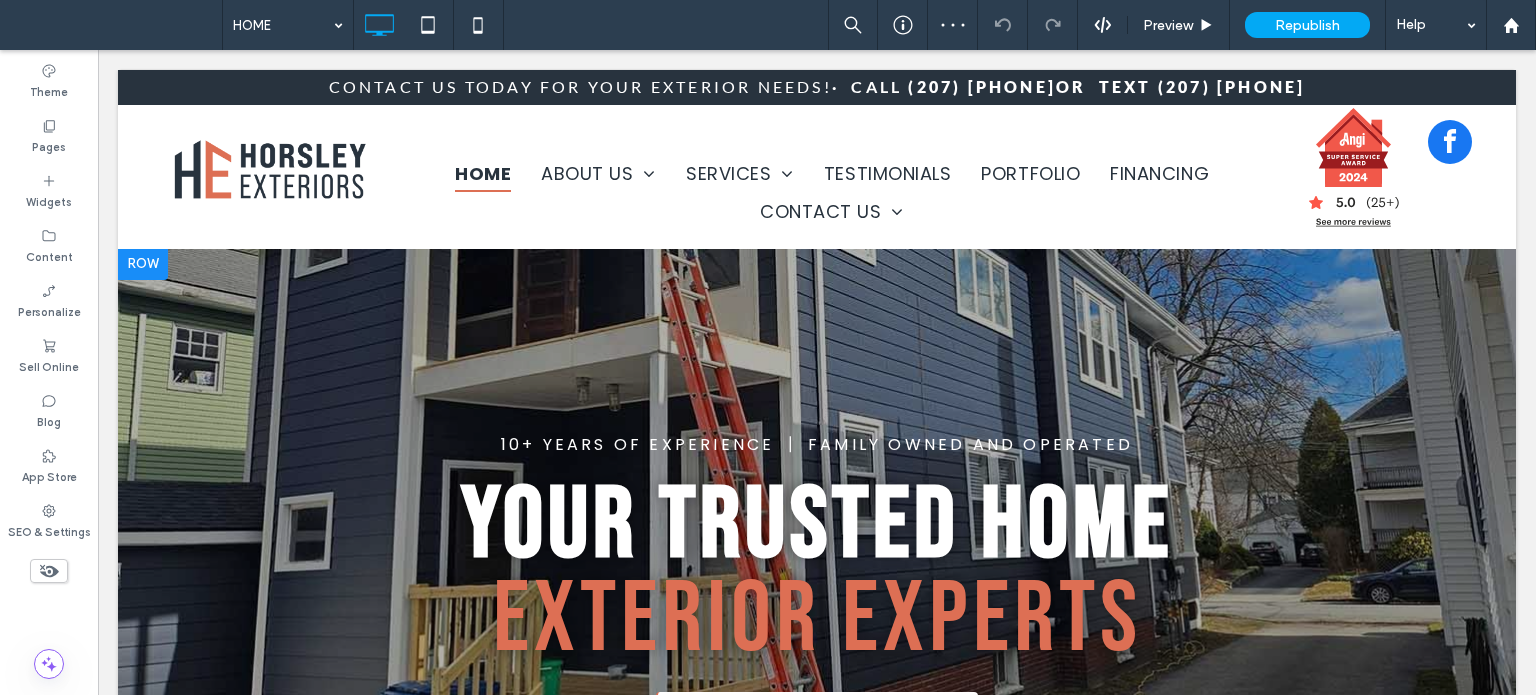 click on "10+ YEARS OF EXPERIENCE ┃ FAMILY OWNED AND OPERATED   10+ Years of Experience Family-Owned & Operated     Your Trusted Home
Exterior Experts
Schedule A FREE Consultation
Click To Paste" at bounding box center [817, 592] 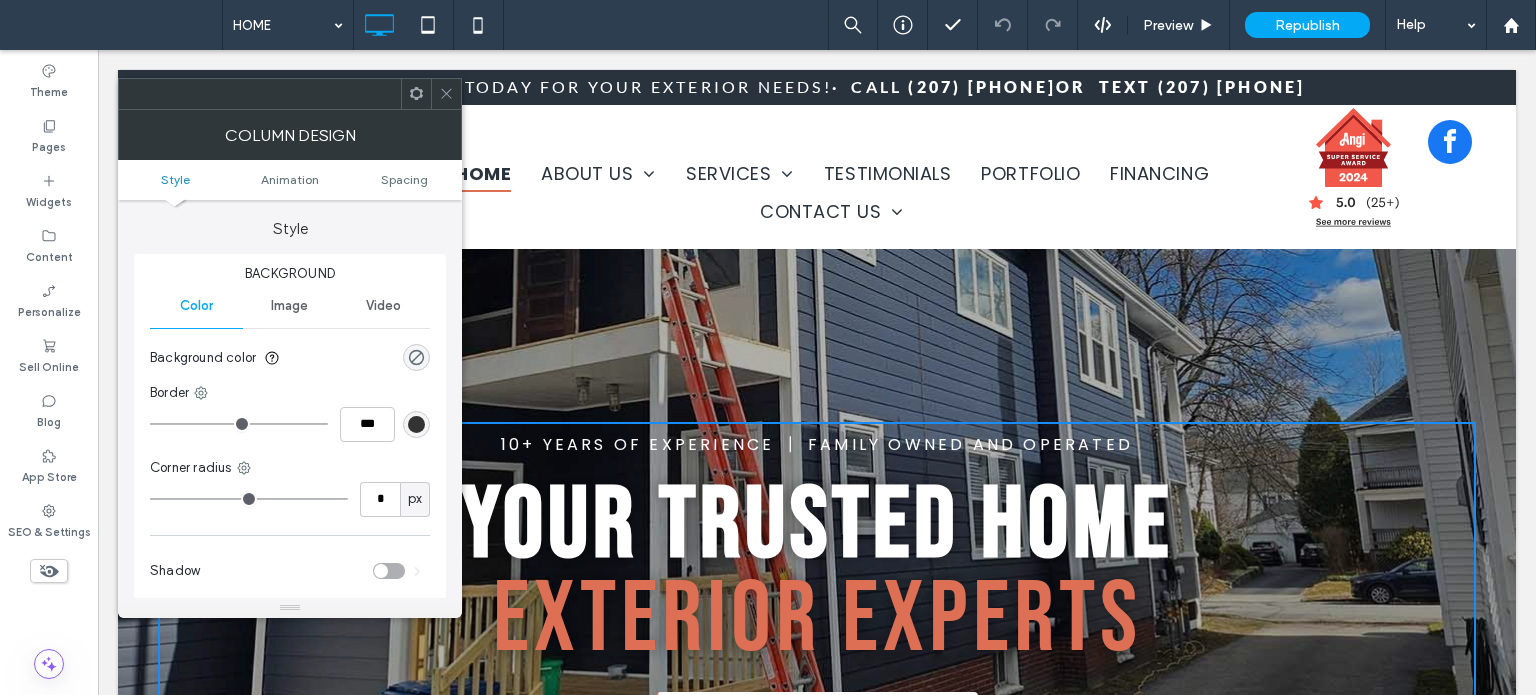 click 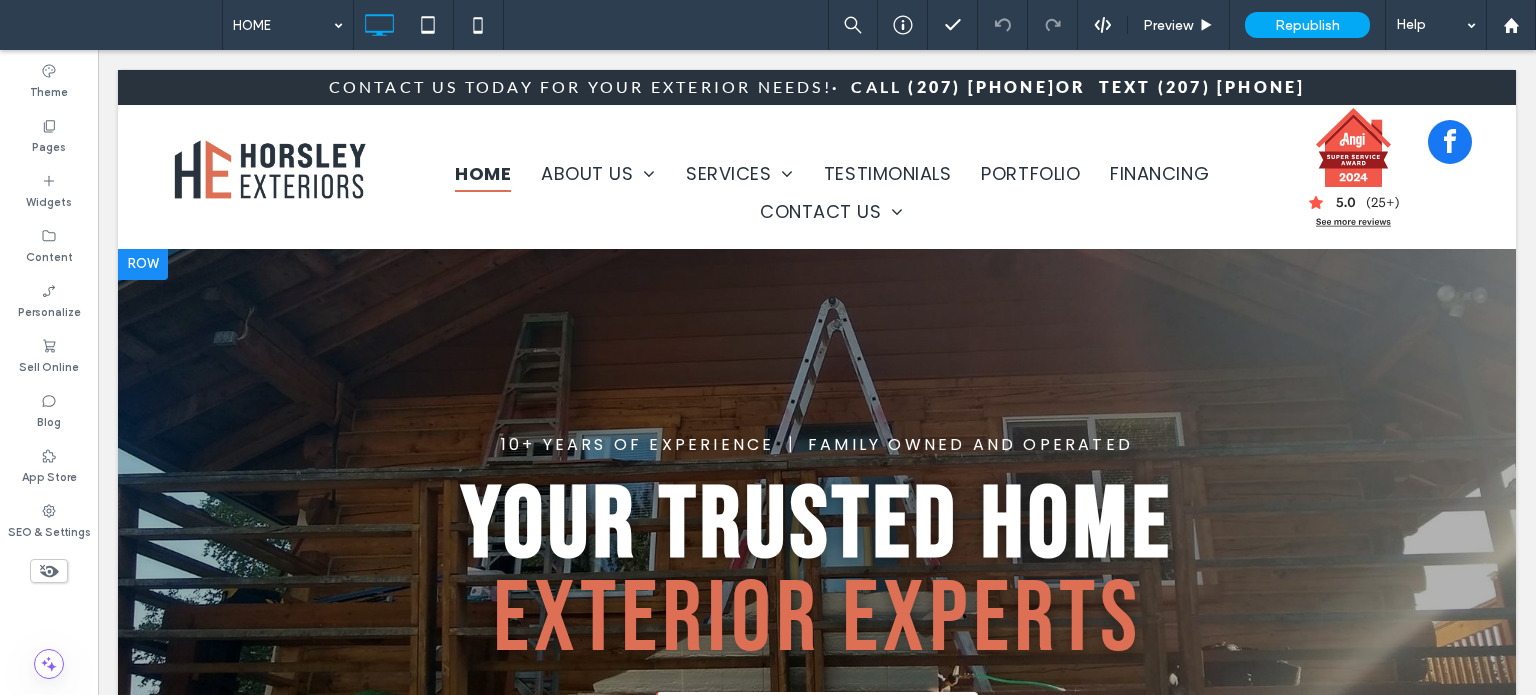 click at bounding box center (817, 605) 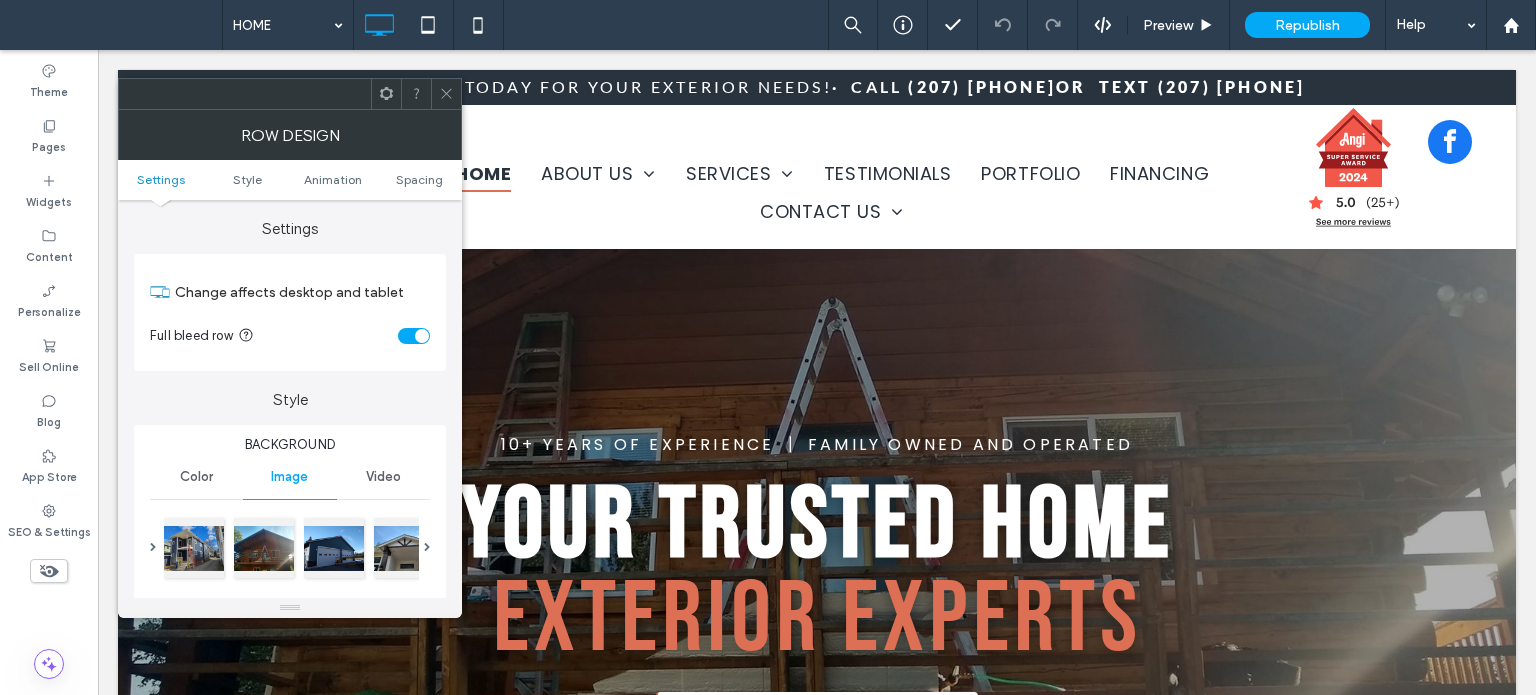scroll, scrollTop: 100, scrollLeft: 0, axis: vertical 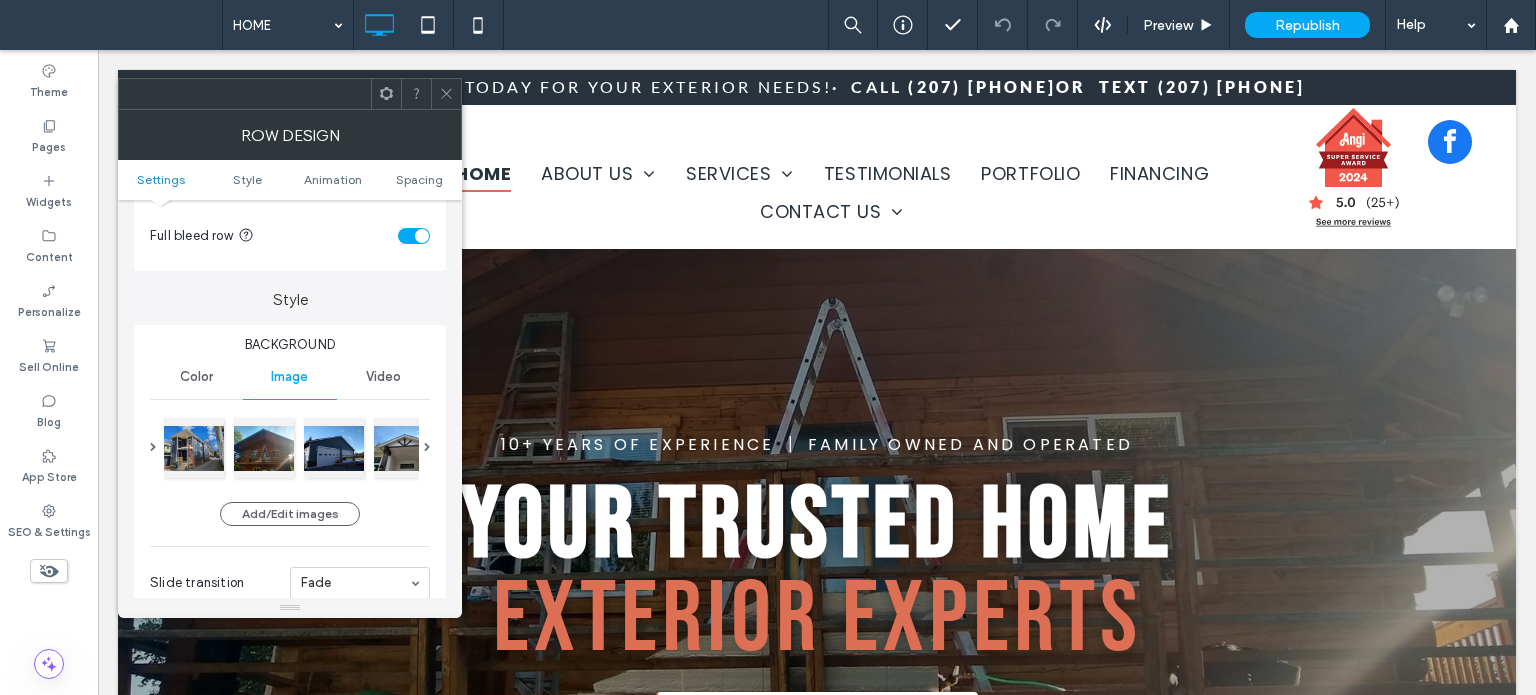 click on "Video" at bounding box center [383, 377] 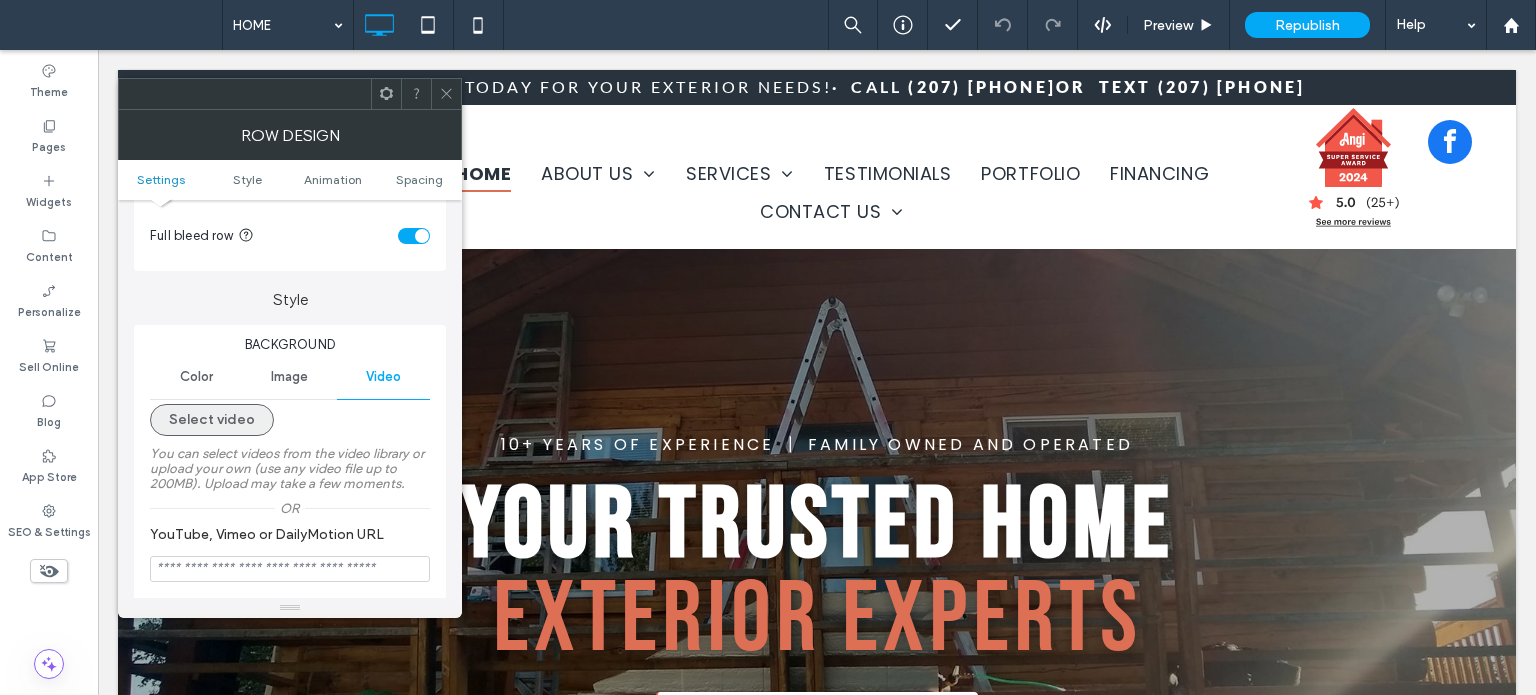 click on "Select video" at bounding box center (212, 420) 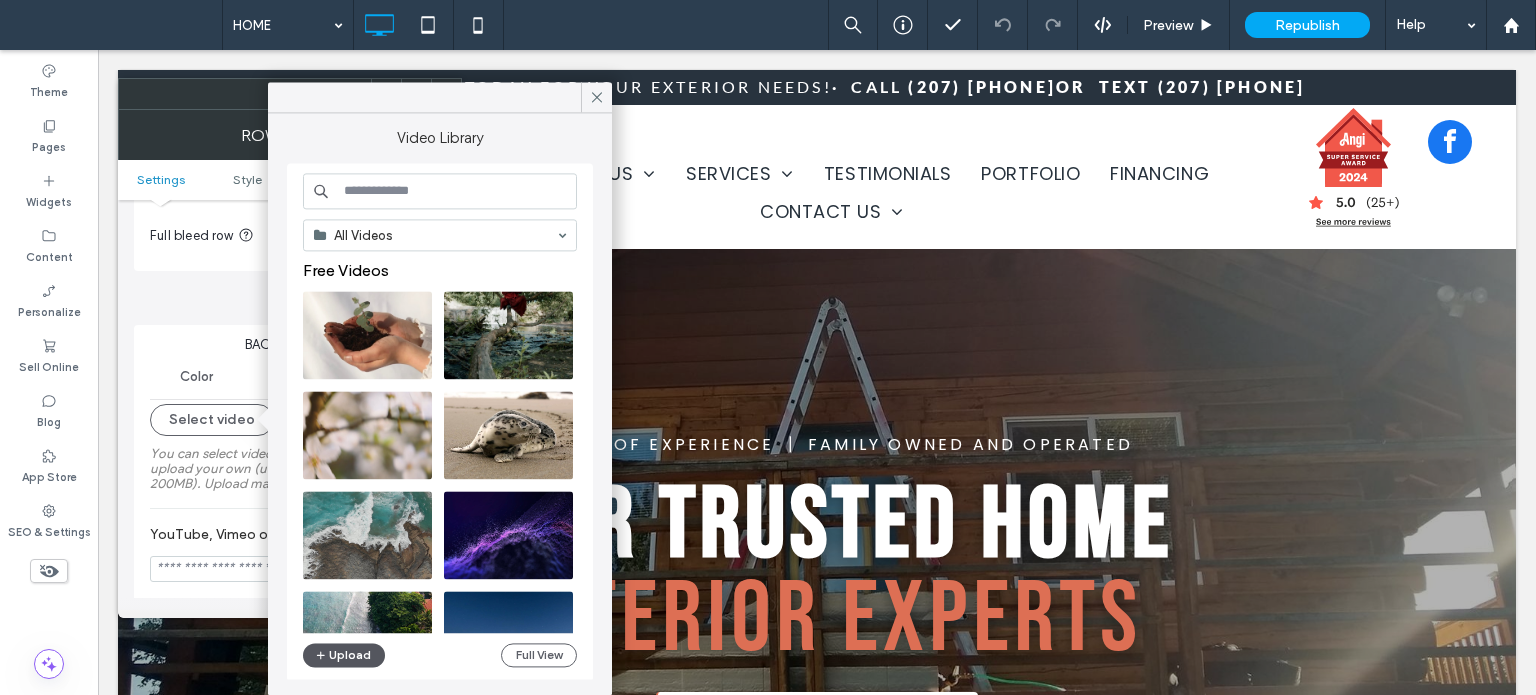 click on "Upload" at bounding box center [344, 655] 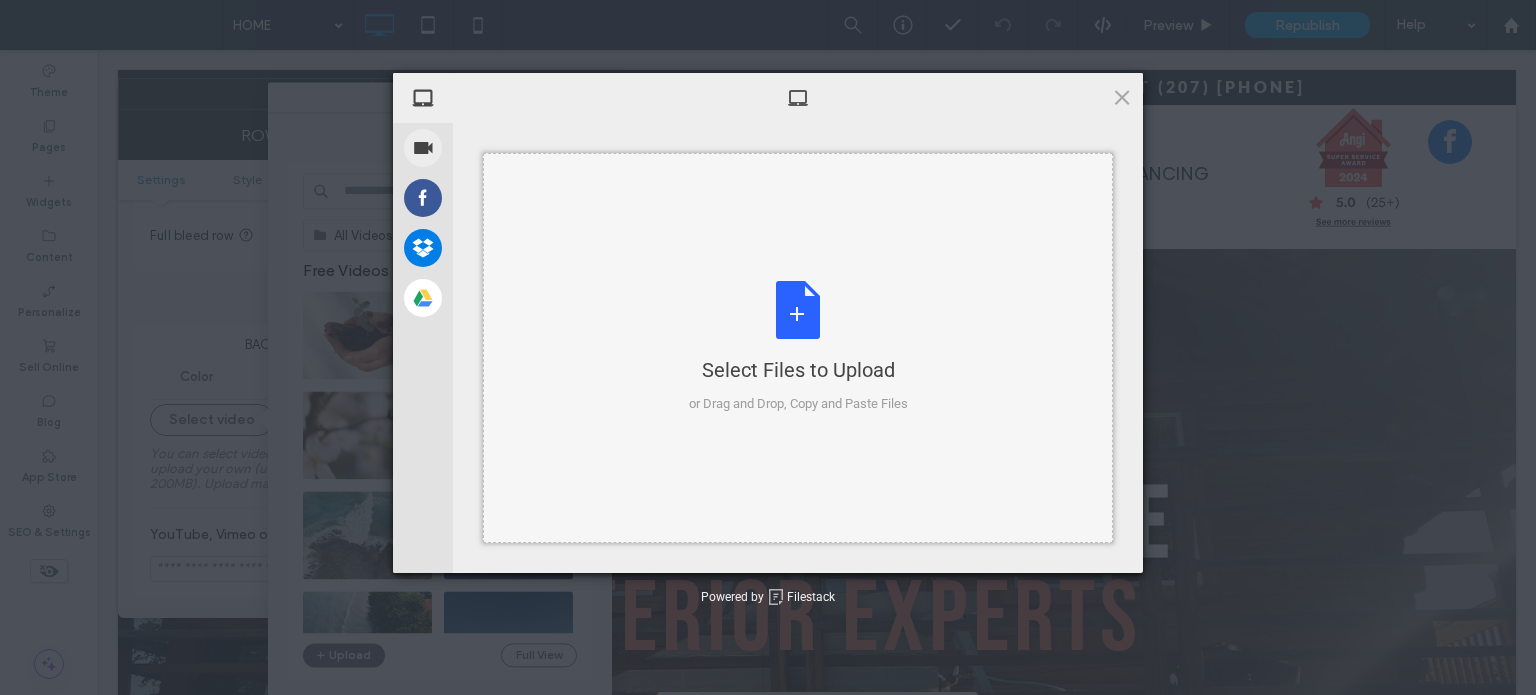 click on "Select Files to Upload
or Drag and Drop, Copy and Paste Files" at bounding box center (798, 347) 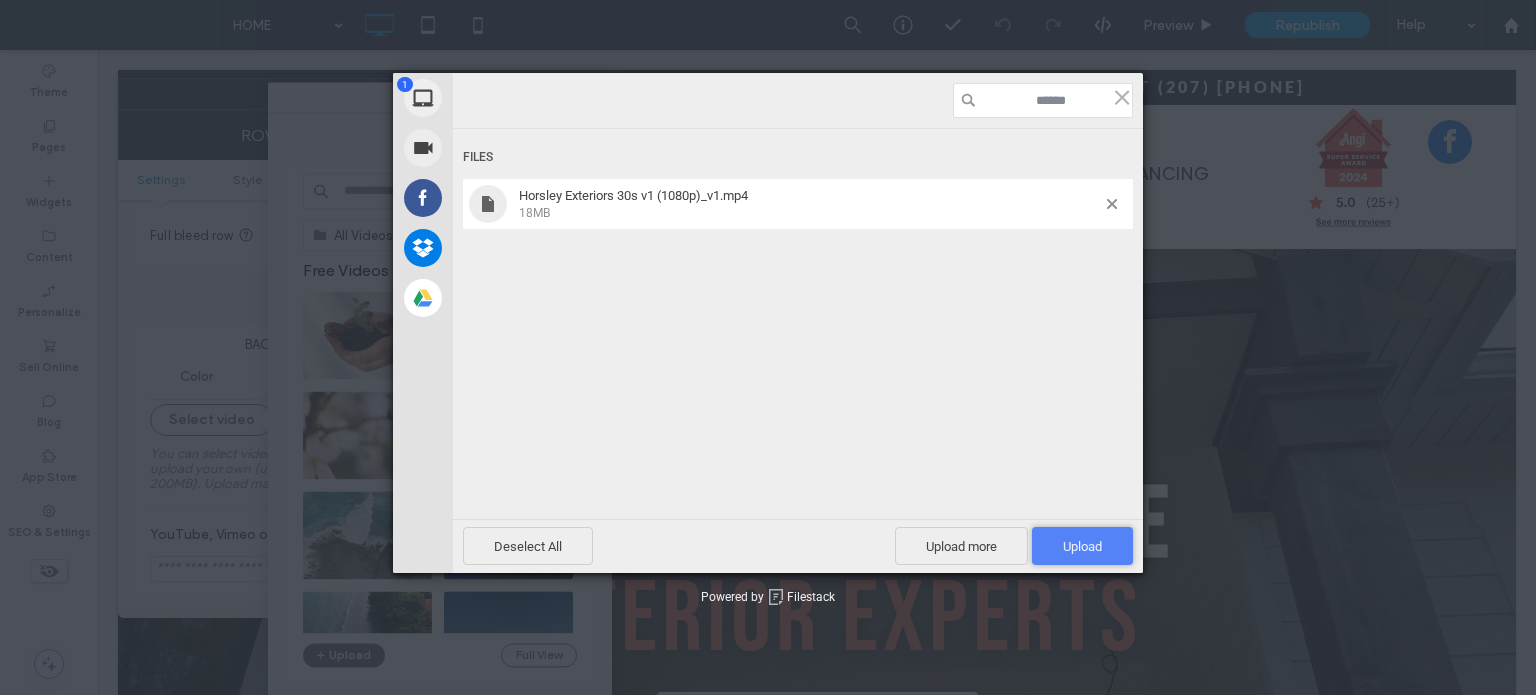 click on "Upload
1" at bounding box center (1082, 546) 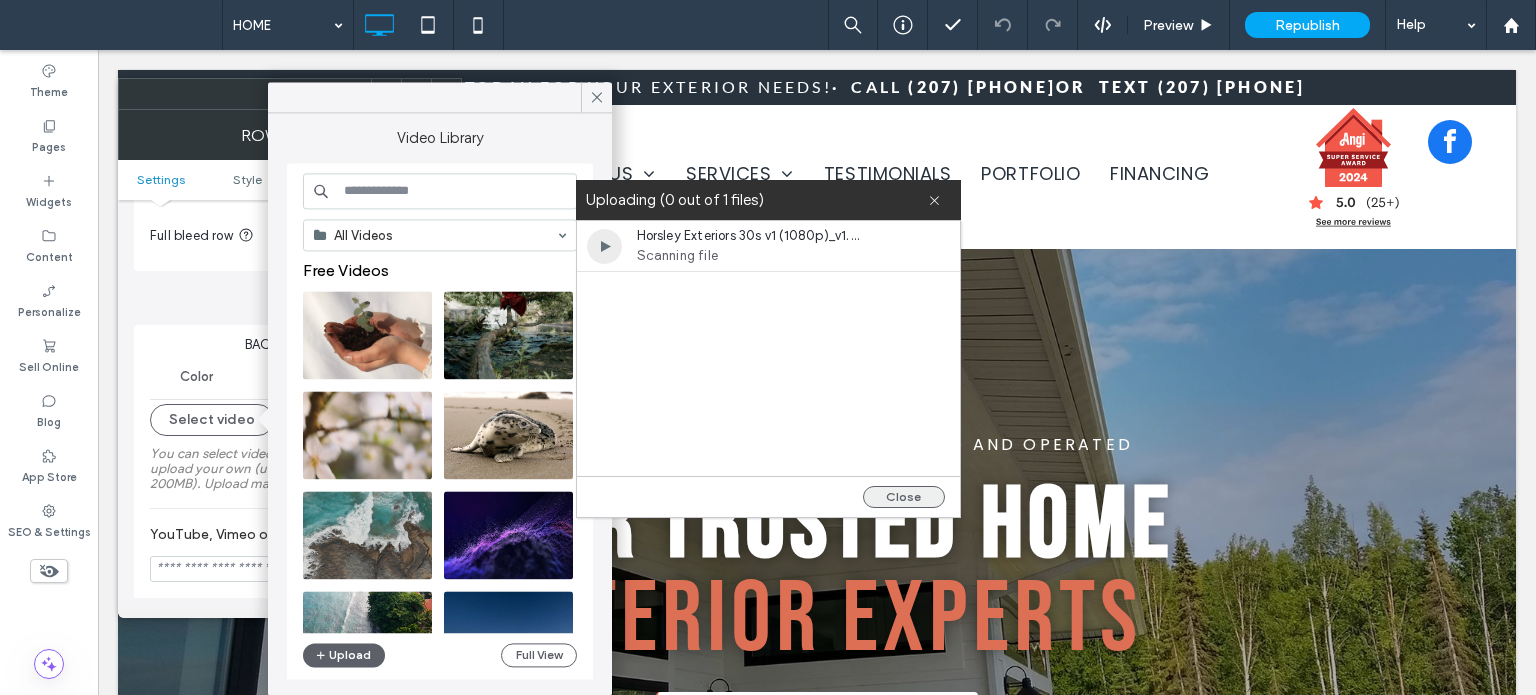 click on "Close" at bounding box center (904, 497) 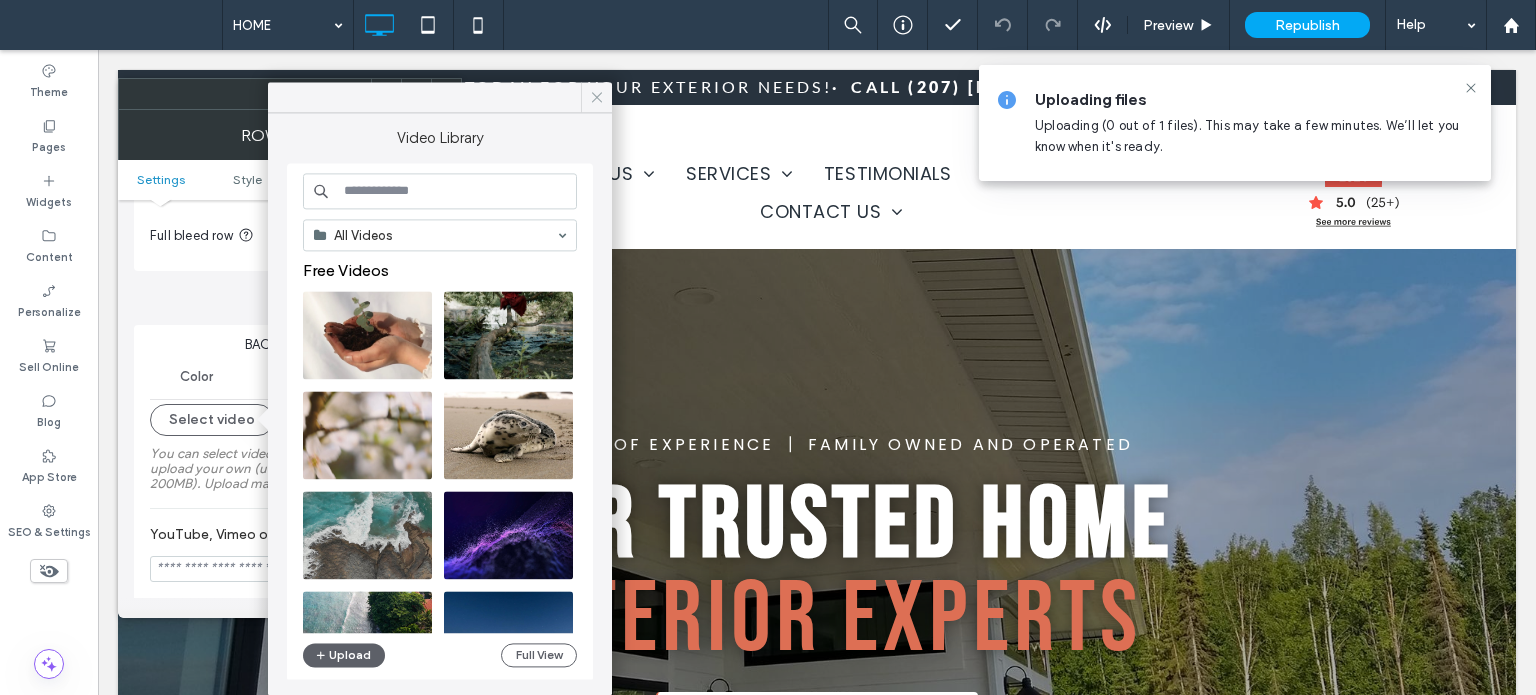 click 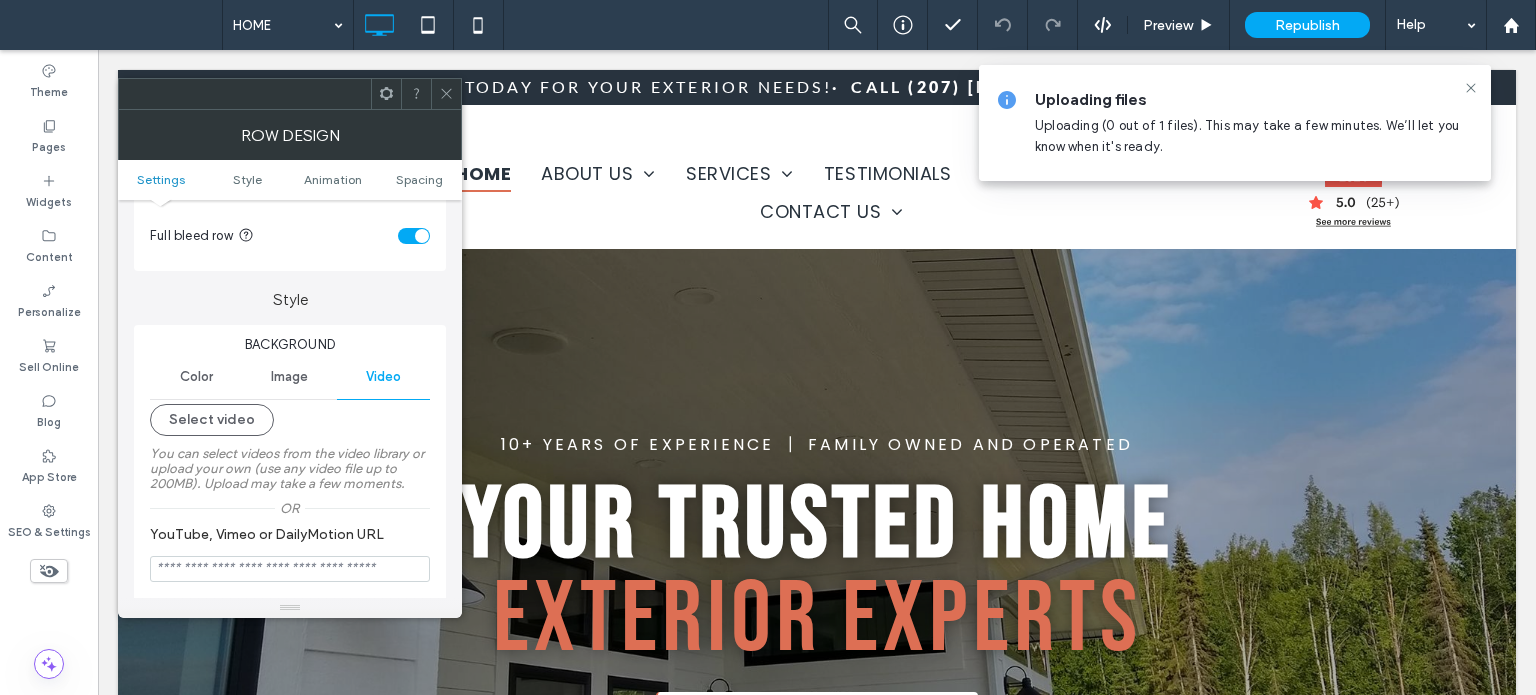 click 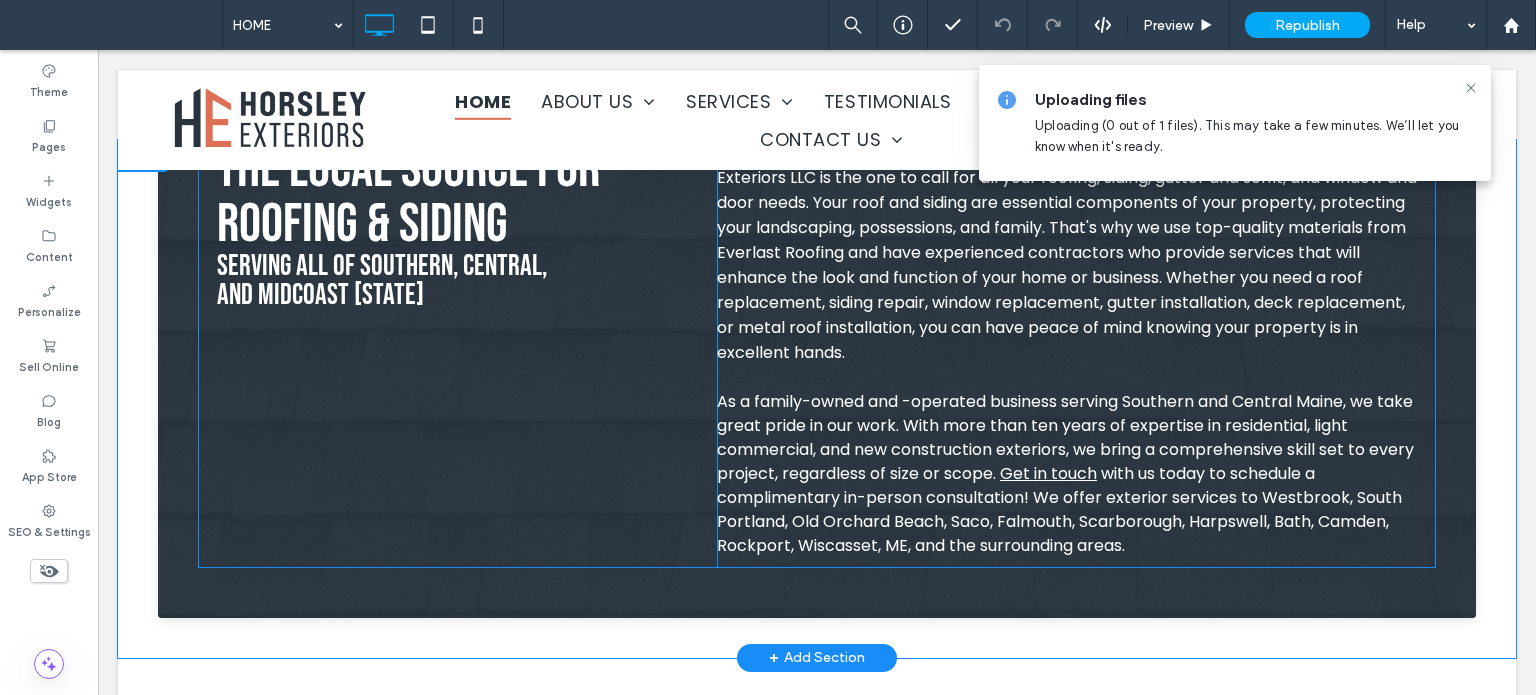 scroll, scrollTop: 700, scrollLeft: 0, axis: vertical 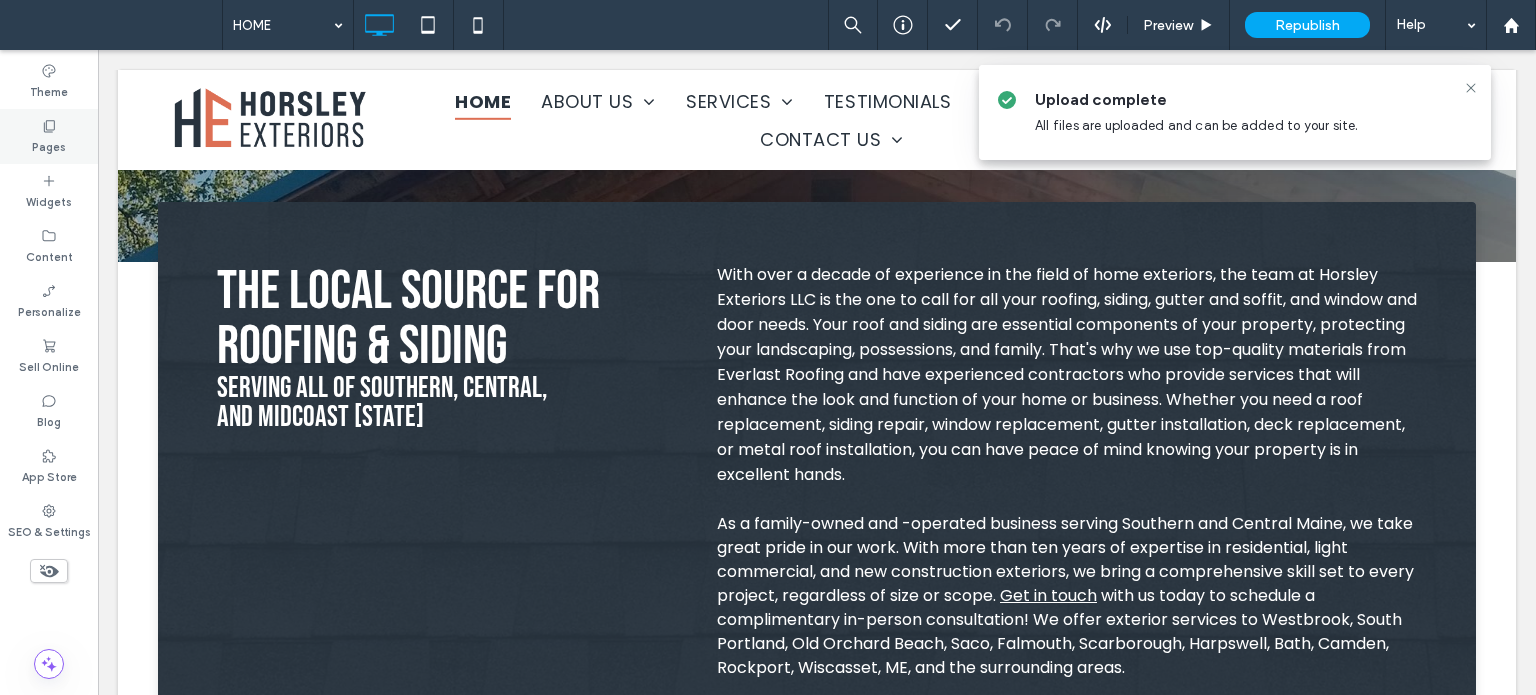 click 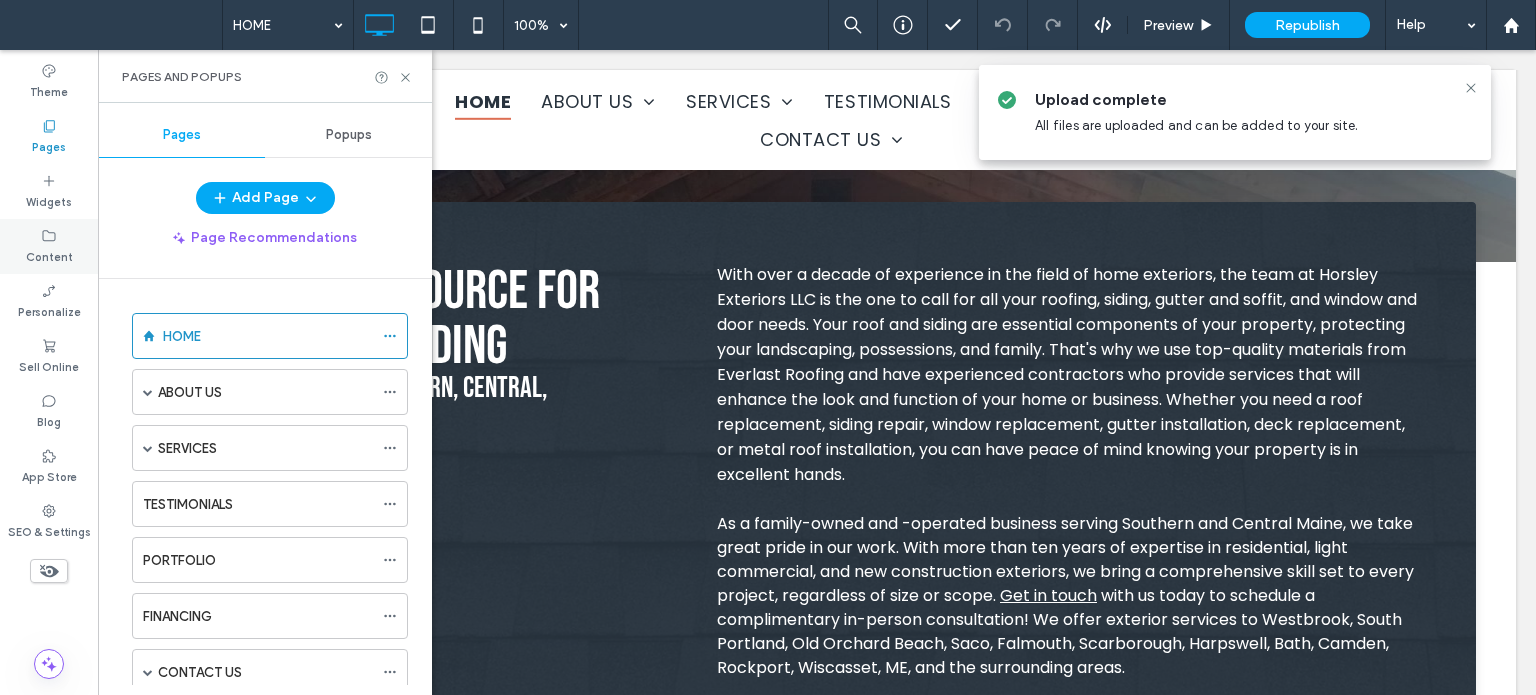 click on "Content" at bounding box center (49, 255) 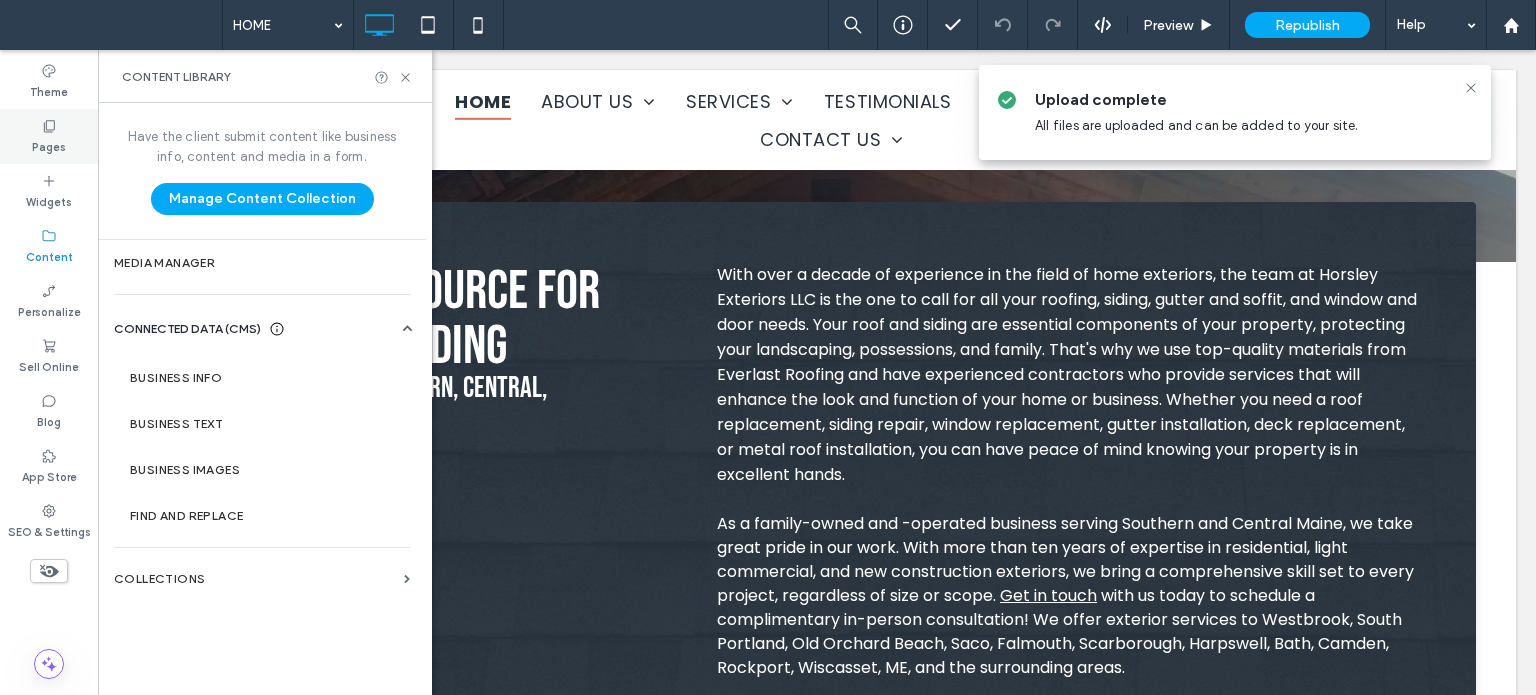 click on "Pages" at bounding box center (49, 145) 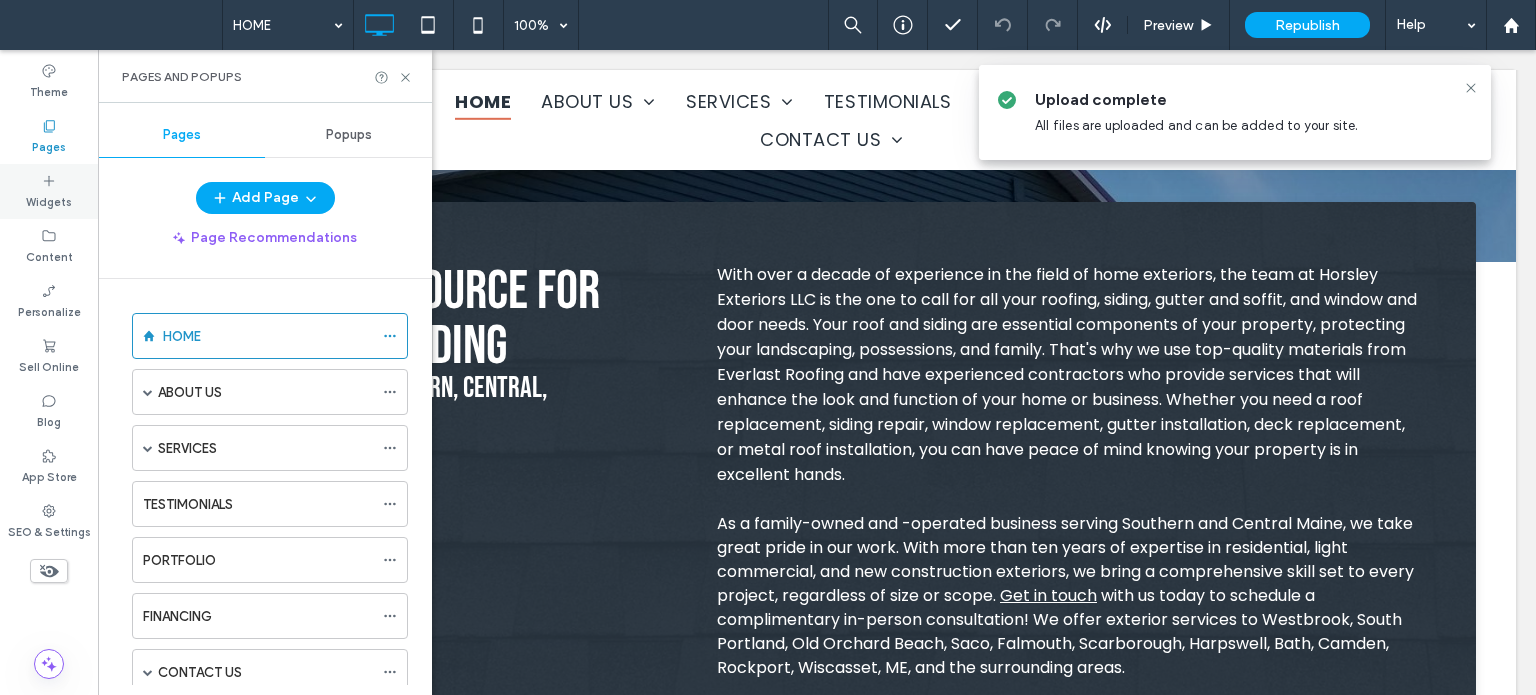 click on "Widgets" at bounding box center (49, 200) 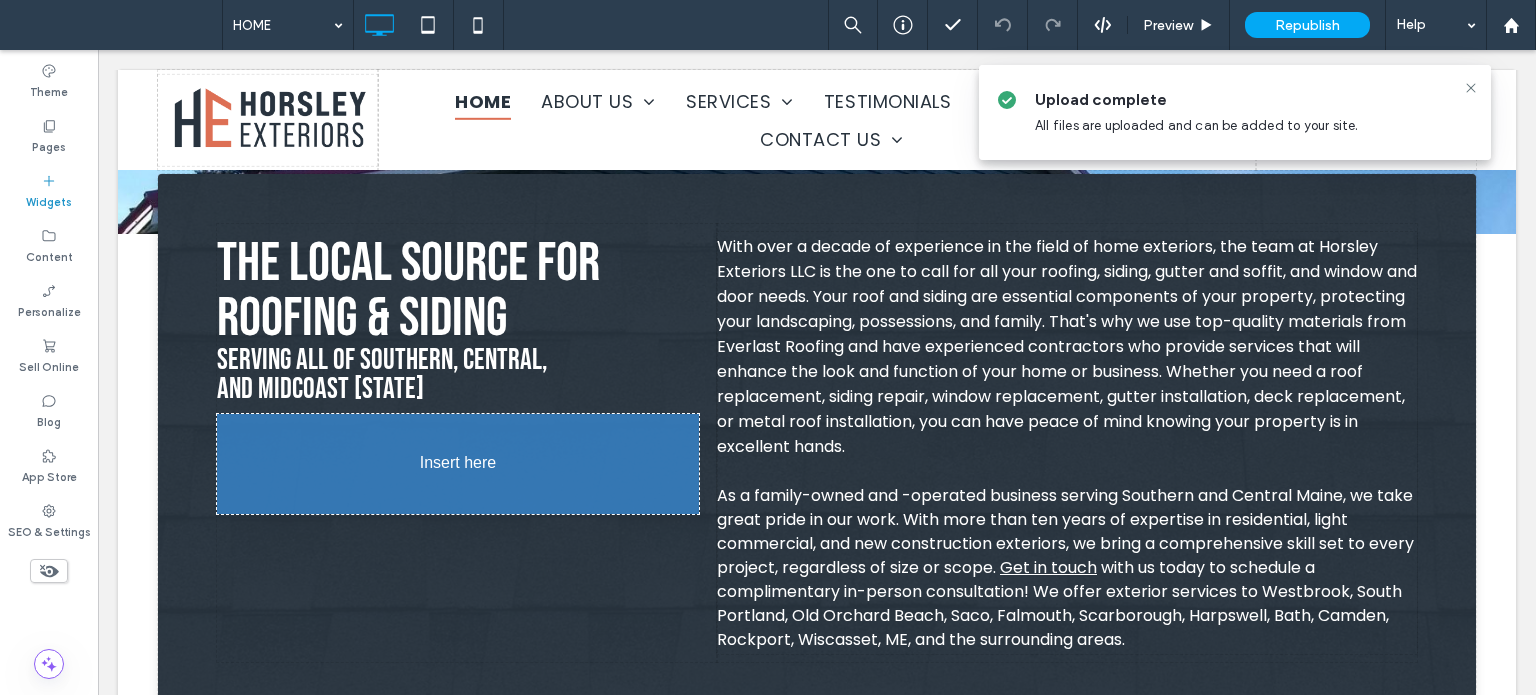 scroll, scrollTop: 738, scrollLeft: 0, axis: vertical 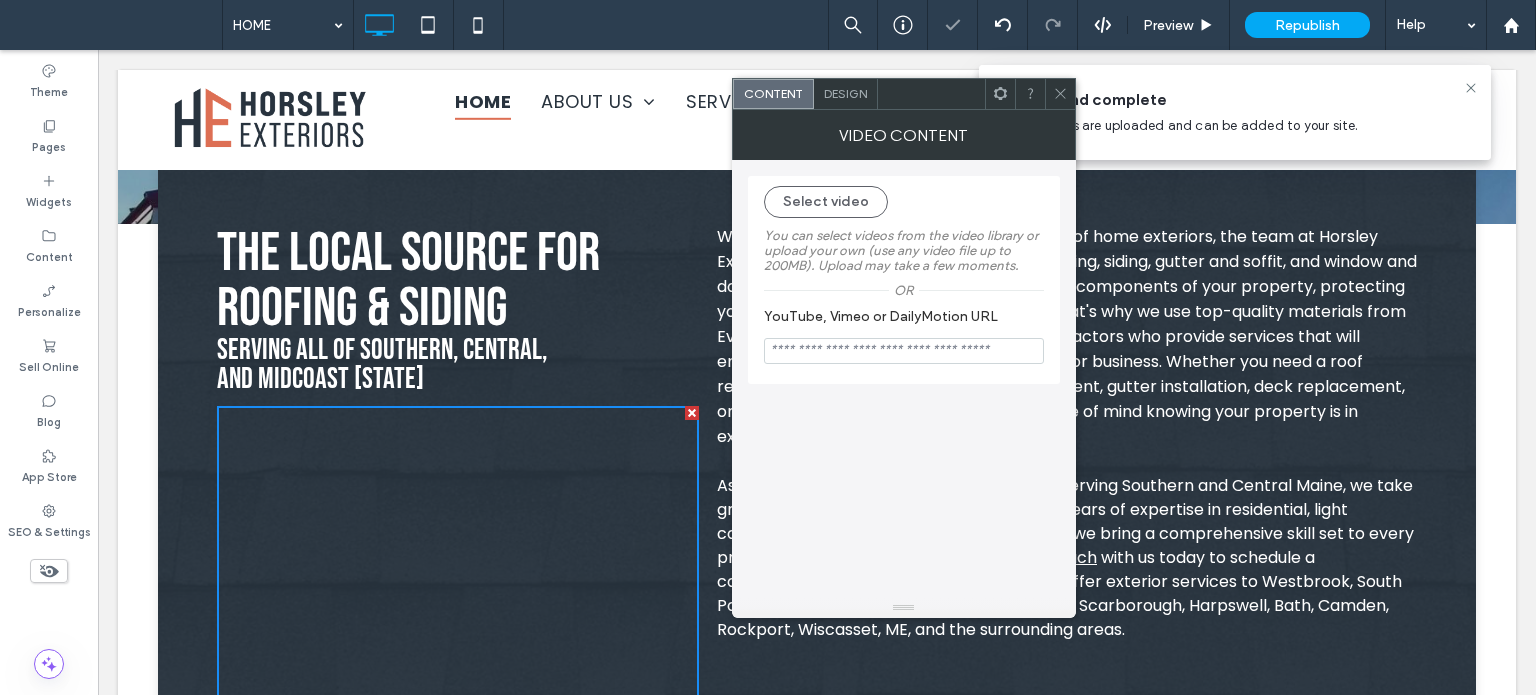 click on "Select video You can select videos from the video library or upload your own (use any video file up to 200MB). Upload may take a few moments. Or YouTube, Vimeo or DailyMotion URL" at bounding box center (904, 280) 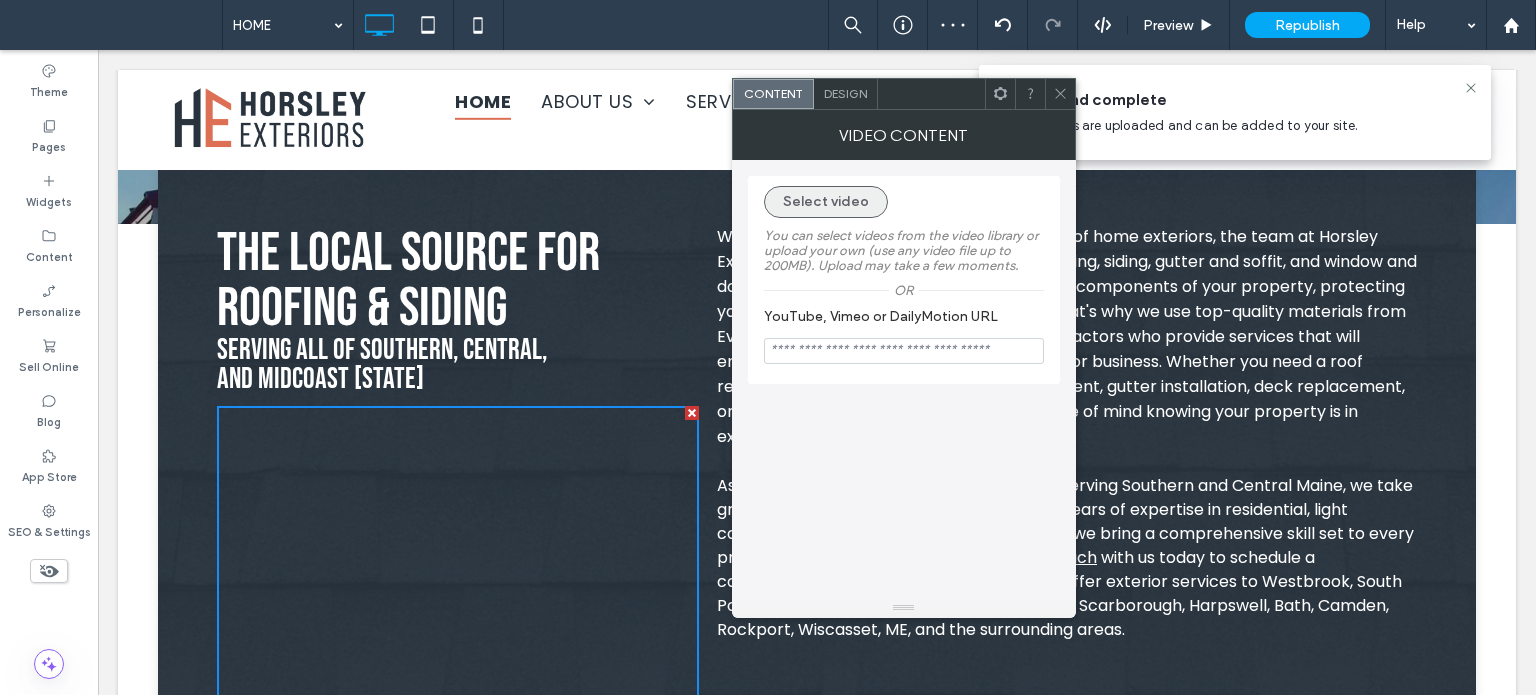 click on "Select video" at bounding box center [826, 202] 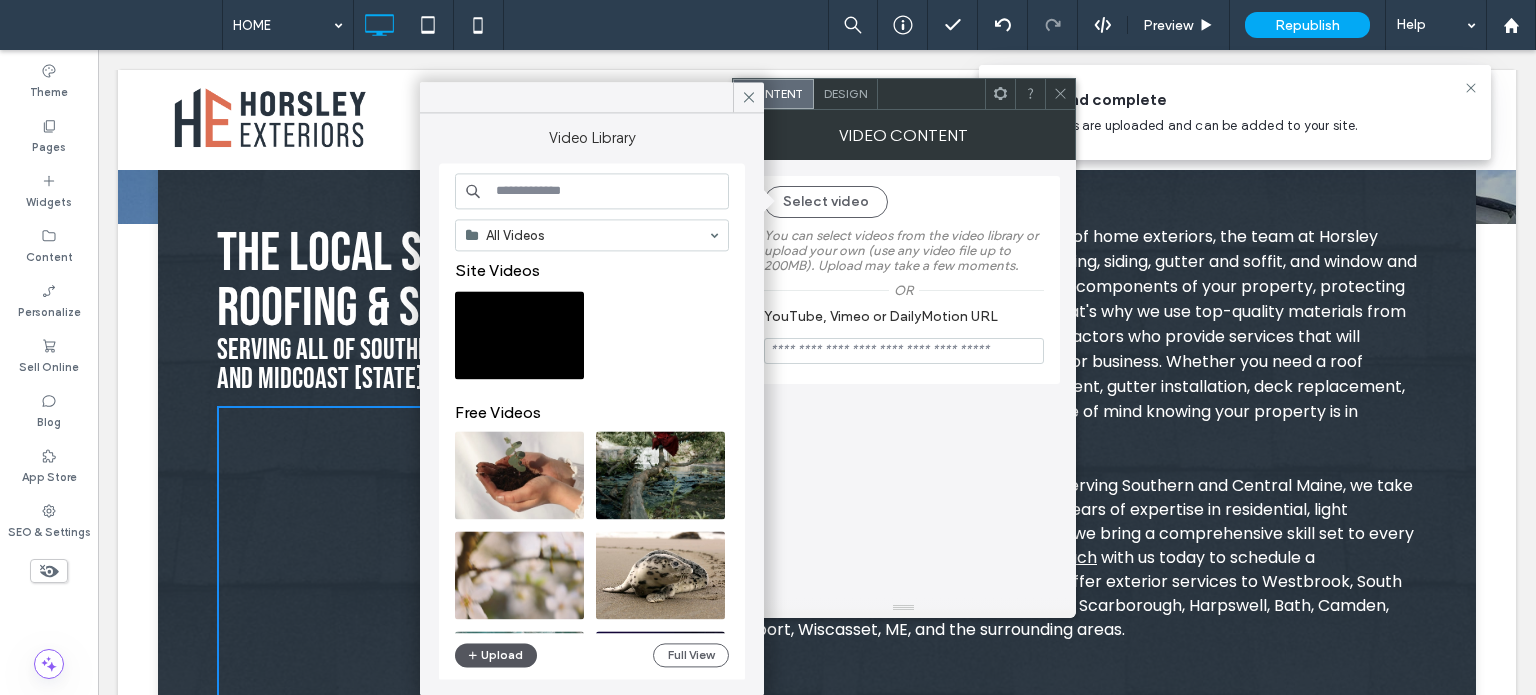 click on "Upload" at bounding box center [496, 655] 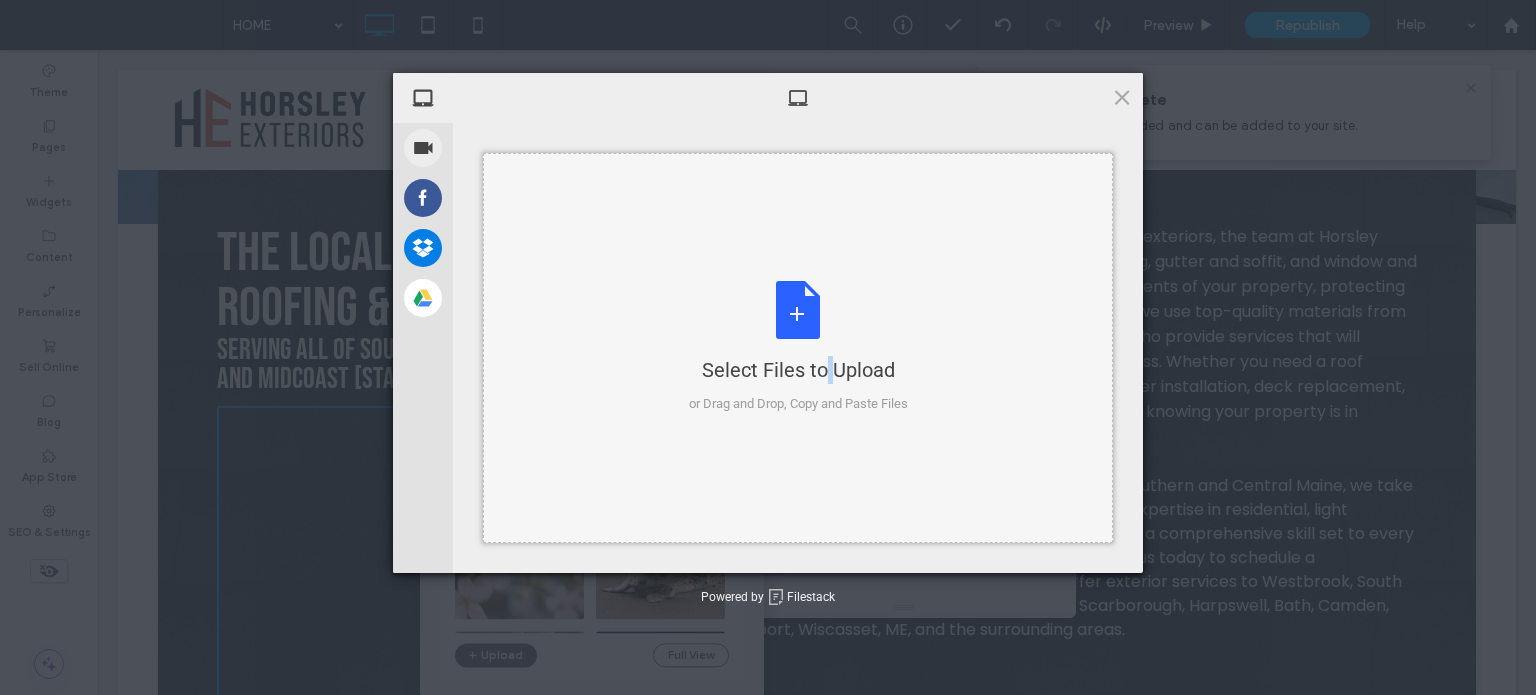 click on "Select Files to Upload
or Drag and Drop, Copy and Paste Files" at bounding box center [798, 347] 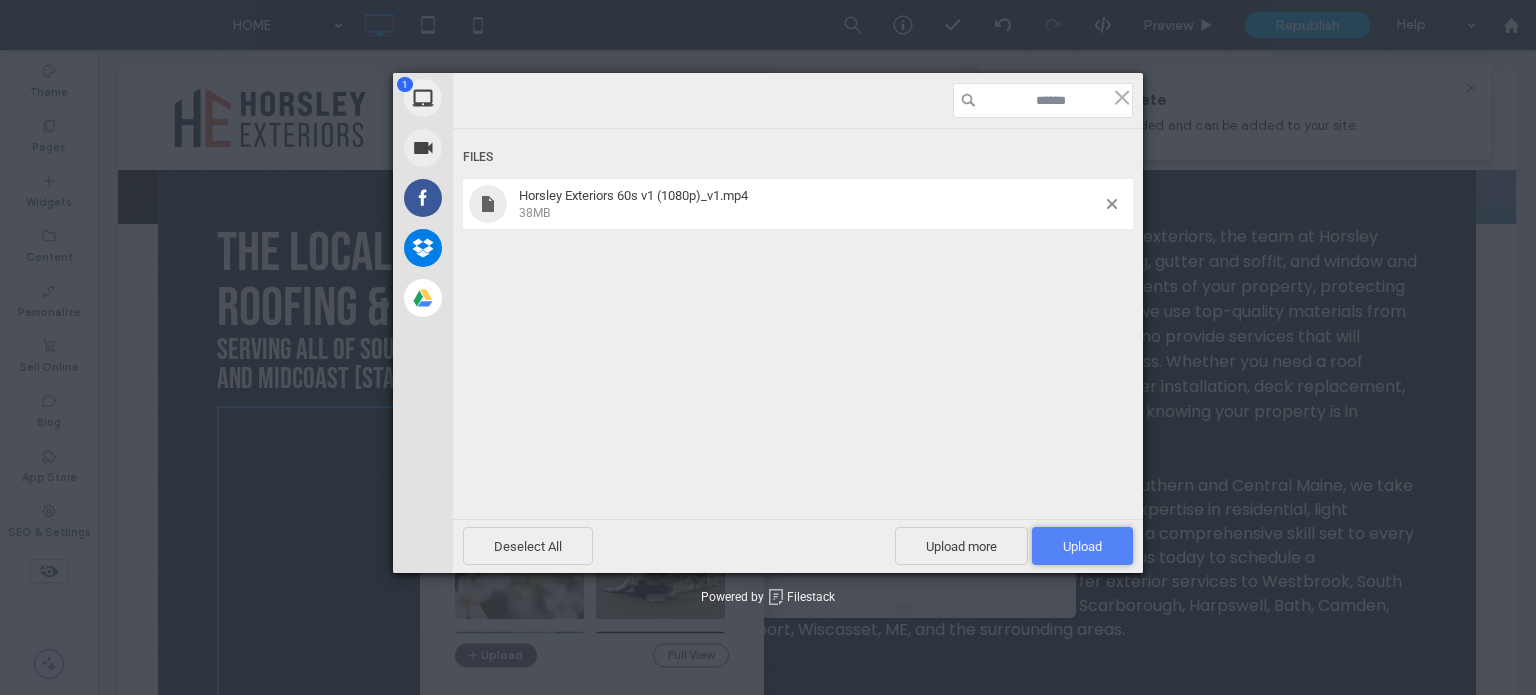 click on "Upload
1" at bounding box center [1082, 546] 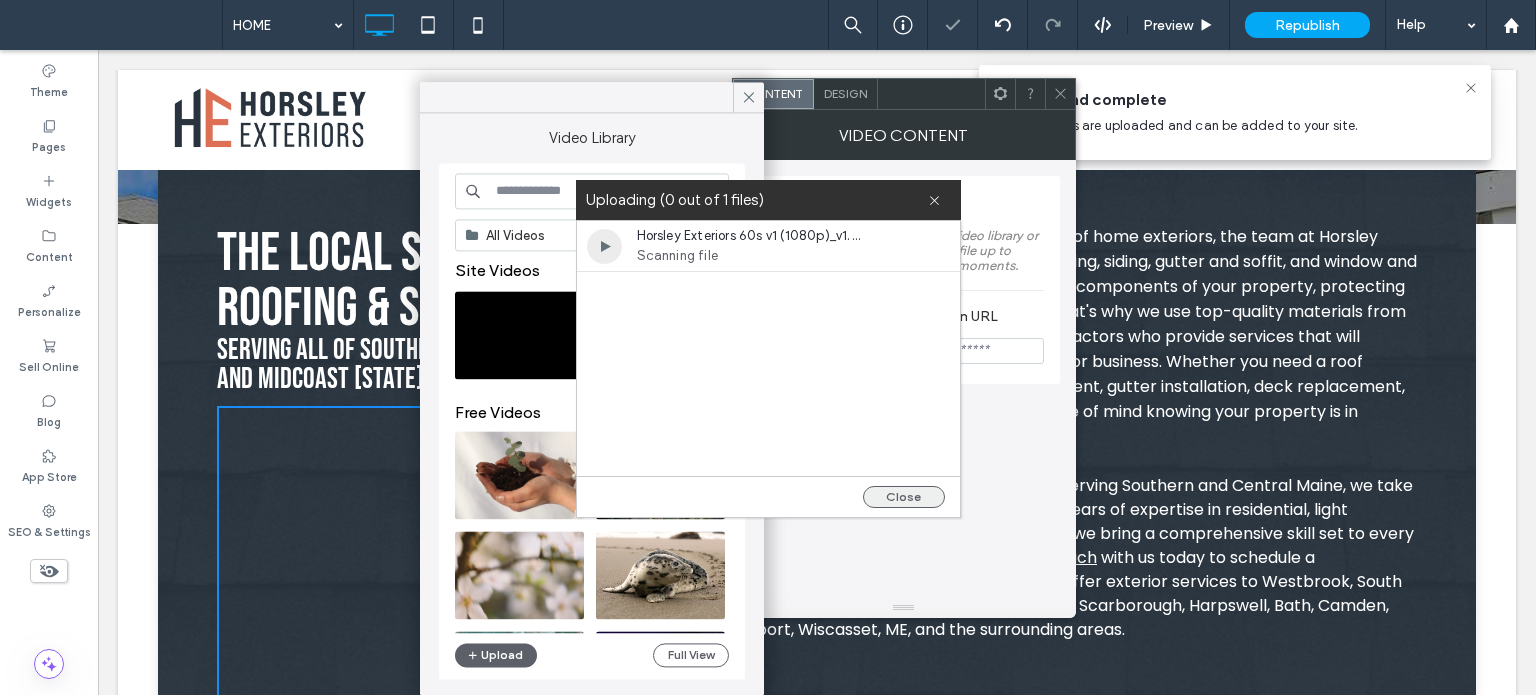 click on "Close" at bounding box center [904, 497] 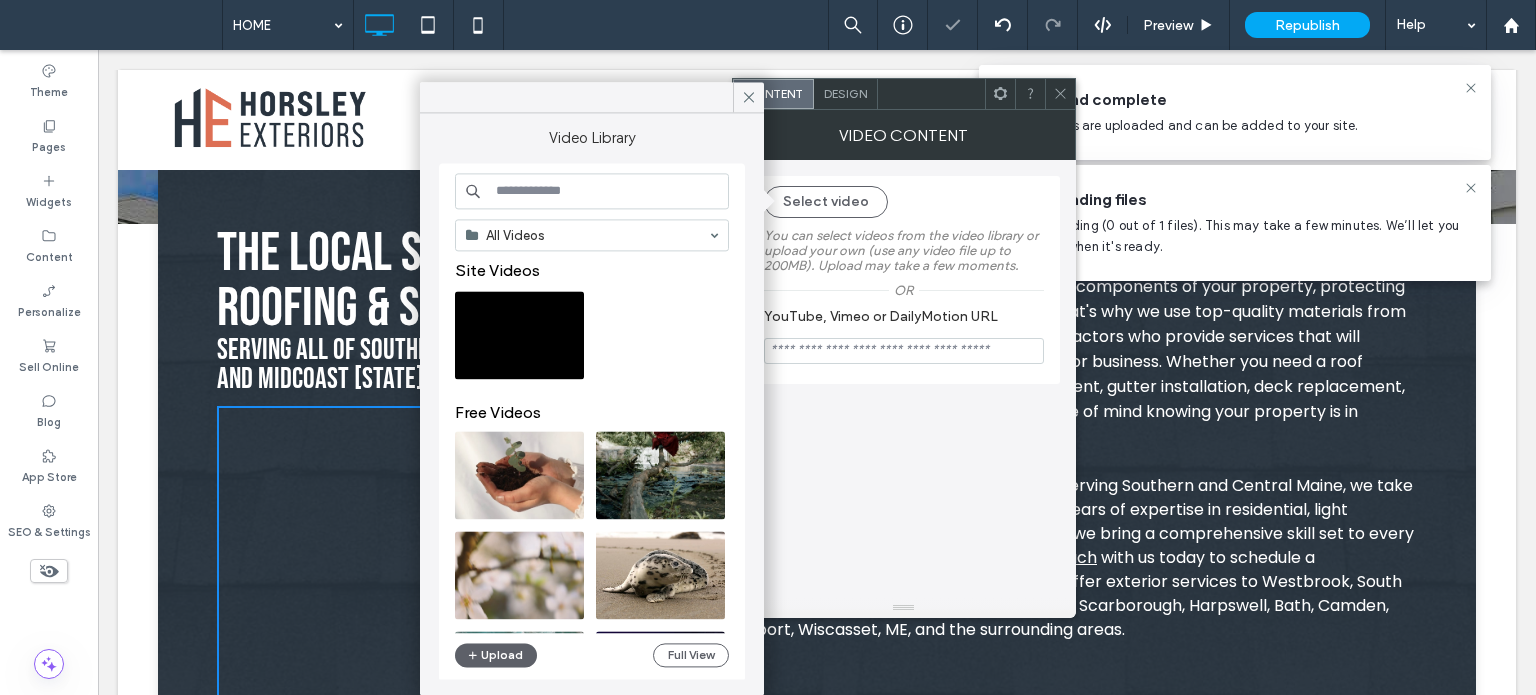 click on "VIDEO CONTENT" at bounding box center (904, 135) 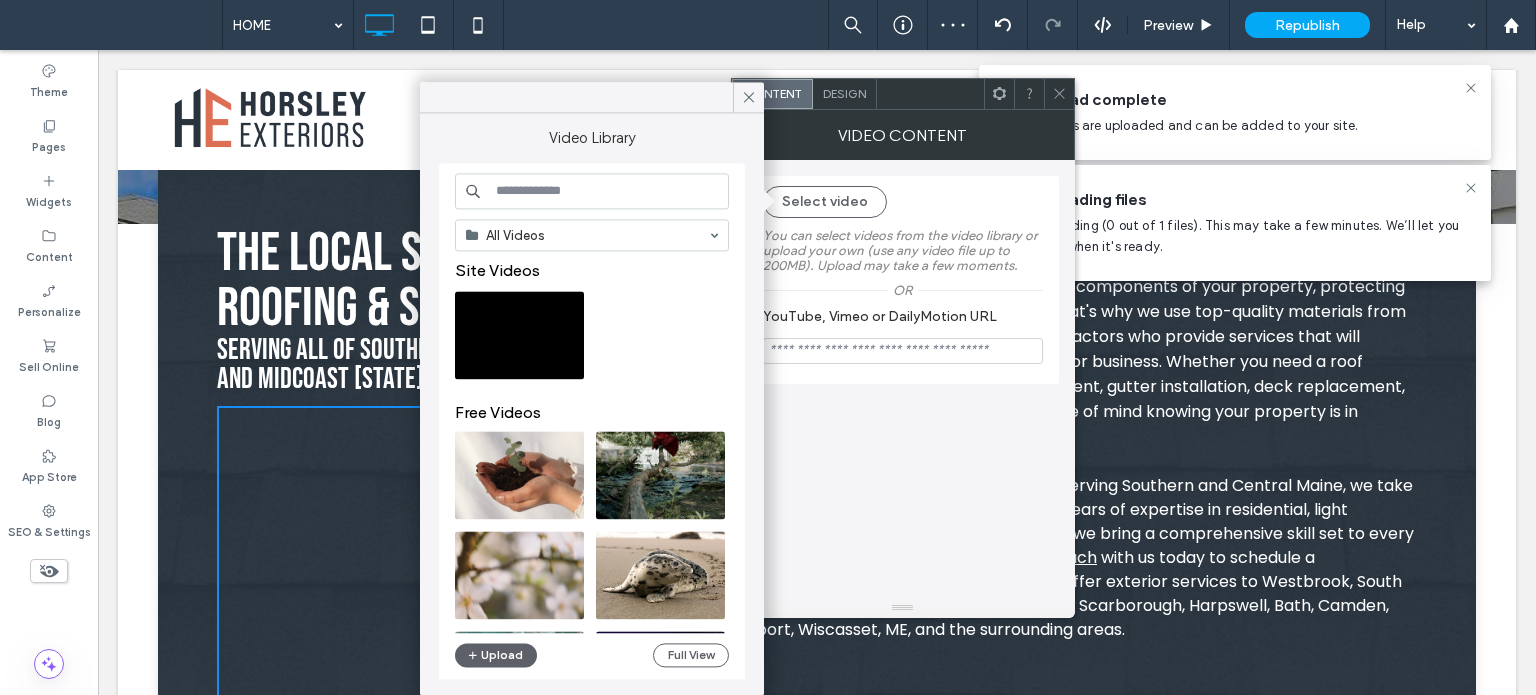 click 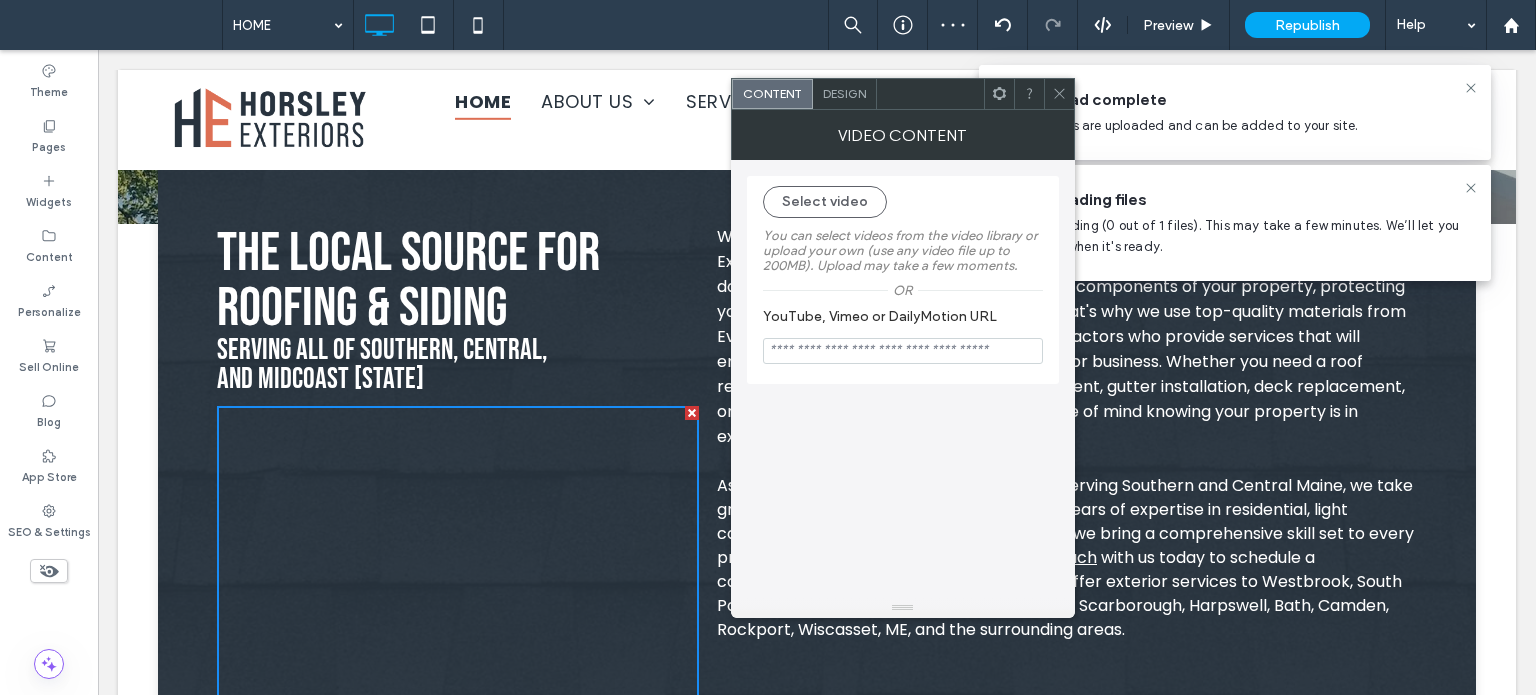click 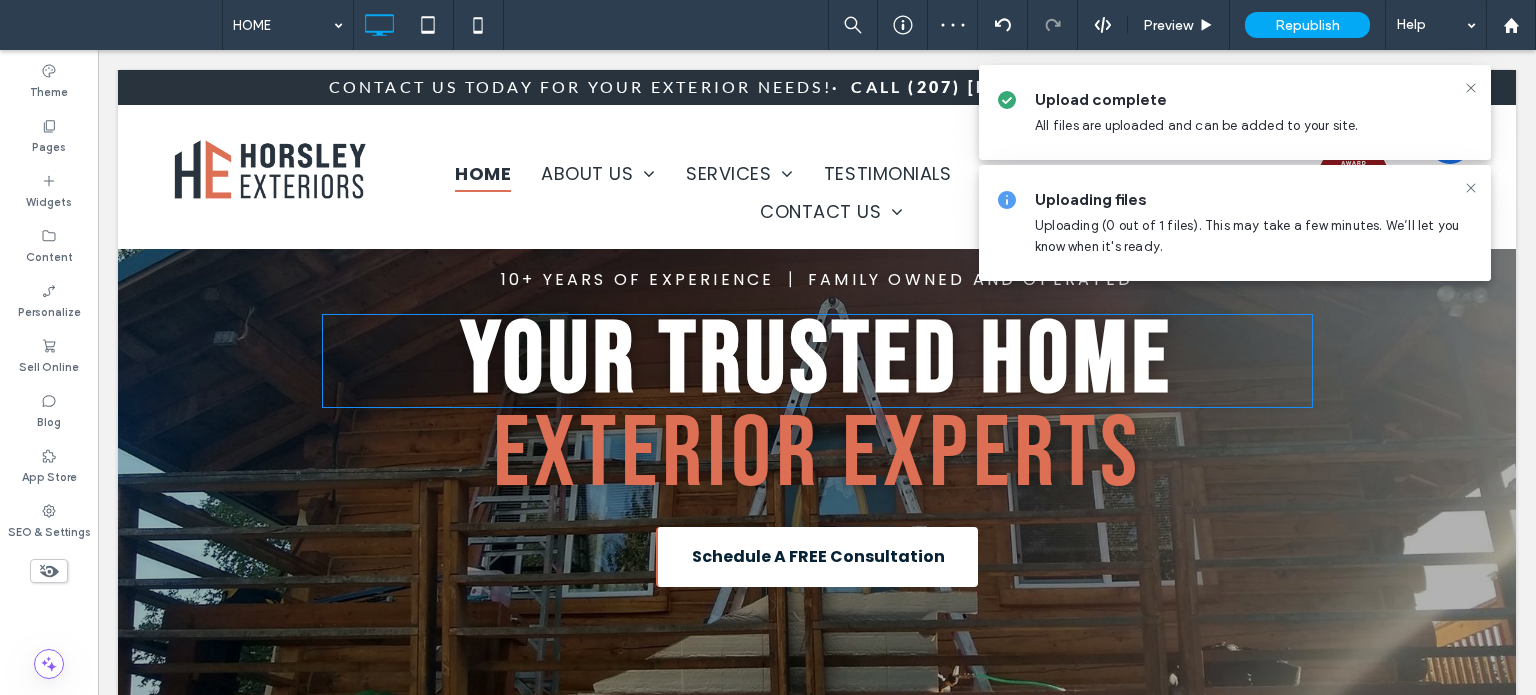 scroll, scrollTop: 0, scrollLeft: 0, axis: both 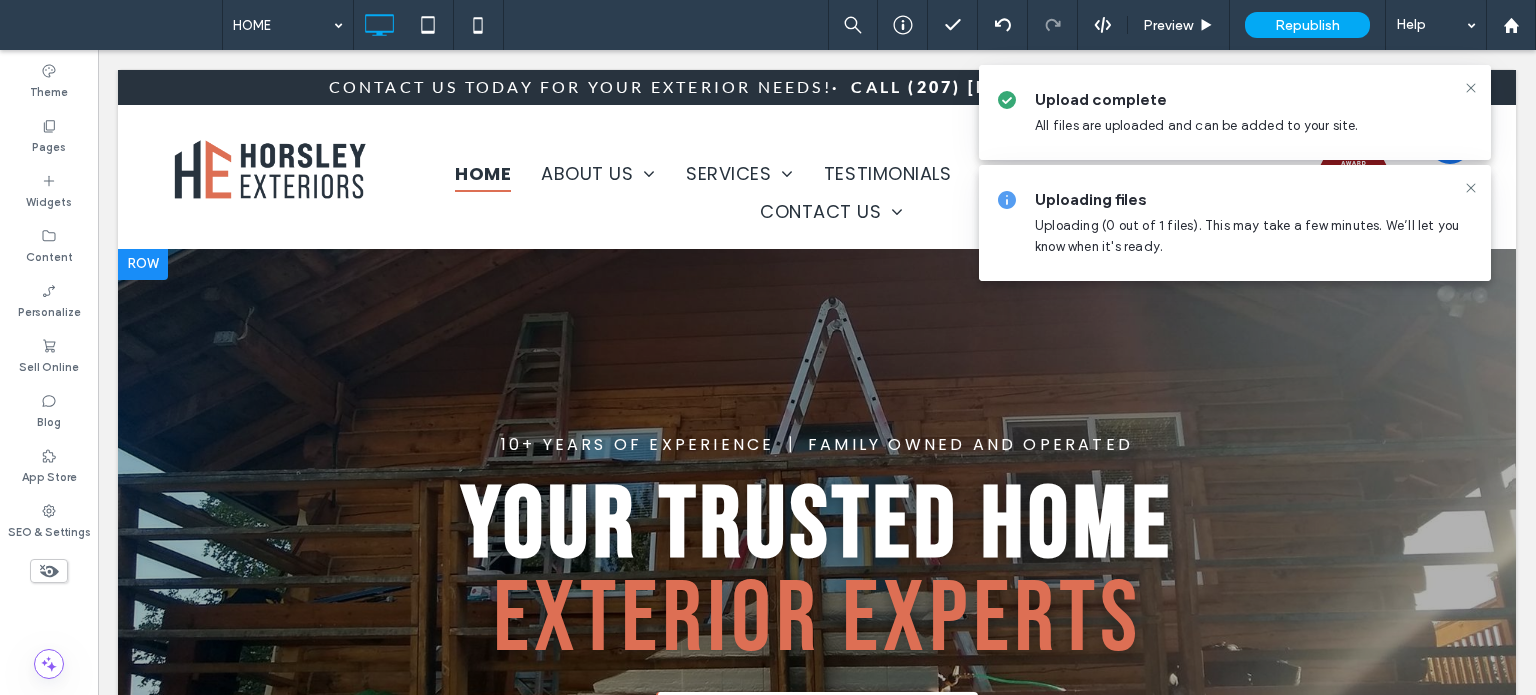 click at bounding box center (817, 605) 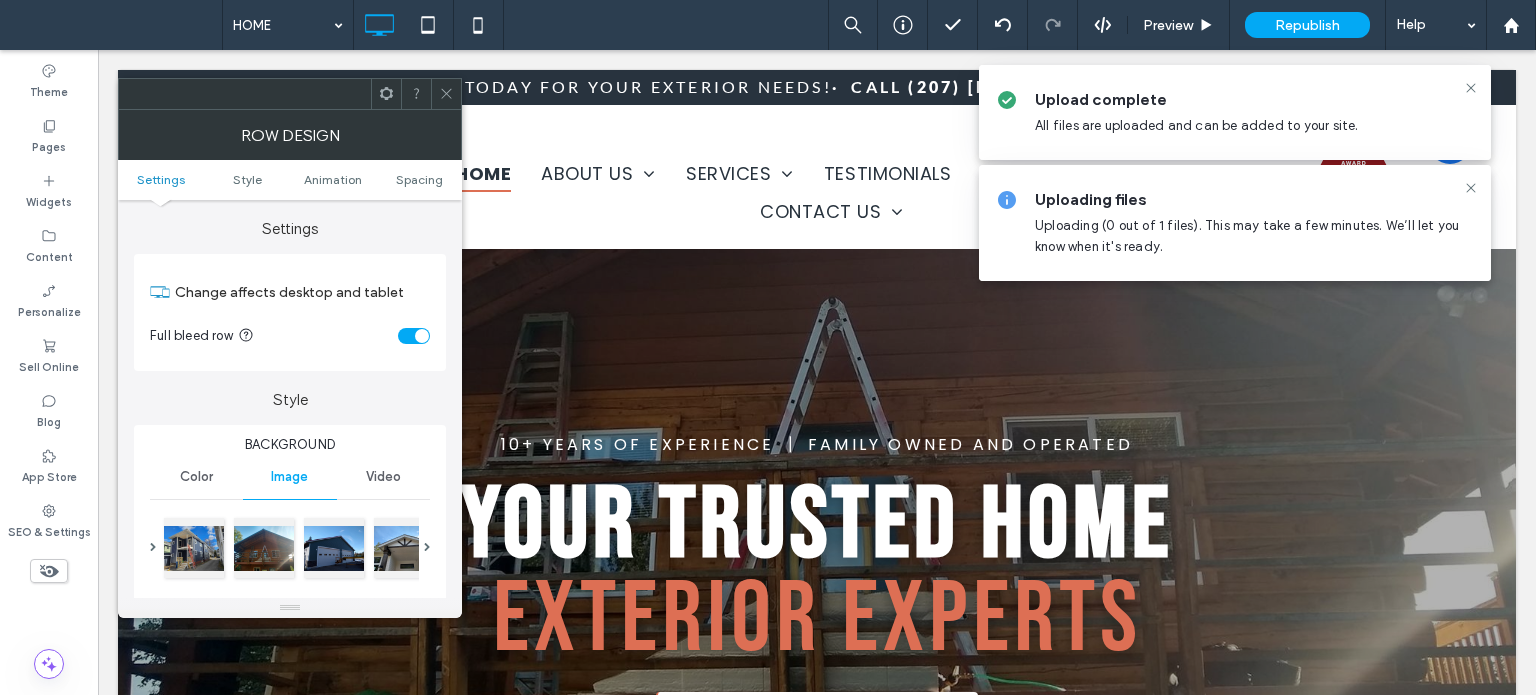 click on "Video" at bounding box center [383, 477] 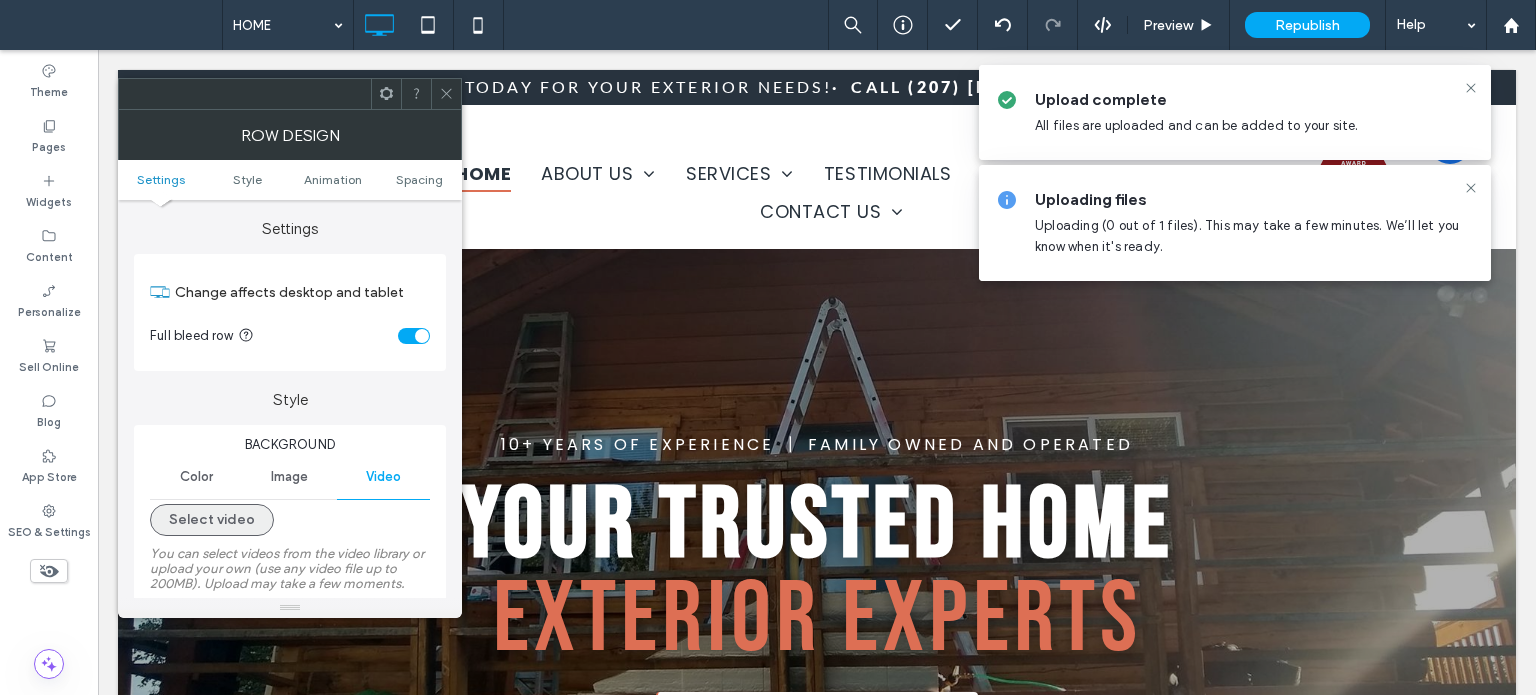 click on "Select video" at bounding box center [212, 520] 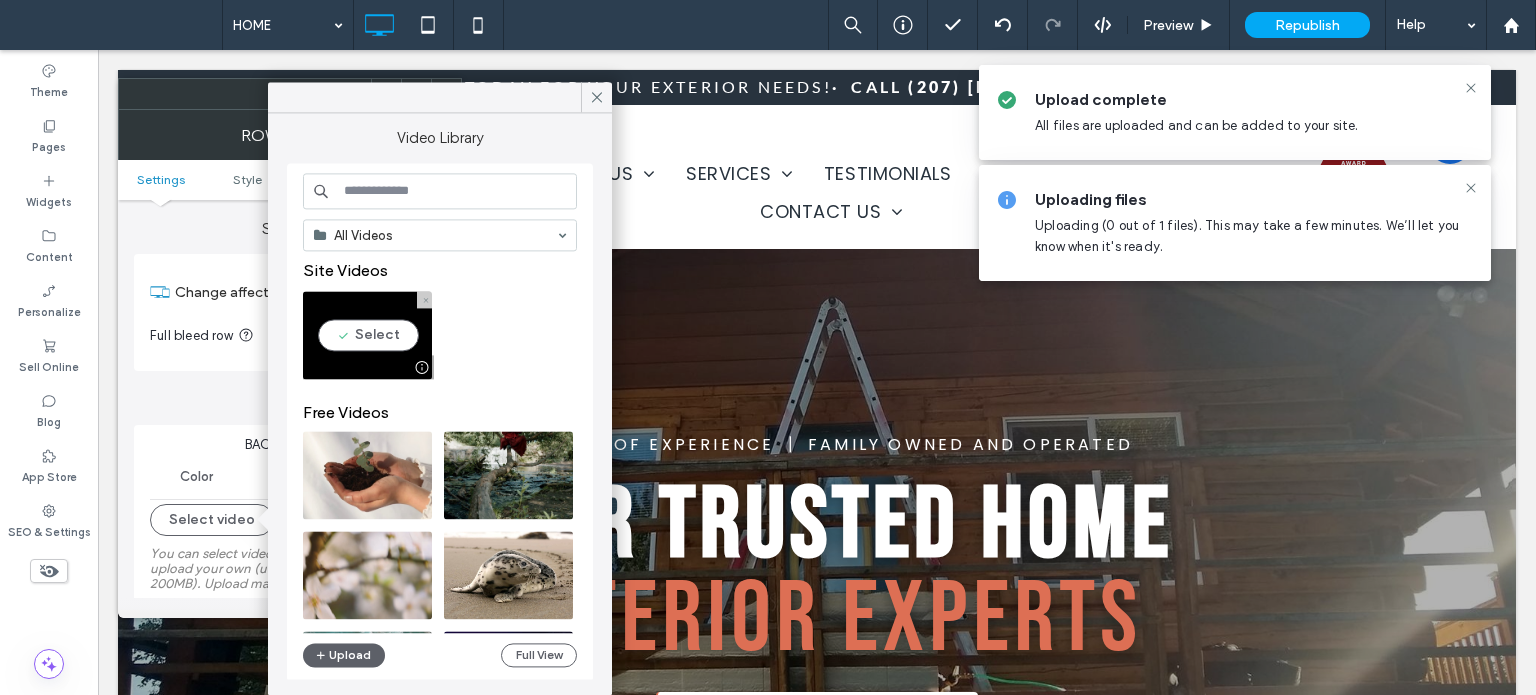 click at bounding box center [367, 335] 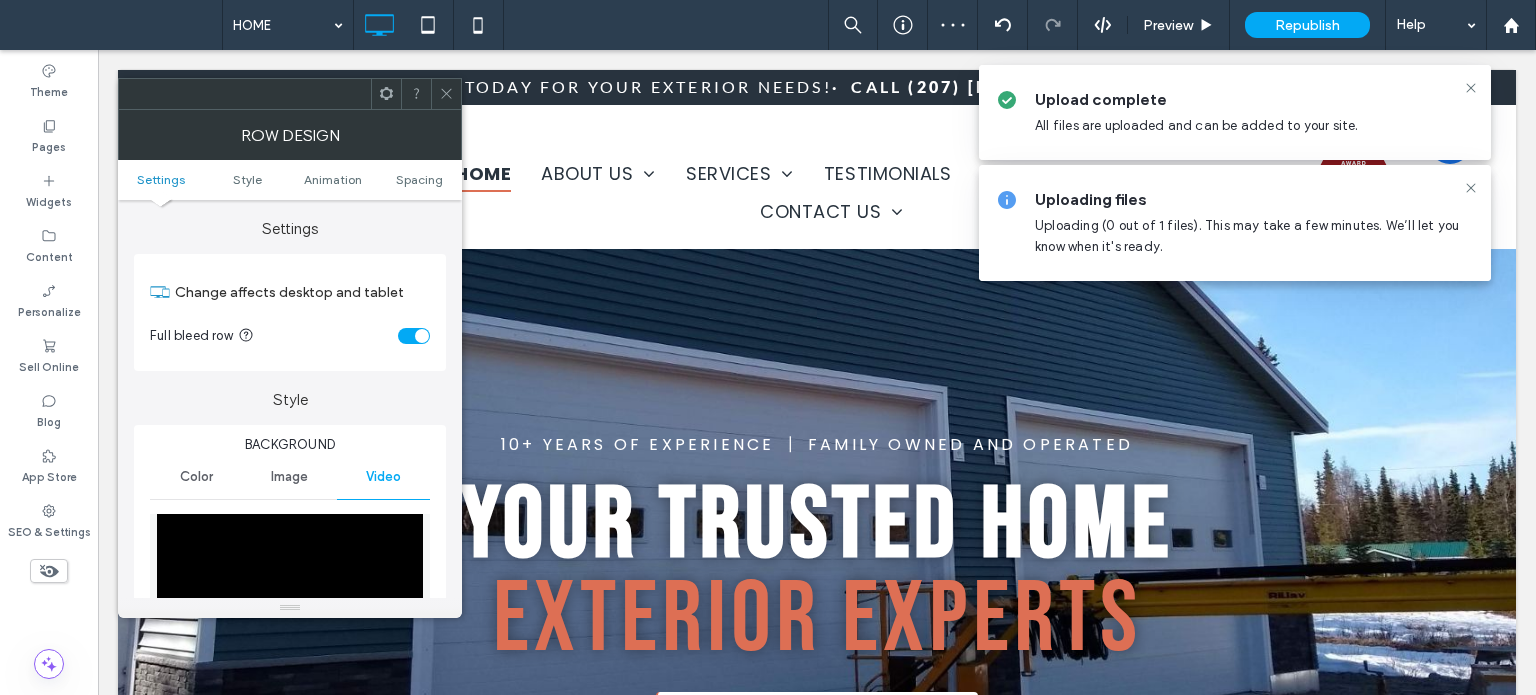 click on "Image" at bounding box center (289, 477) 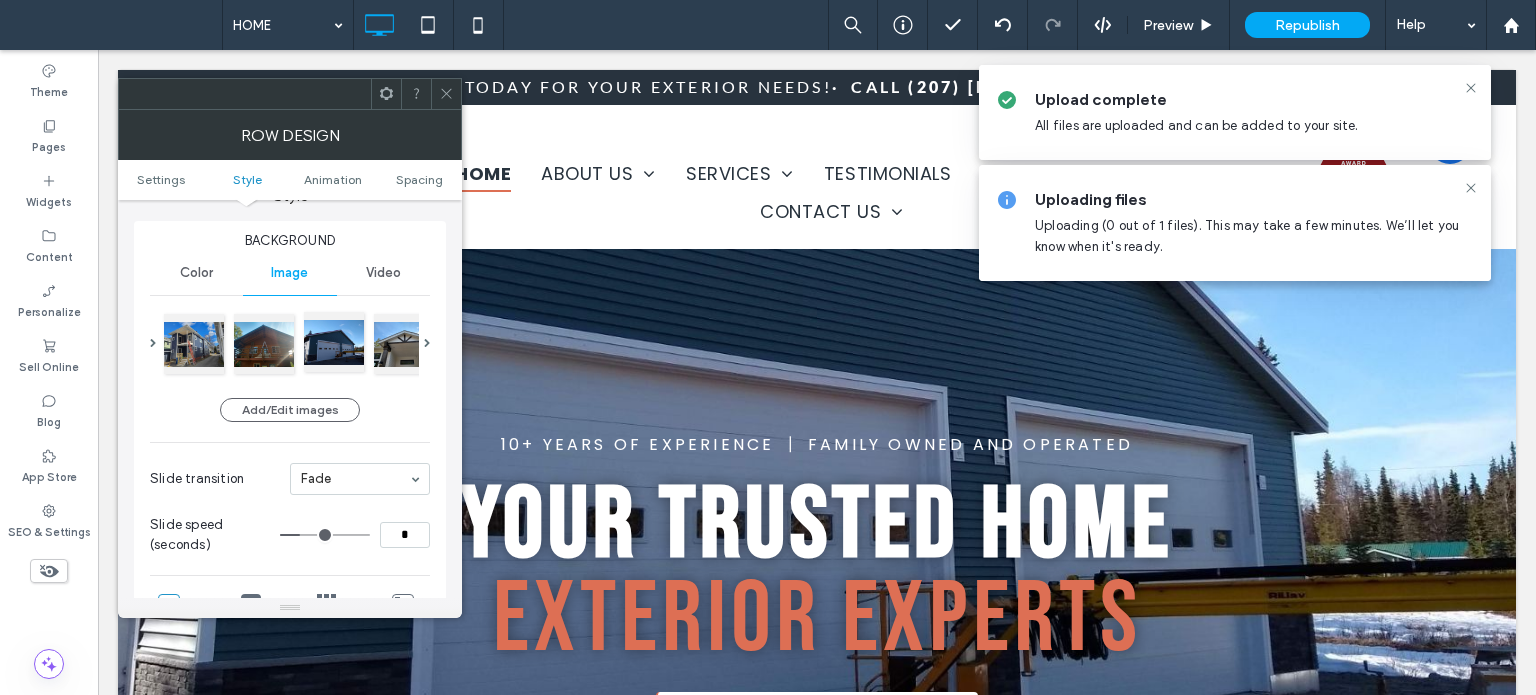 scroll, scrollTop: 200, scrollLeft: 0, axis: vertical 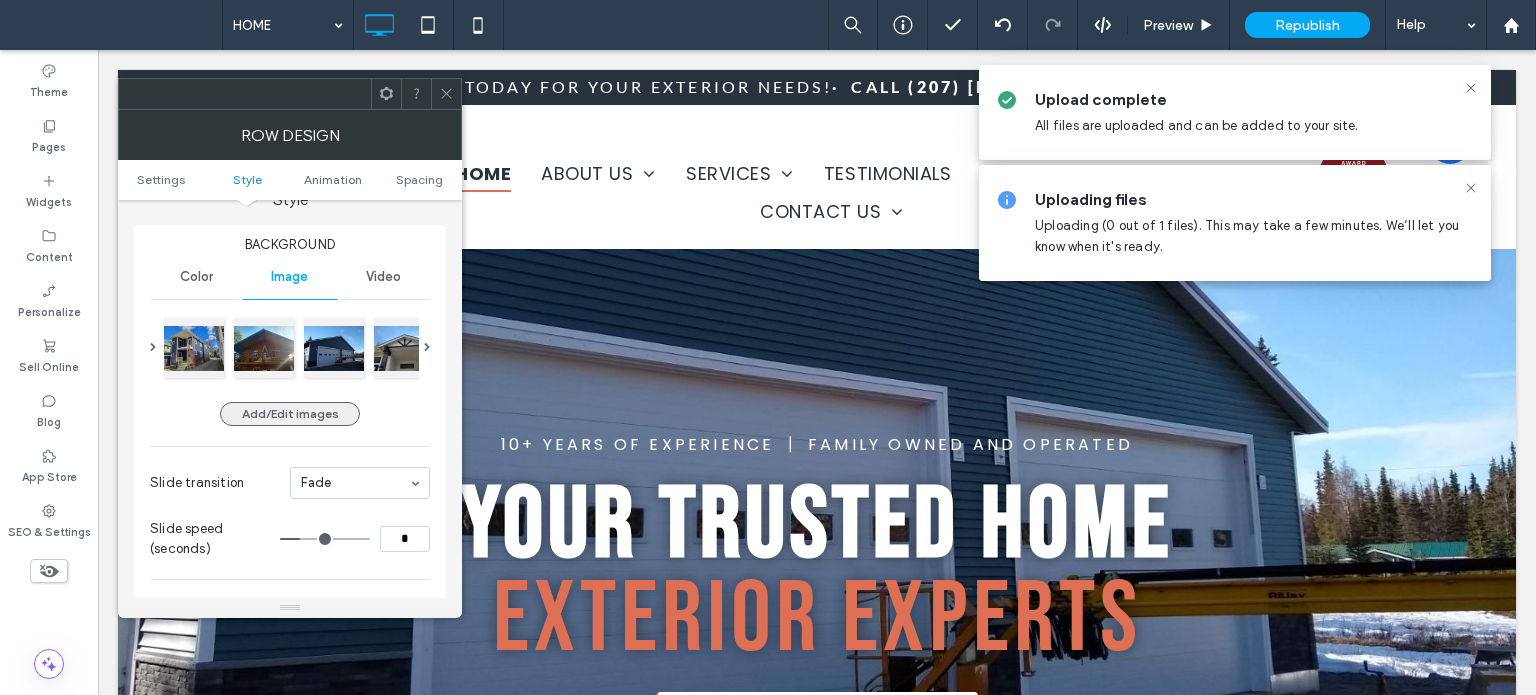 click on "Add/Edit images" at bounding box center [290, 414] 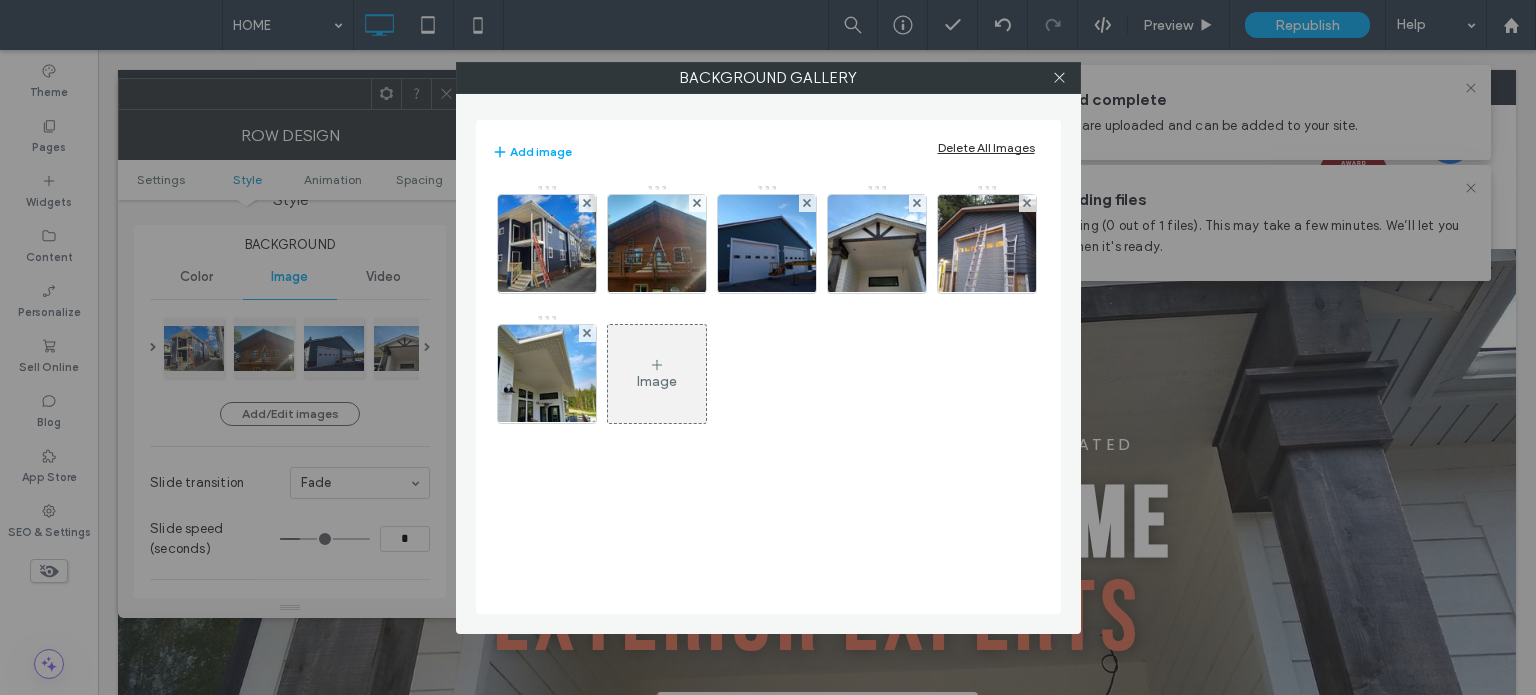 click at bounding box center (547, 244) 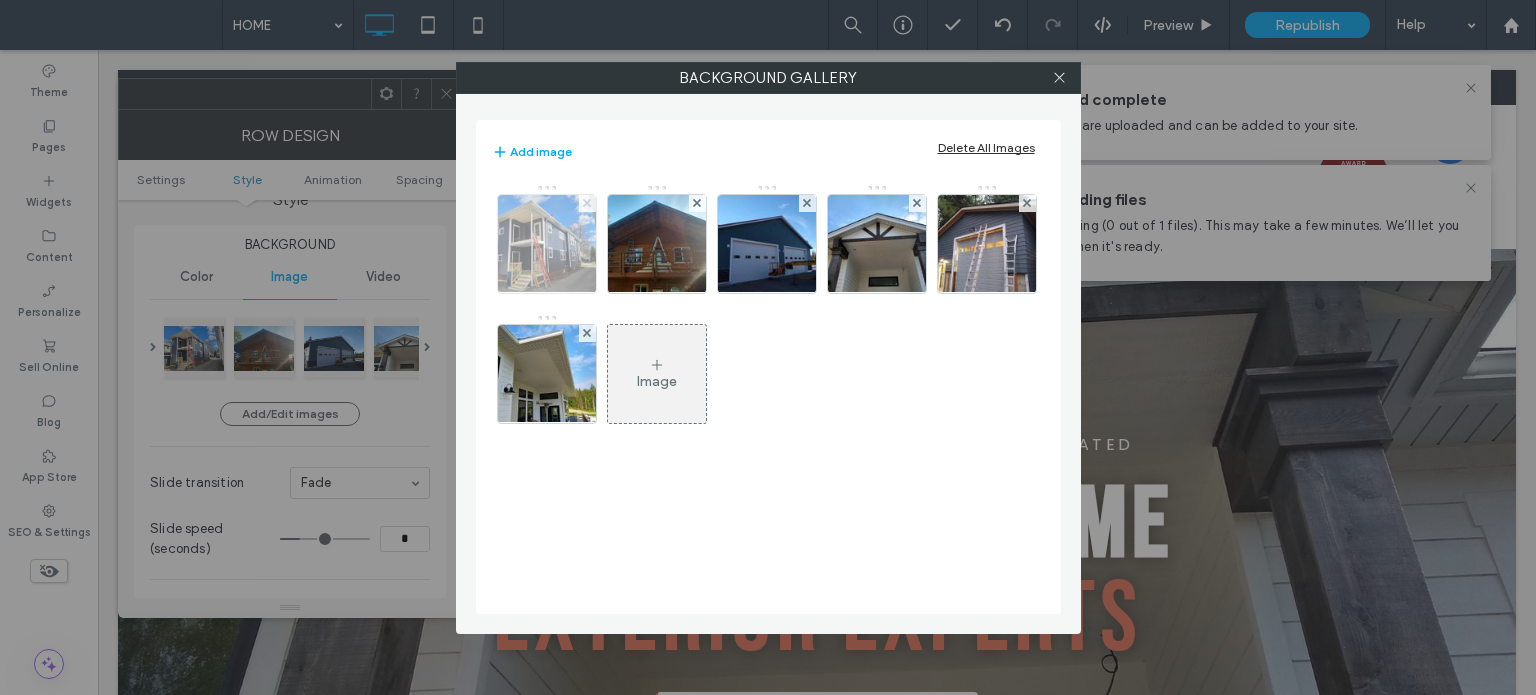 click 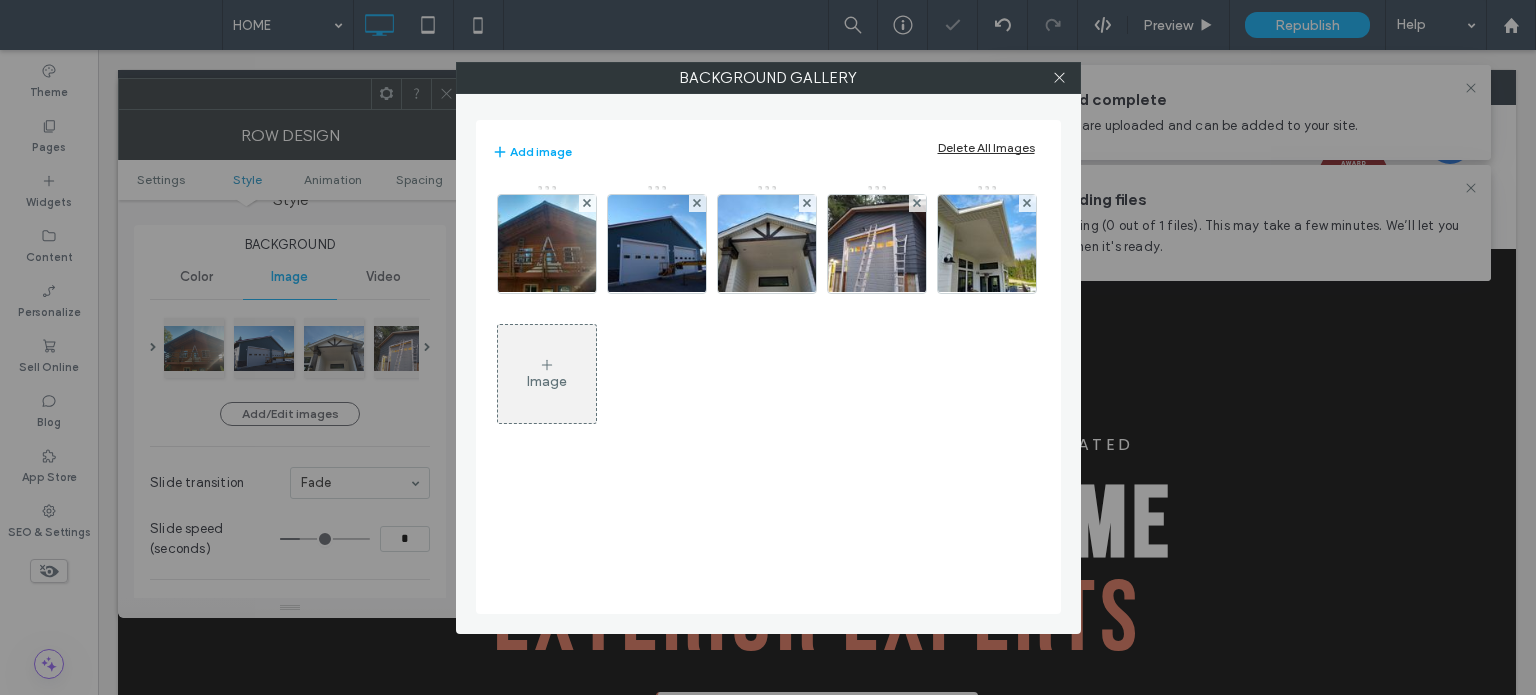 click 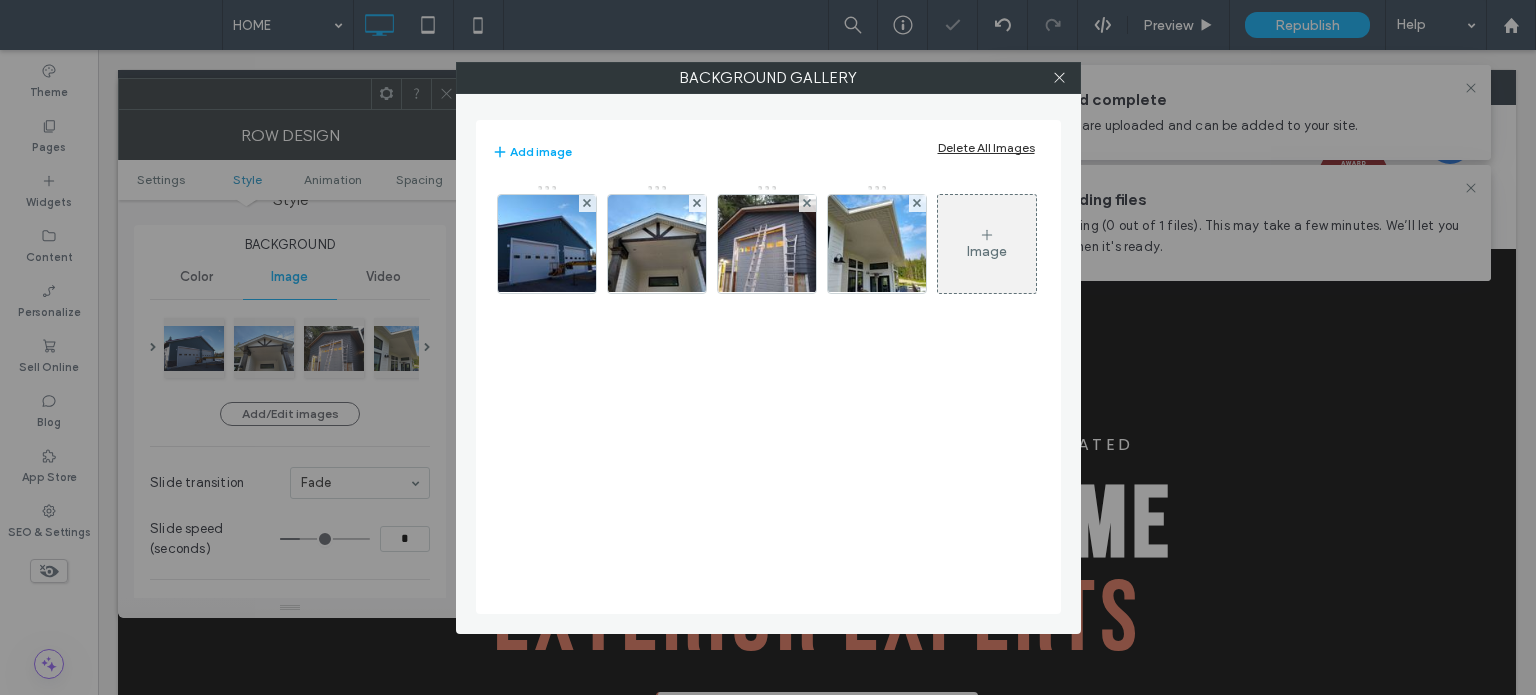 click 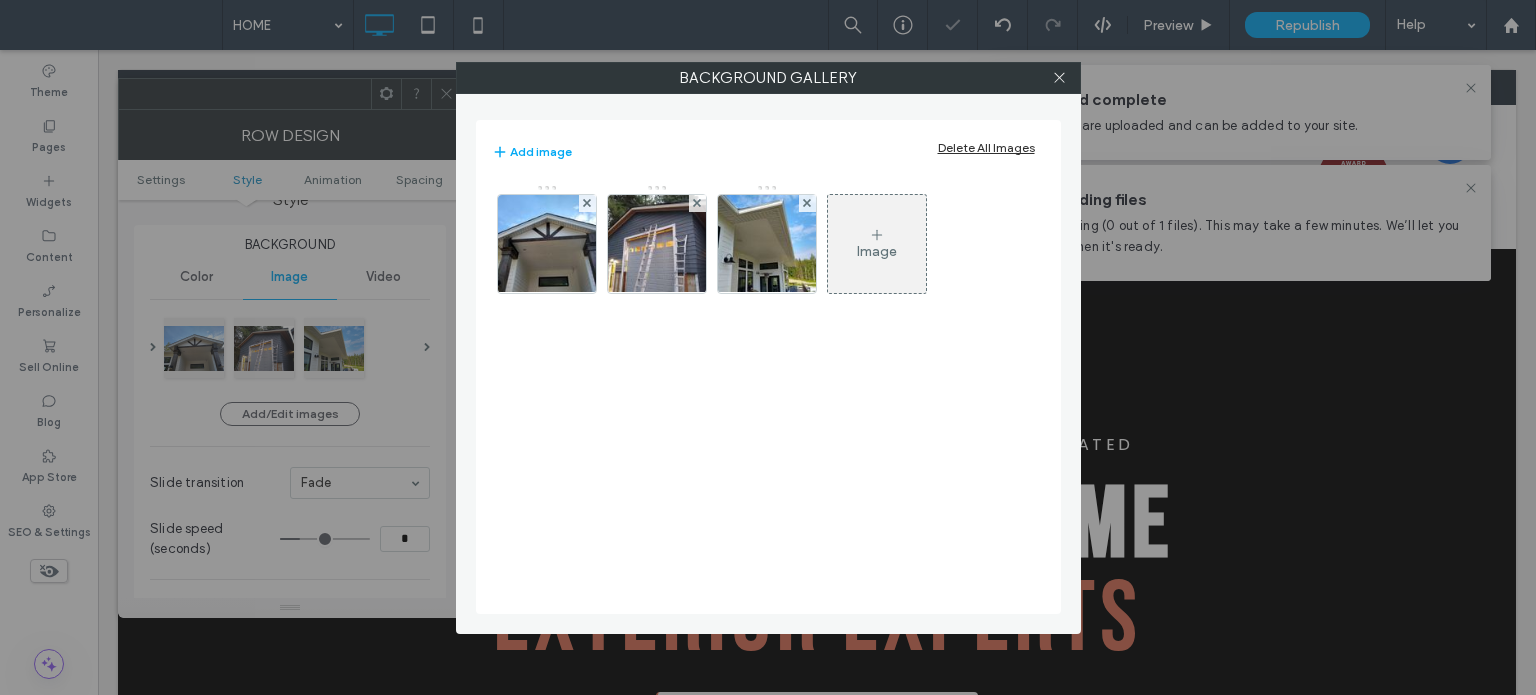 click 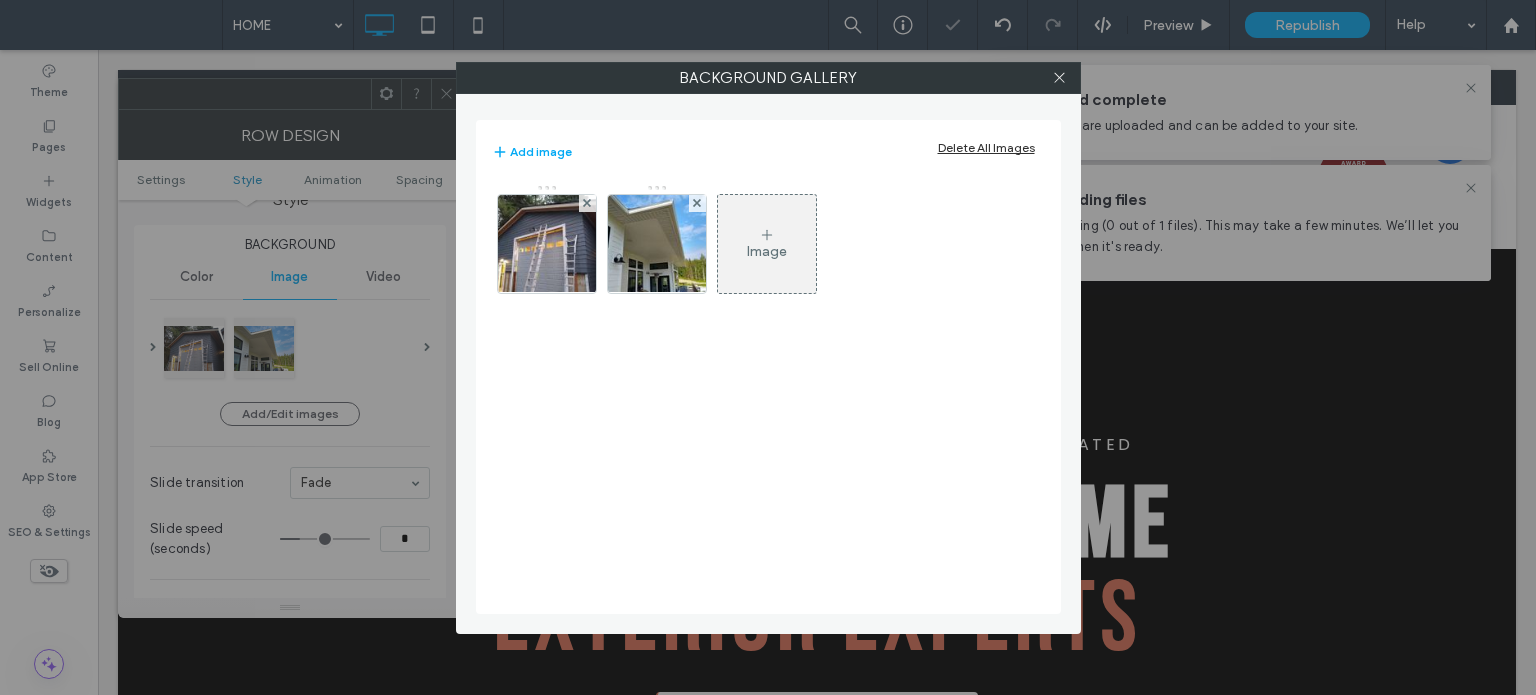 click 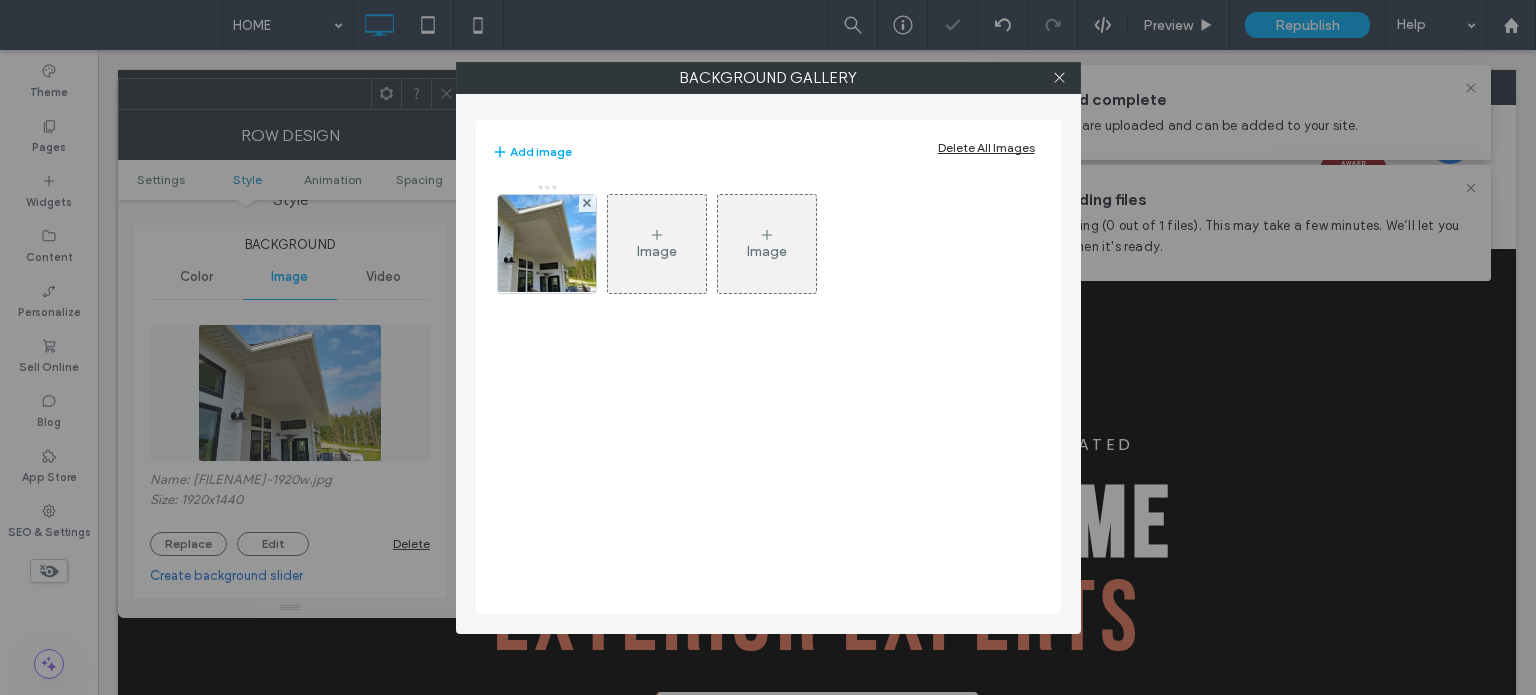 click 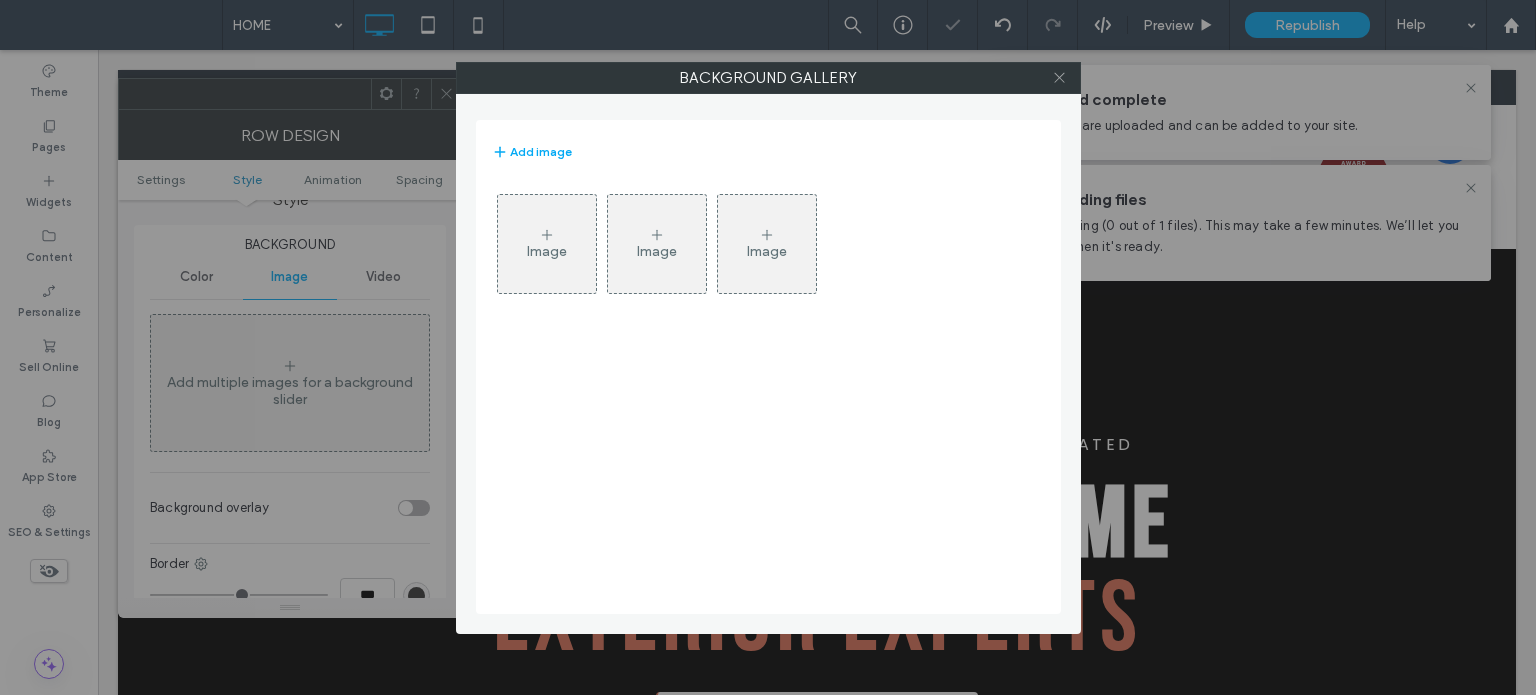 click 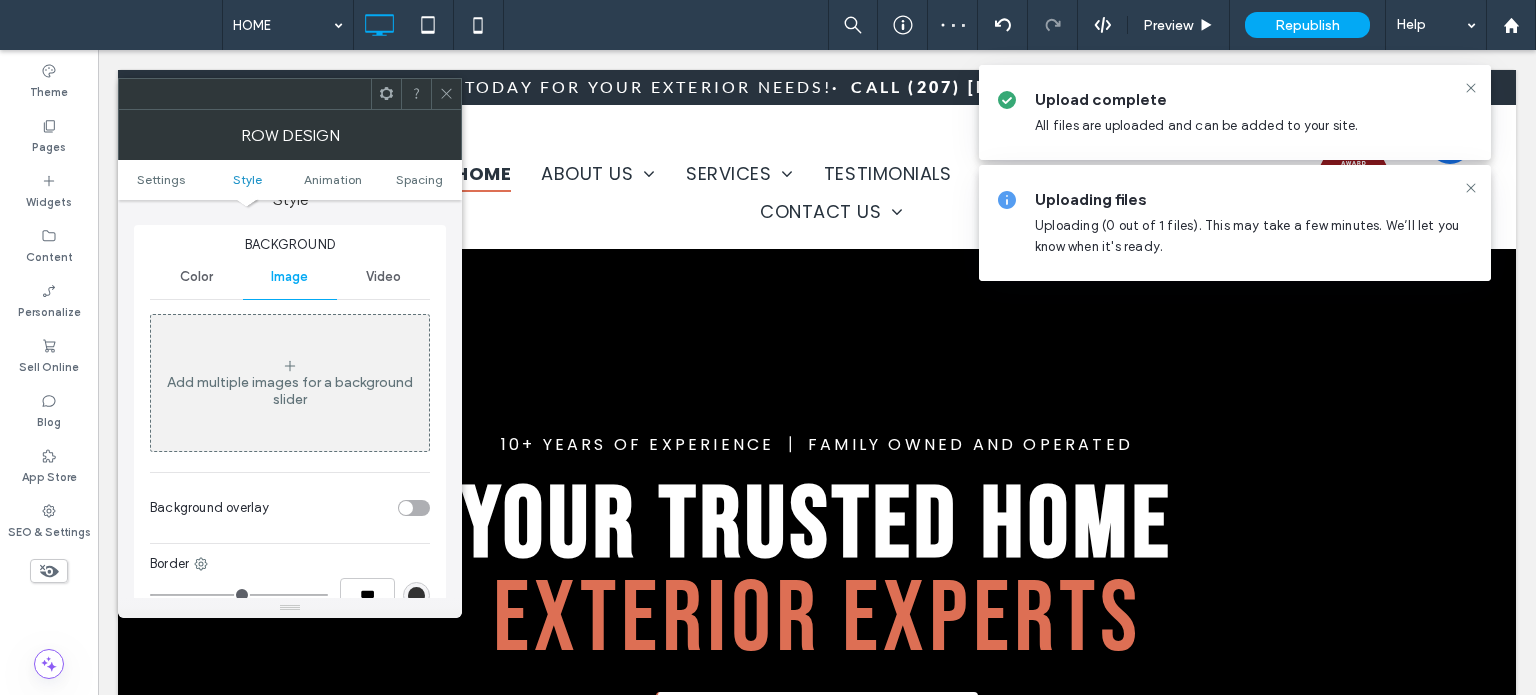 click 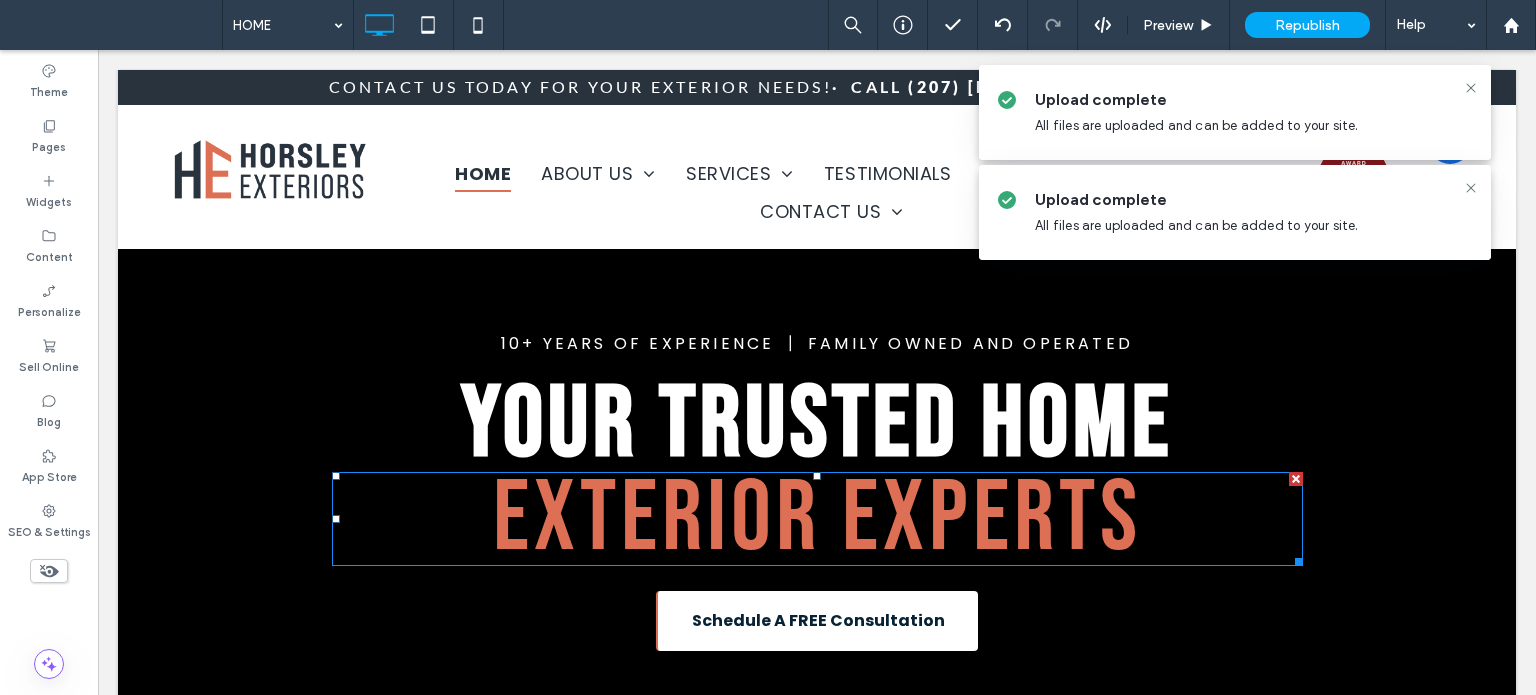 scroll, scrollTop: 0, scrollLeft: 0, axis: both 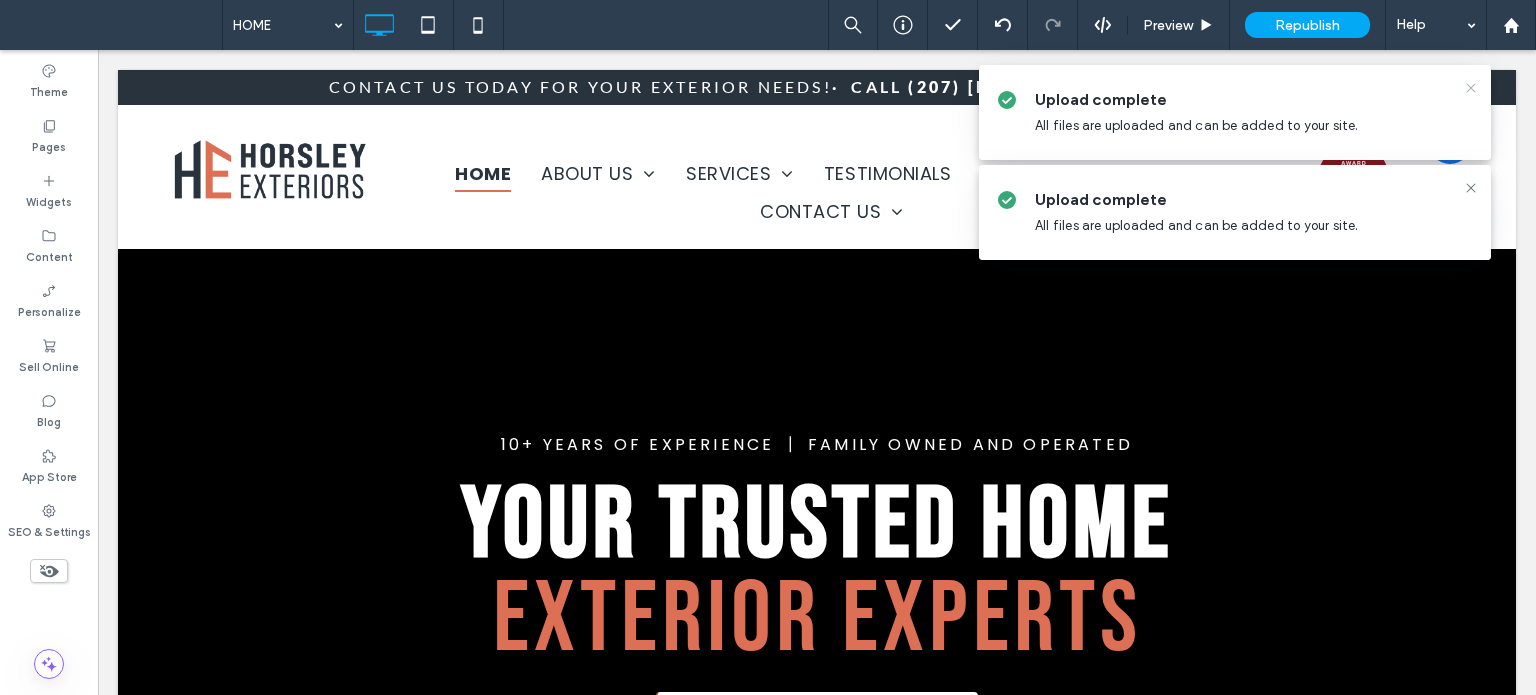 click 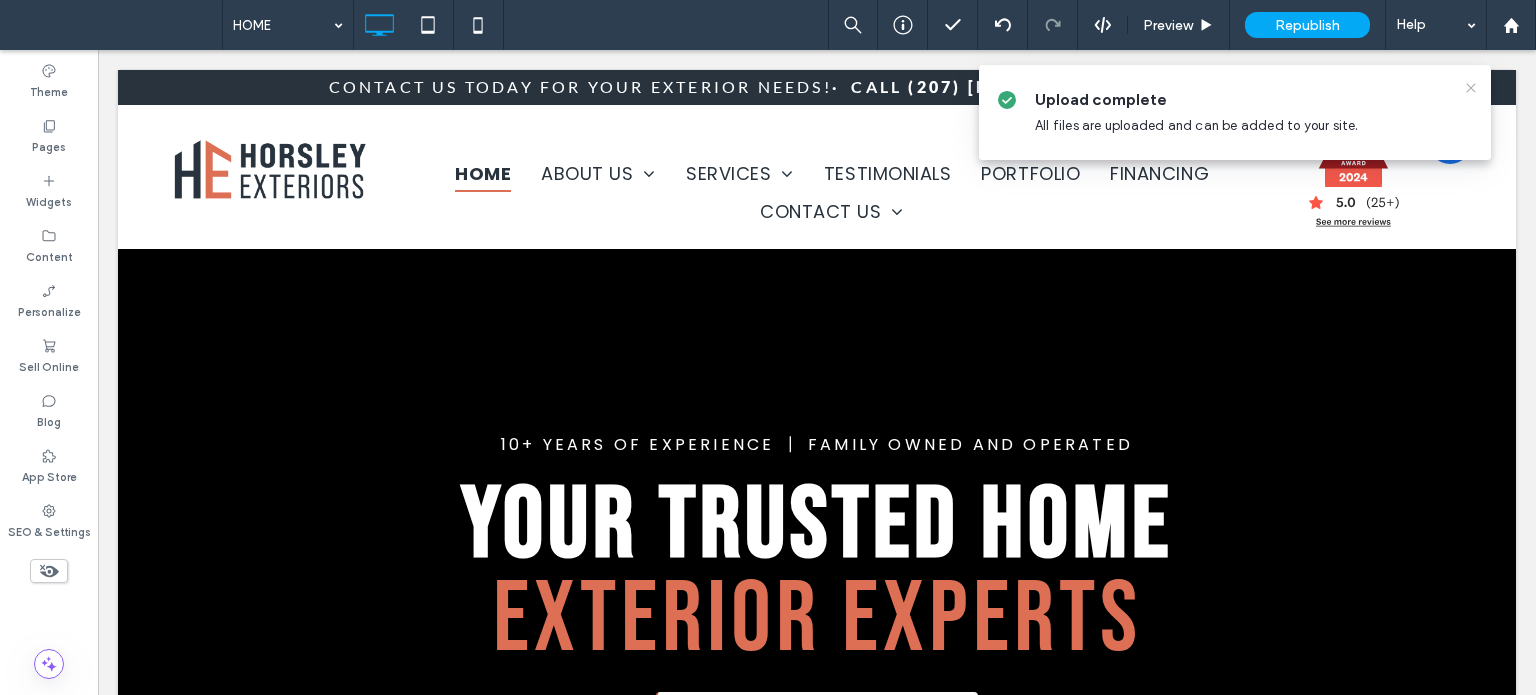 click 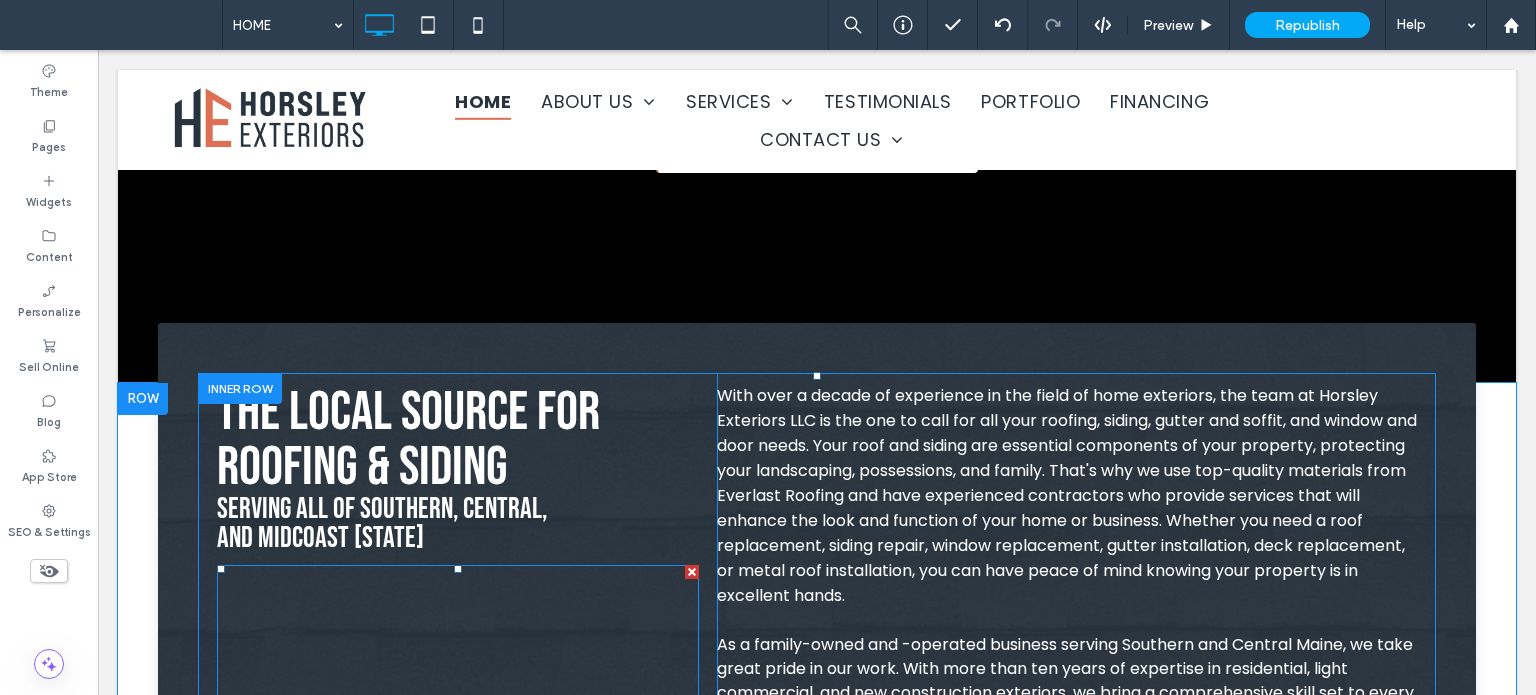 scroll, scrollTop: 800, scrollLeft: 0, axis: vertical 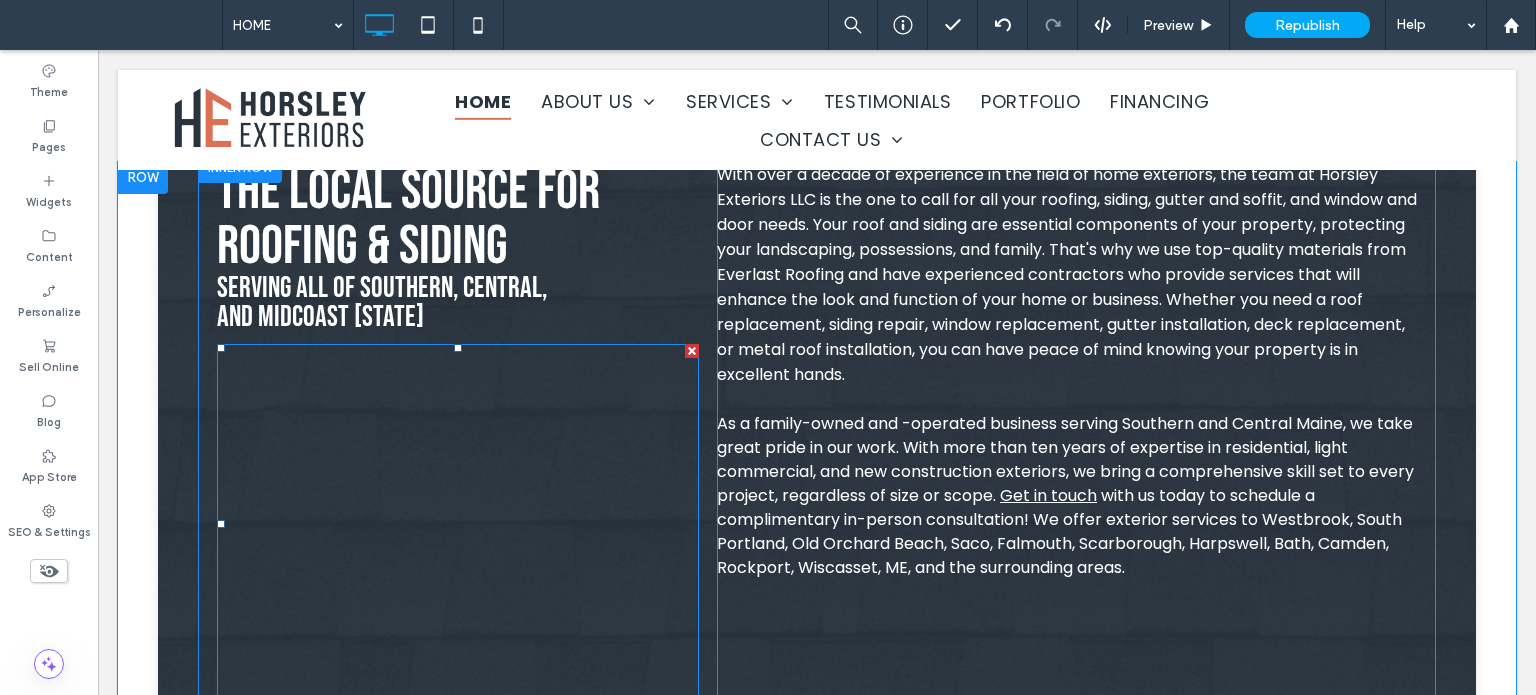 click at bounding box center (458, 524) 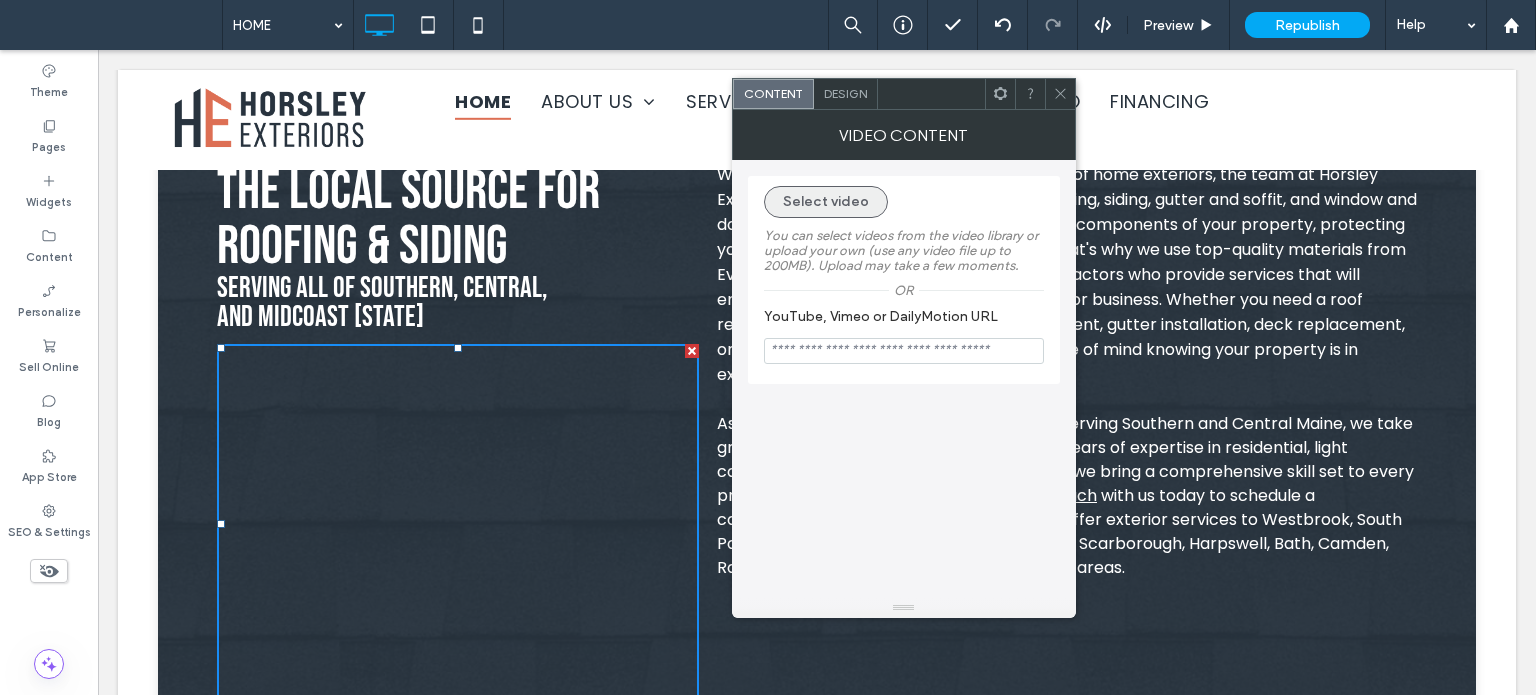 click on "Select video" at bounding box center (826, 202) 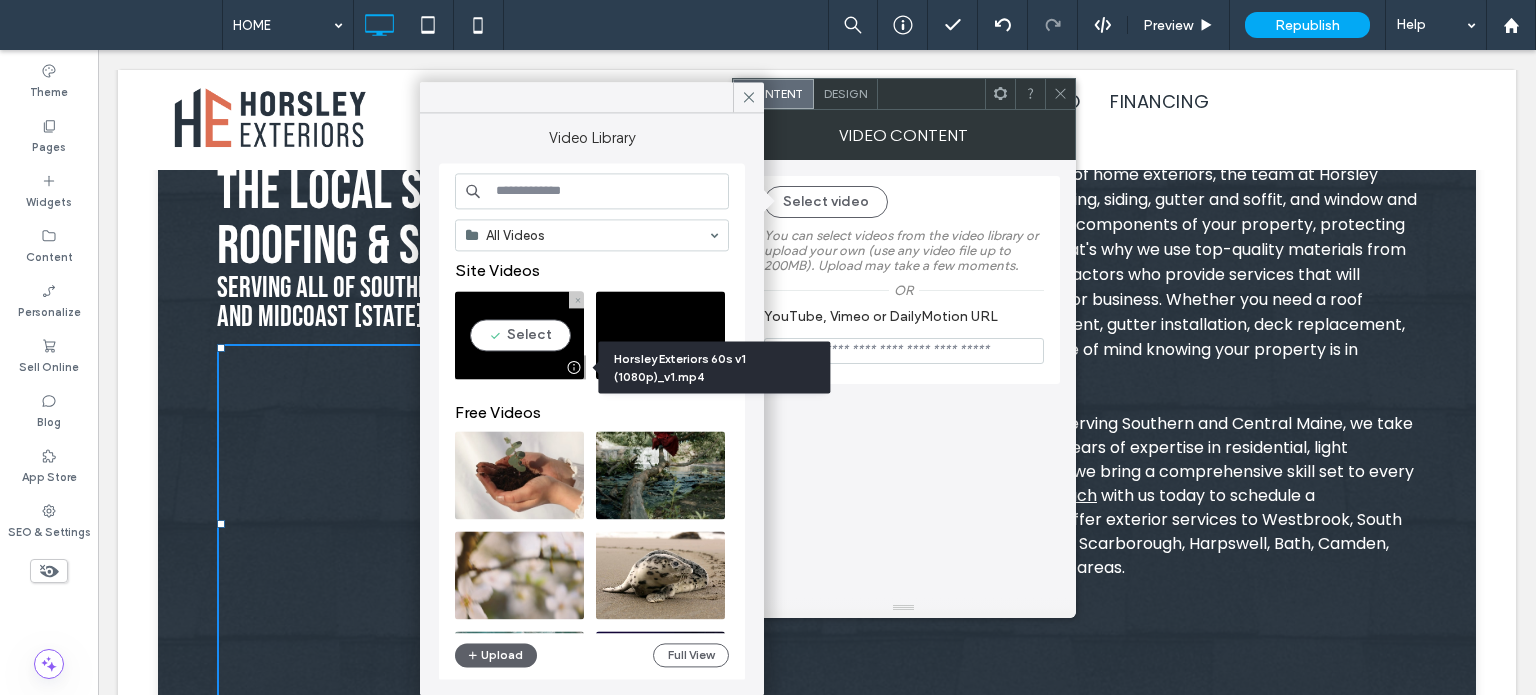 click at bounding box center [519, 335] 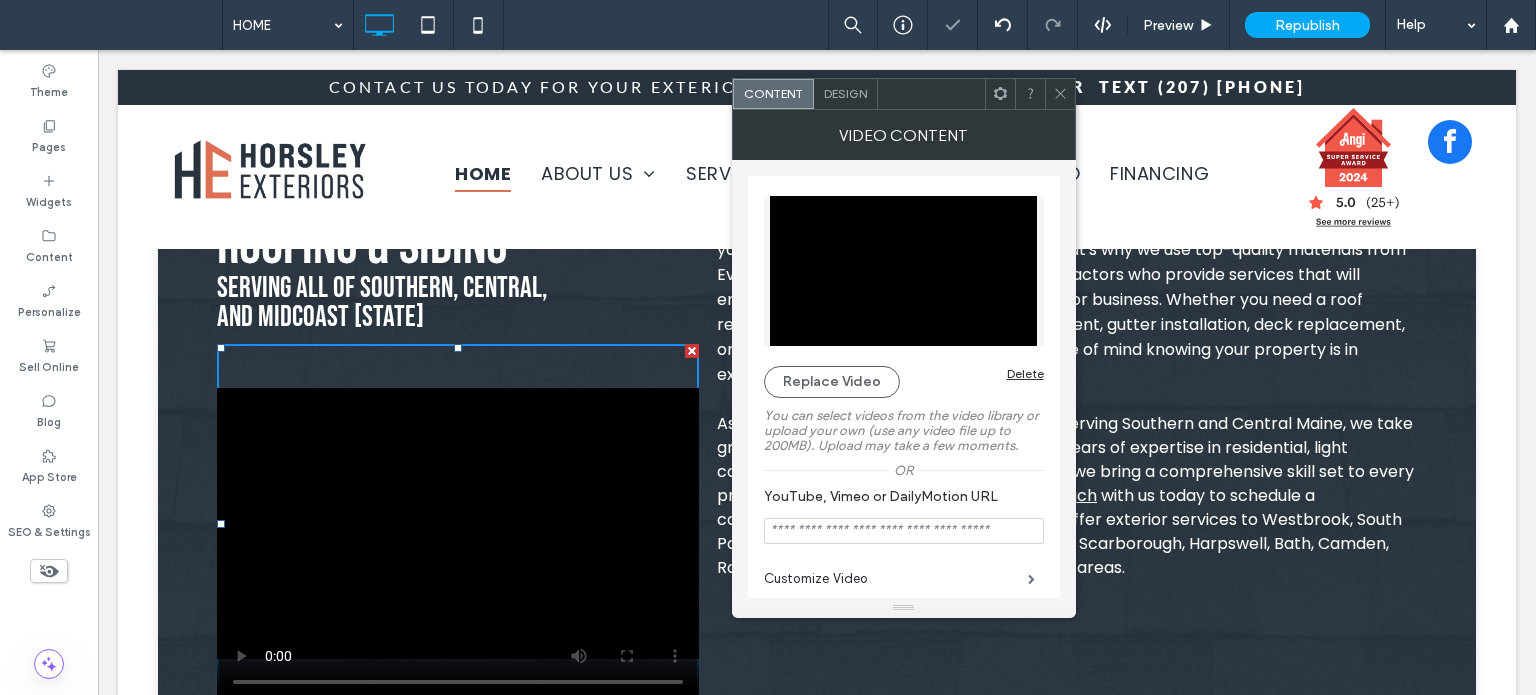 click 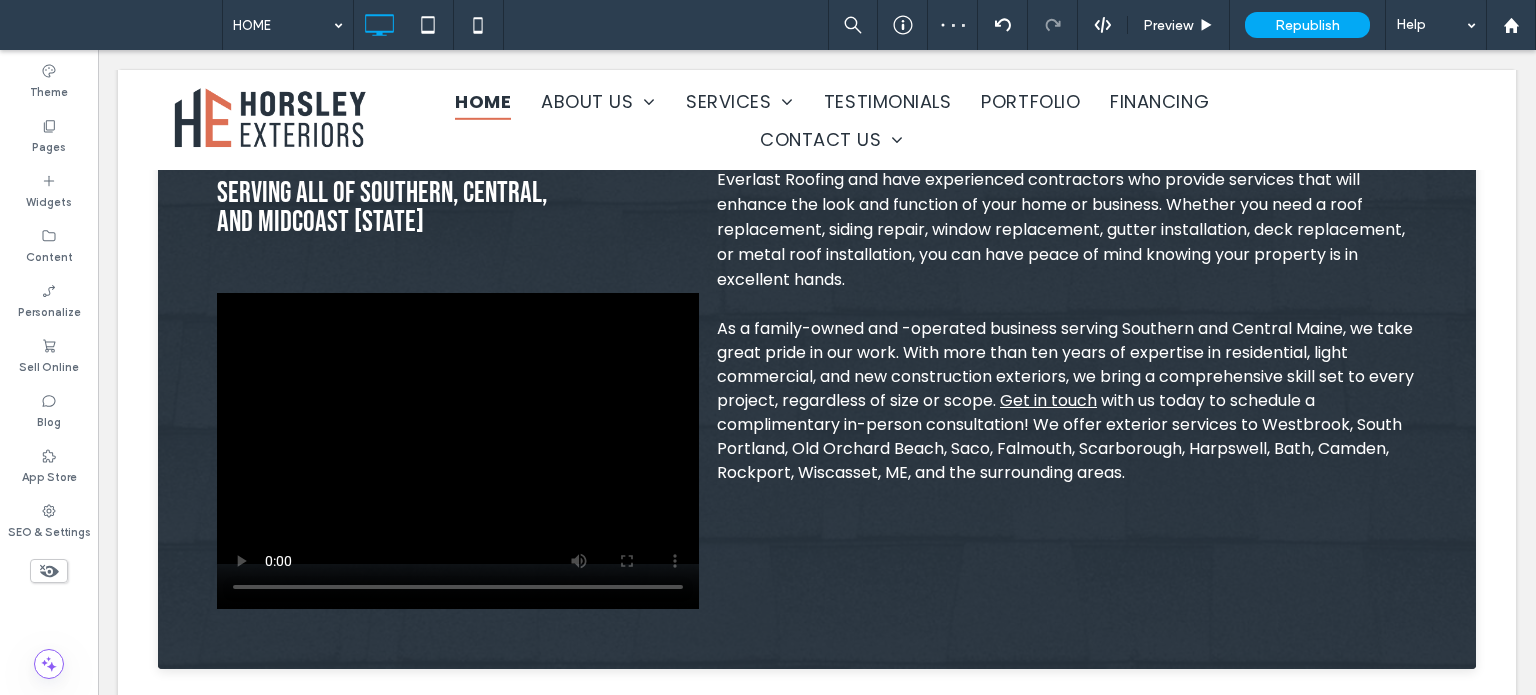scroll, scrollTop: 1000, scrollLeft: 0, axis: vertical 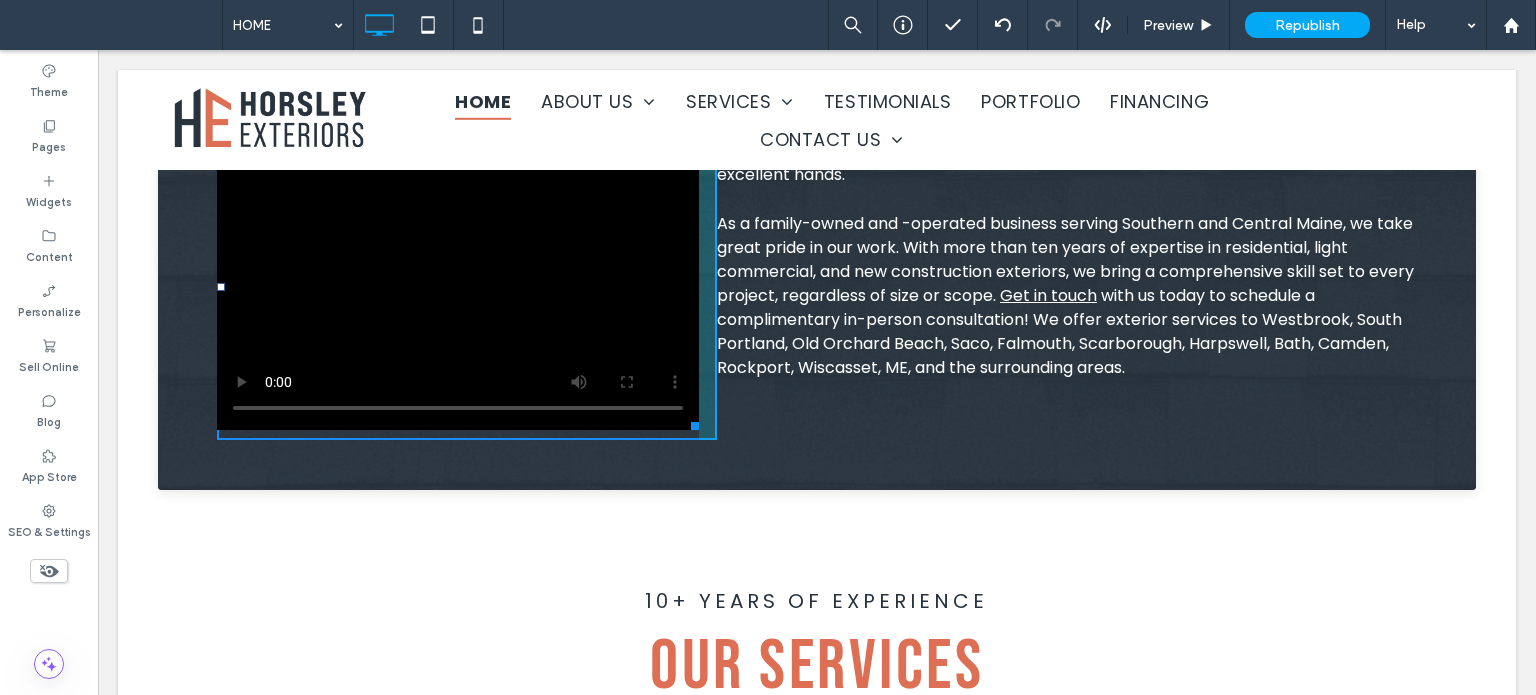 drag, startPoint x: 682, startPoint y: 499, endPoint x: 689, endPoint y: 427, distance: 72.33948 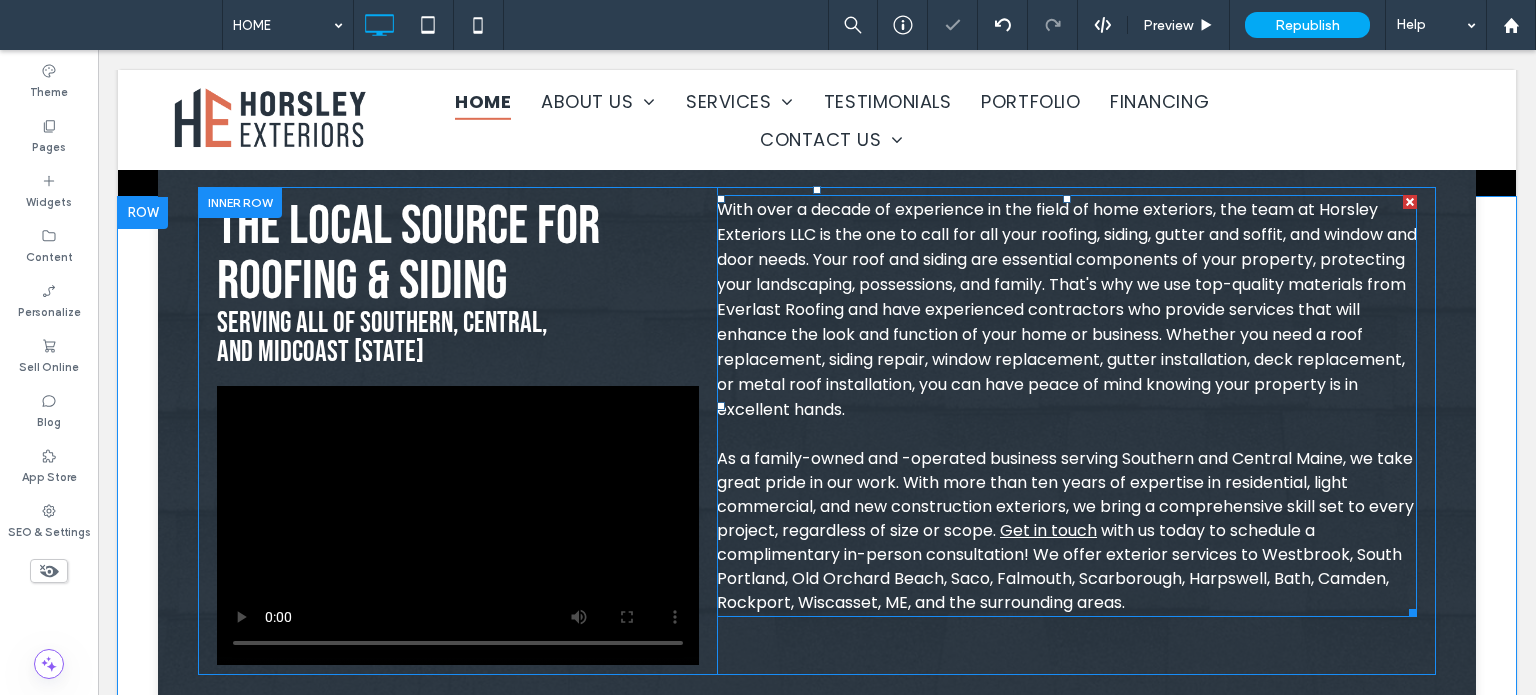 scroll, scrollTop: 800, scrollLeft: 0, axis: vertical 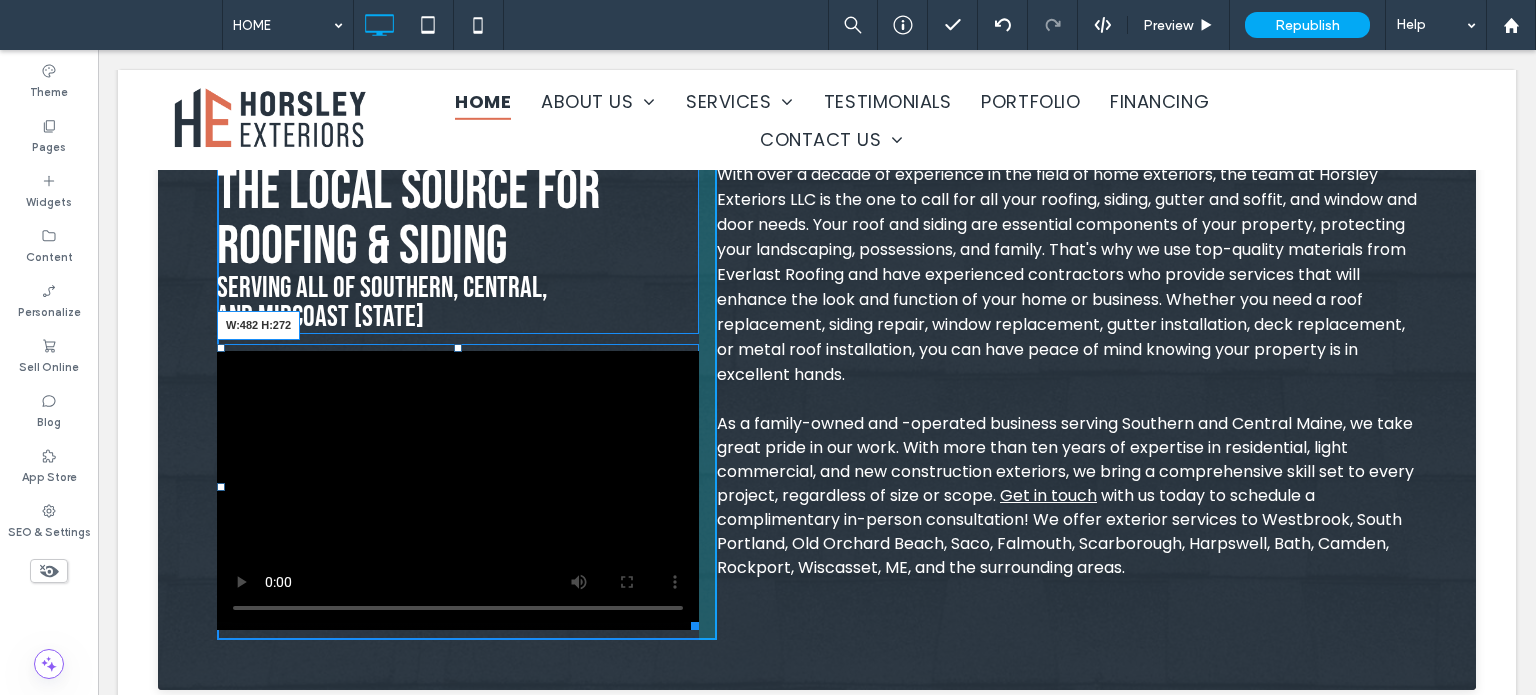 drag, startPoint x: 681, startPoint y: 620, endPoint x: 719, endPoint y: 606, distance: 40.496914 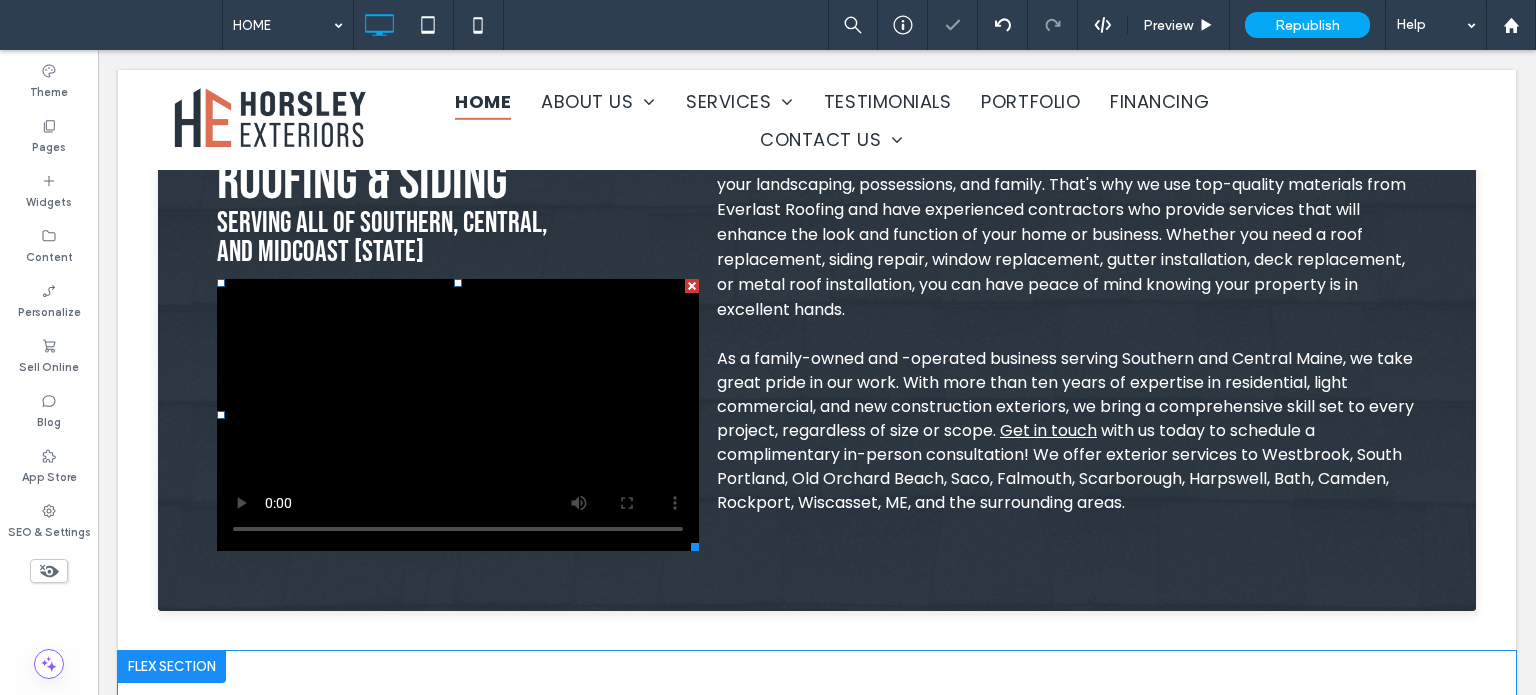 scroll, scrollTop: 900, scrollLeft: 0, axis: vertical 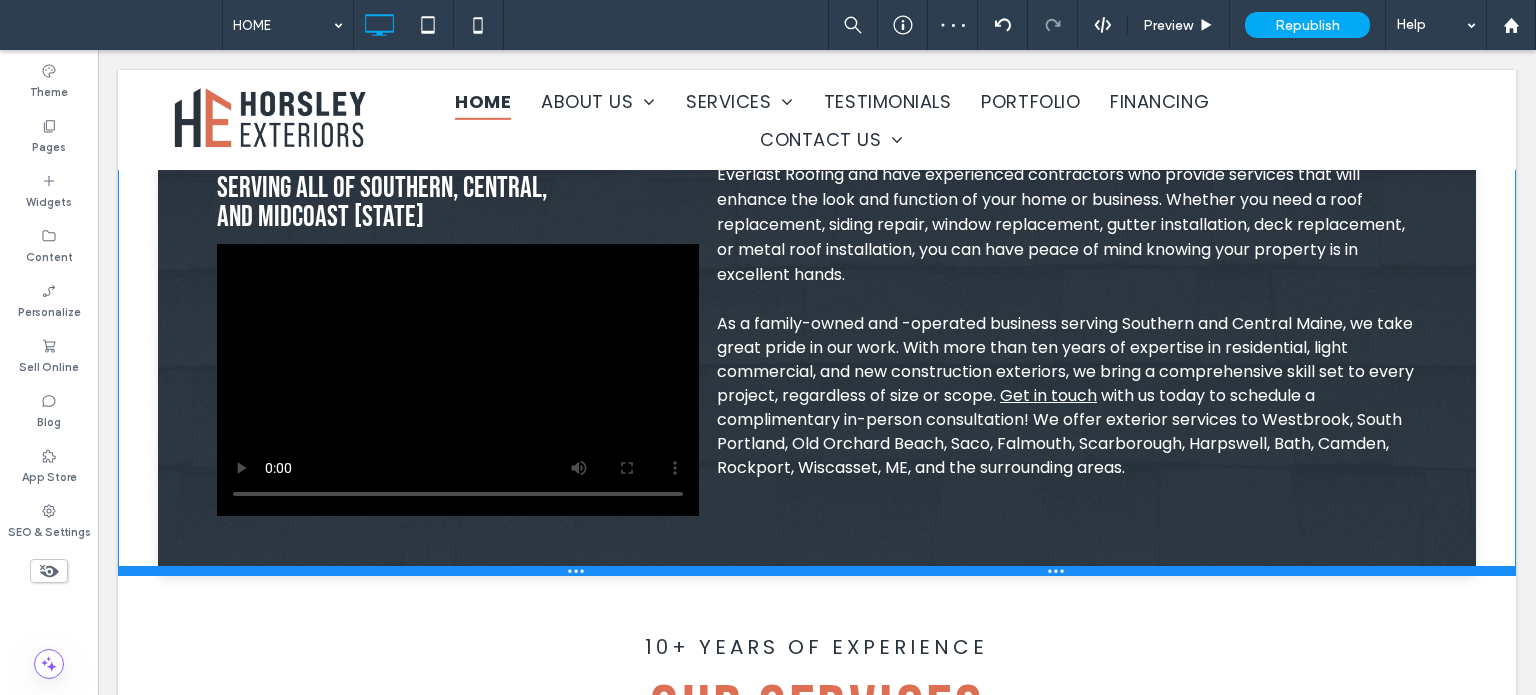 drag, startPoint x: 672, startPoint y: 611, endPoint x: 781, endPoint y: 616, distance: 109.11462 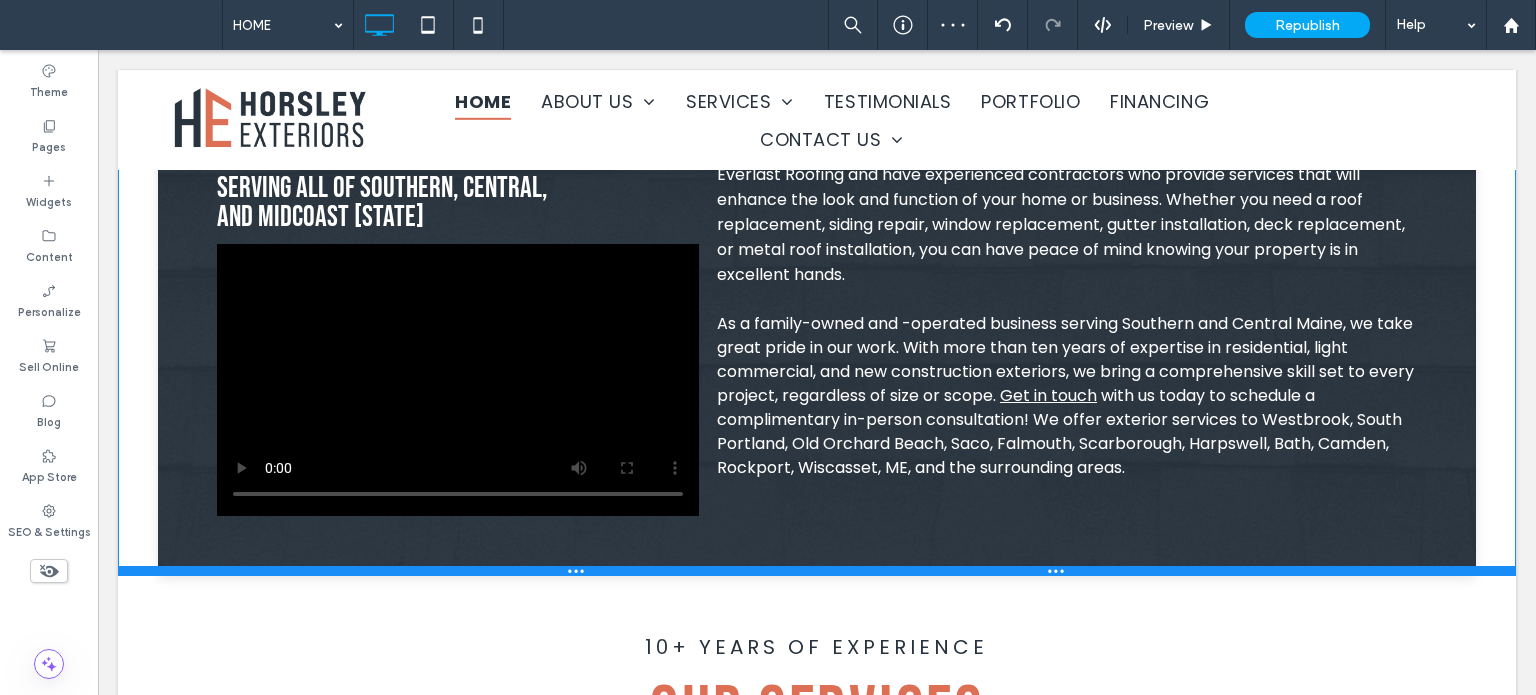 click at bounding box center (817, 571) 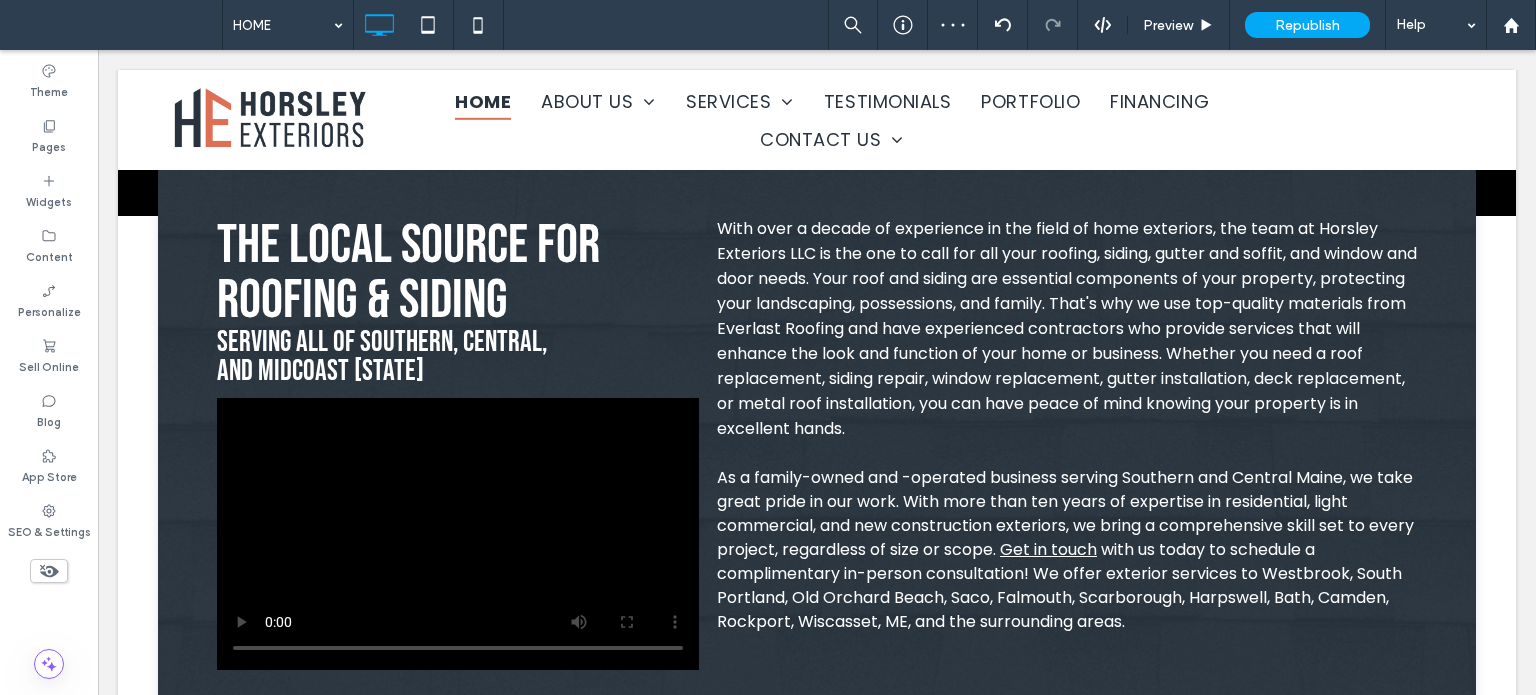 scroll, scrollTop: 700, scrollLeft: 0, axis: vertical 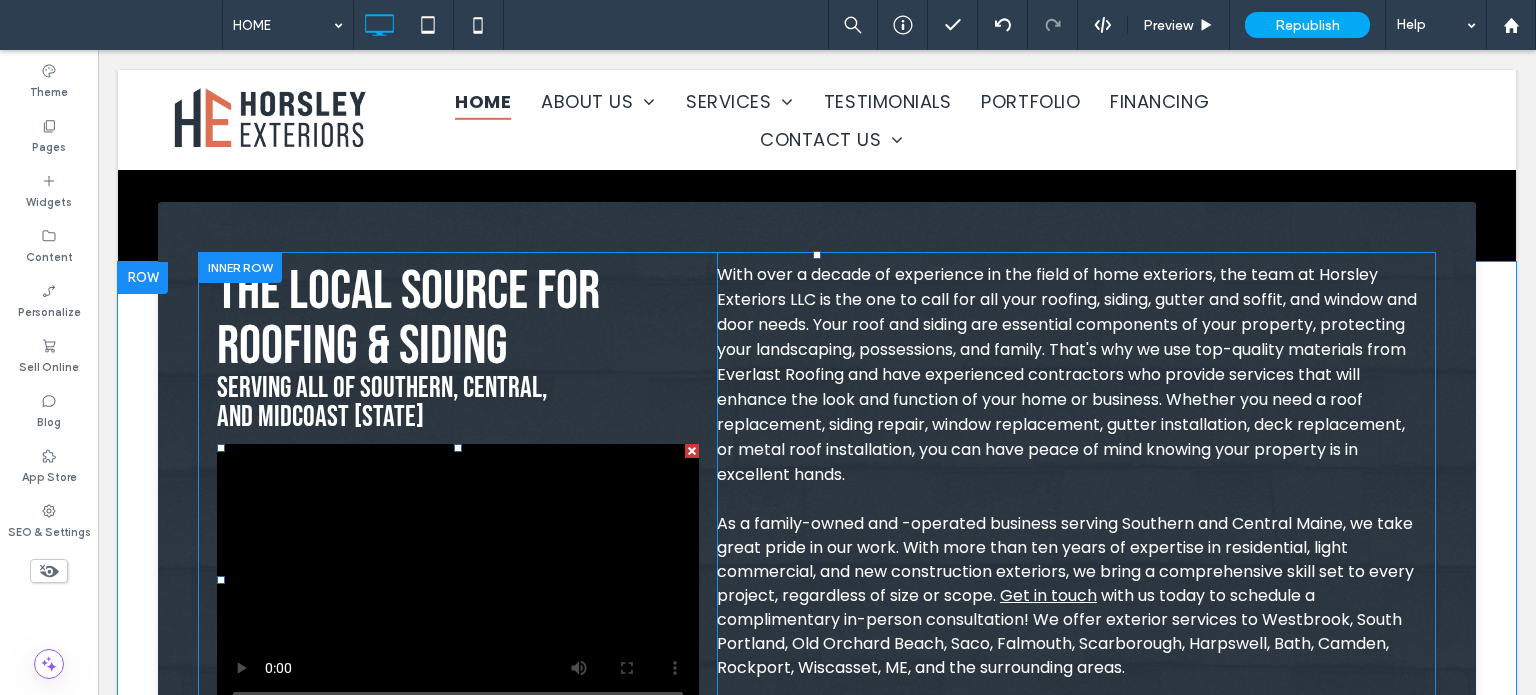 click at bounding box center (458, 580) 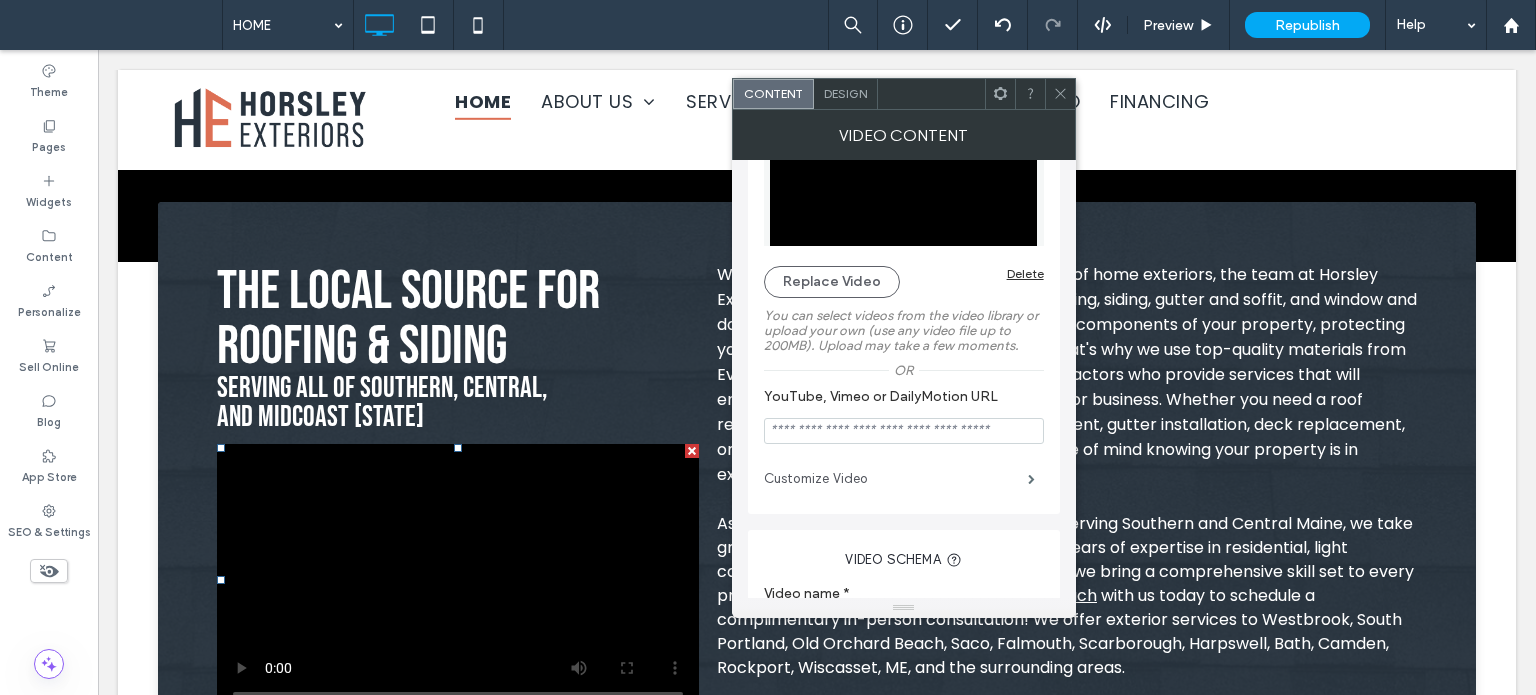 scroll, scrollTop: 96, scrollLeft: 0, axis: vertical 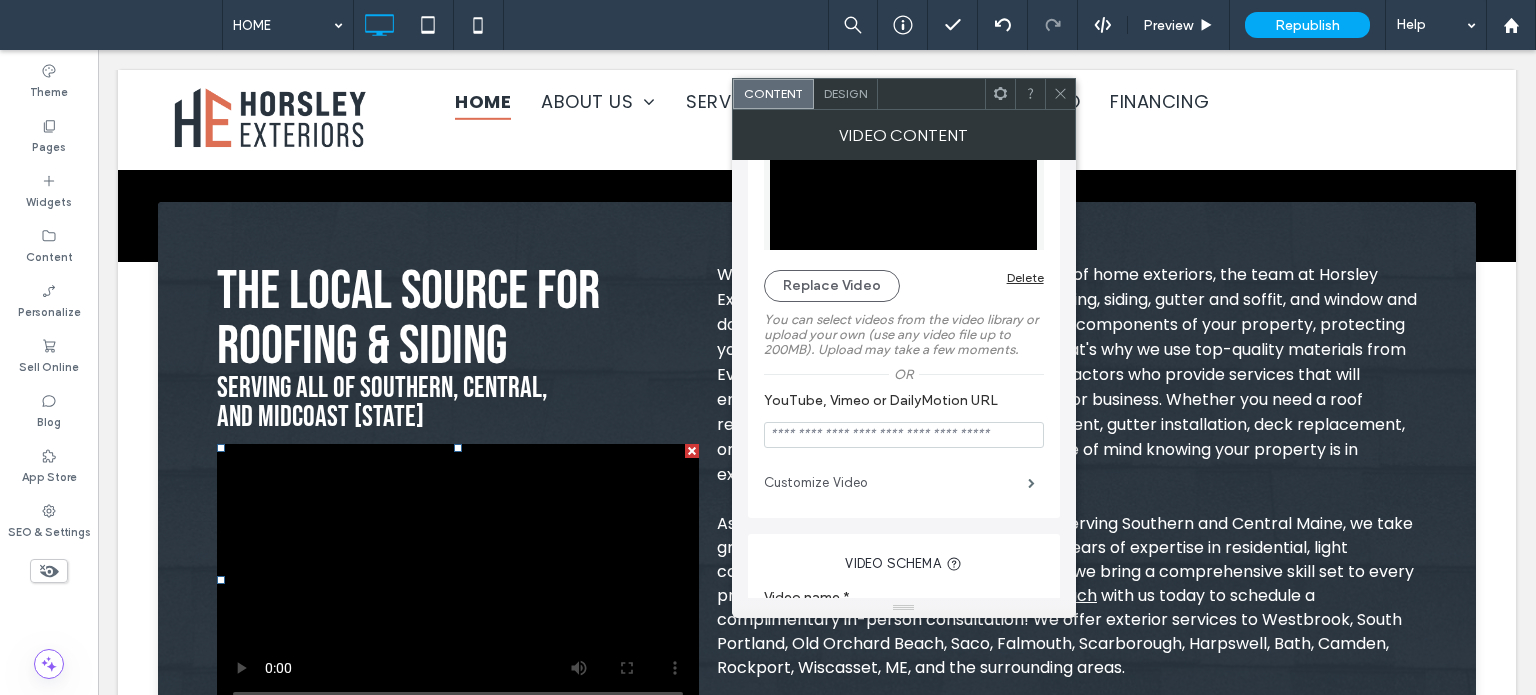 click on "Customize Video" at bounding box center [896, 483] 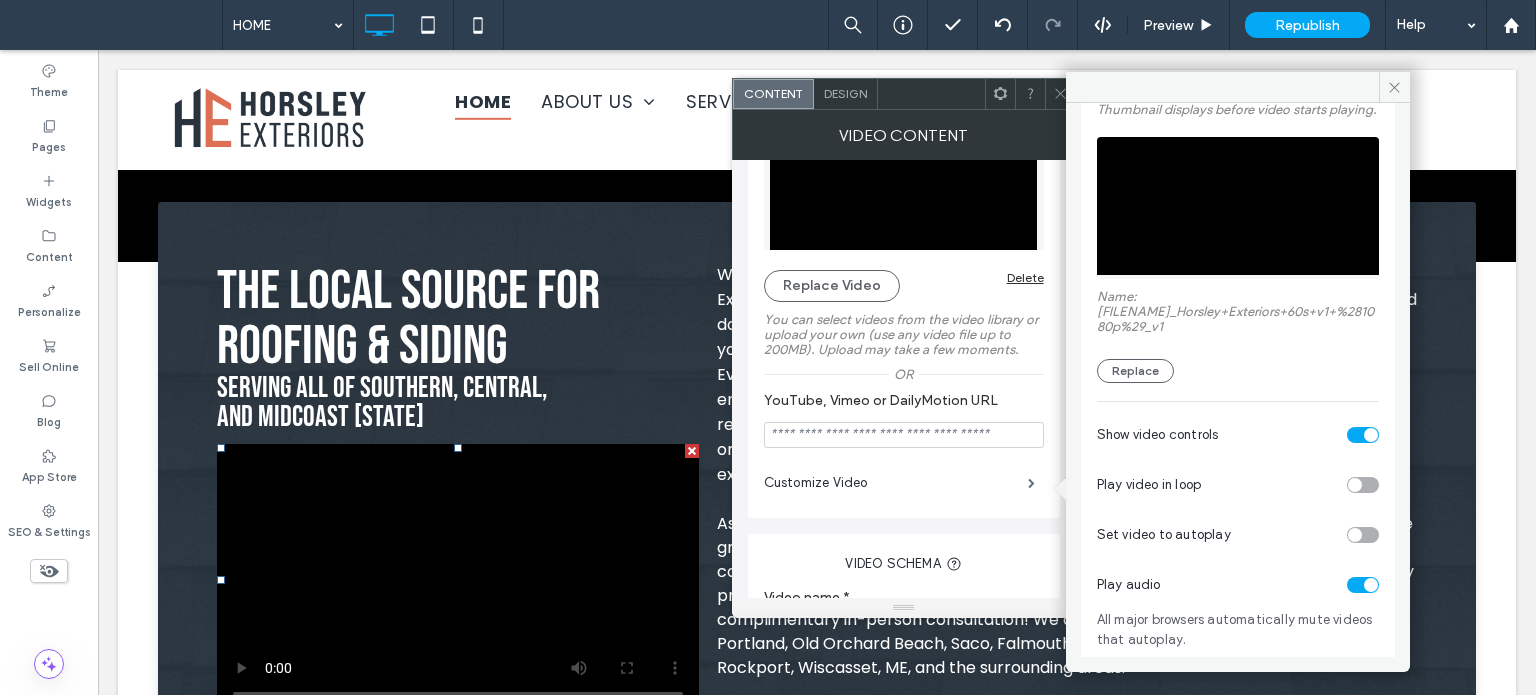 scroll, scrollTop: 148, scrollLeft: 0, axis: vertical 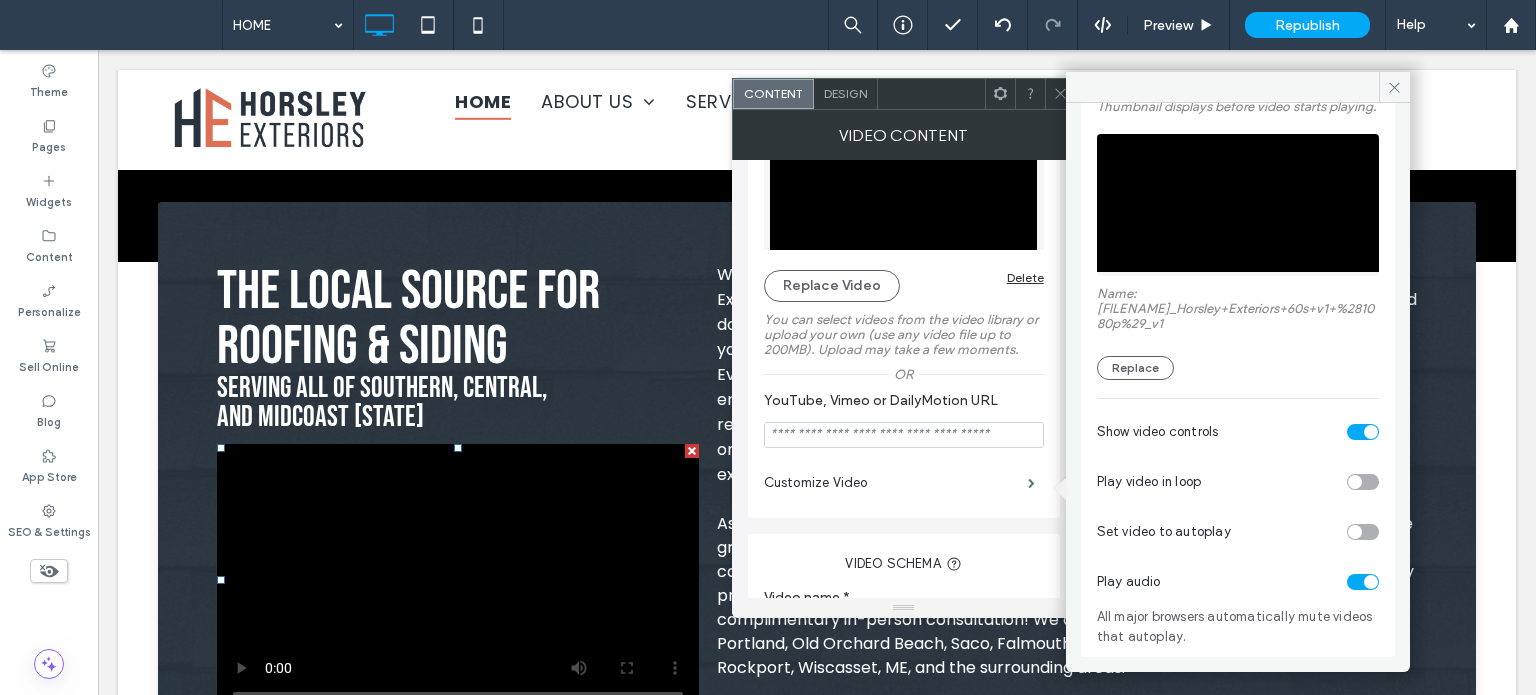 click at bounding box center [1355, 482] 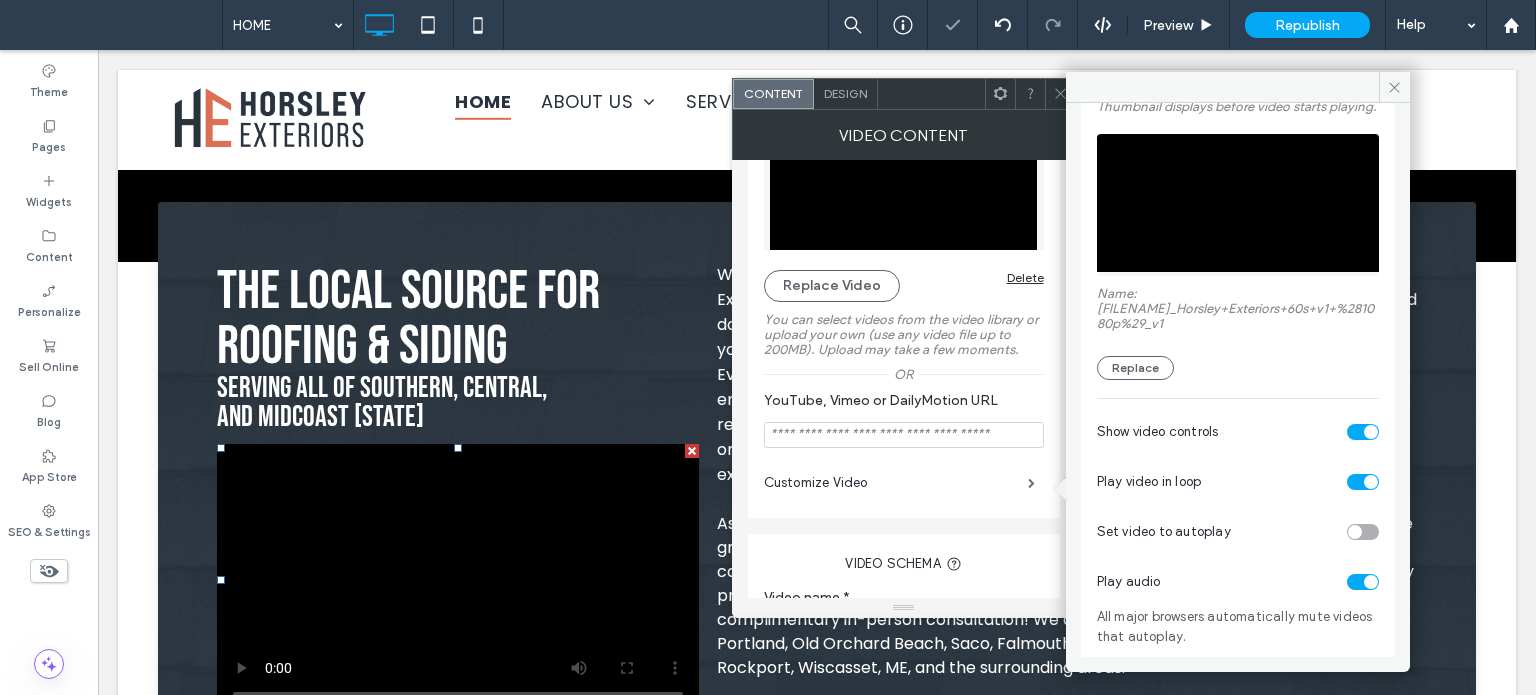 click at bounding box center [1060, 94] 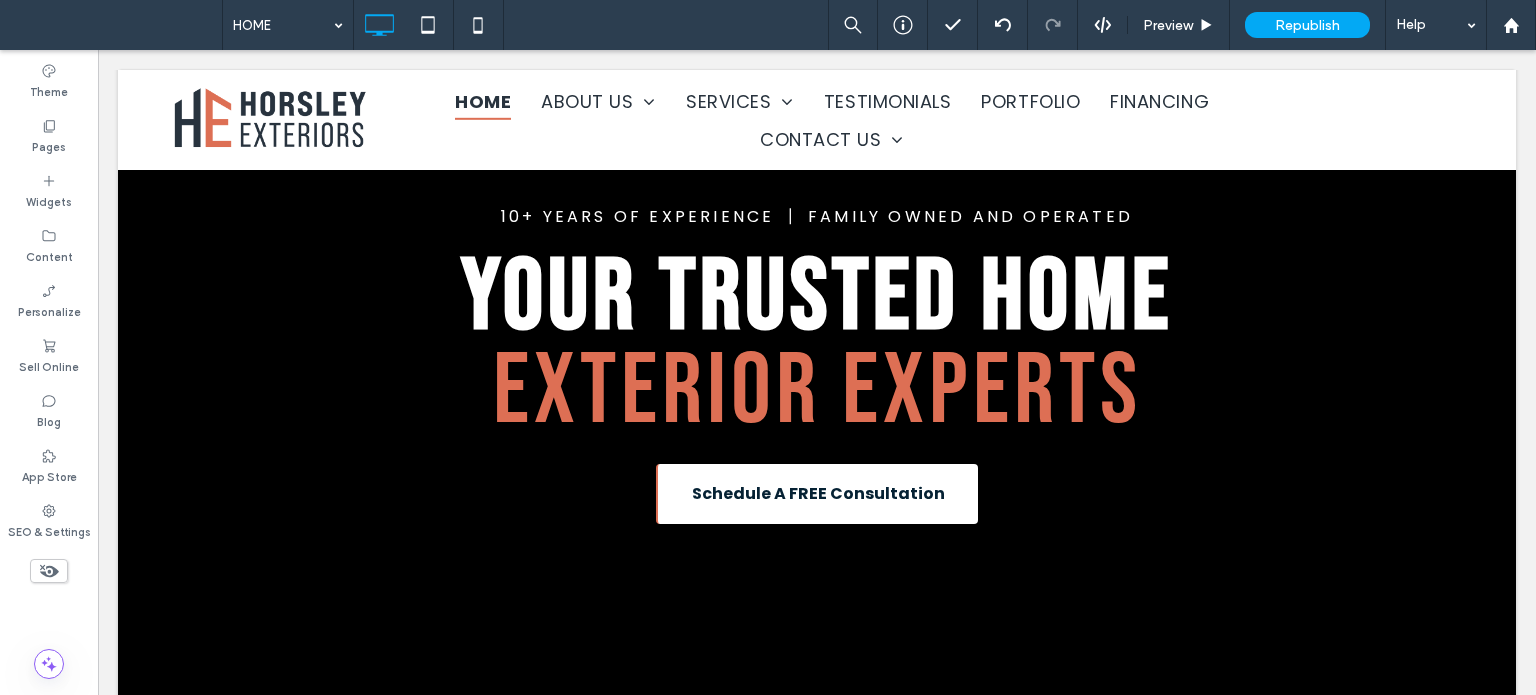 scroll, scrollTop: 300, scrollLeft: 0, axis: vertical 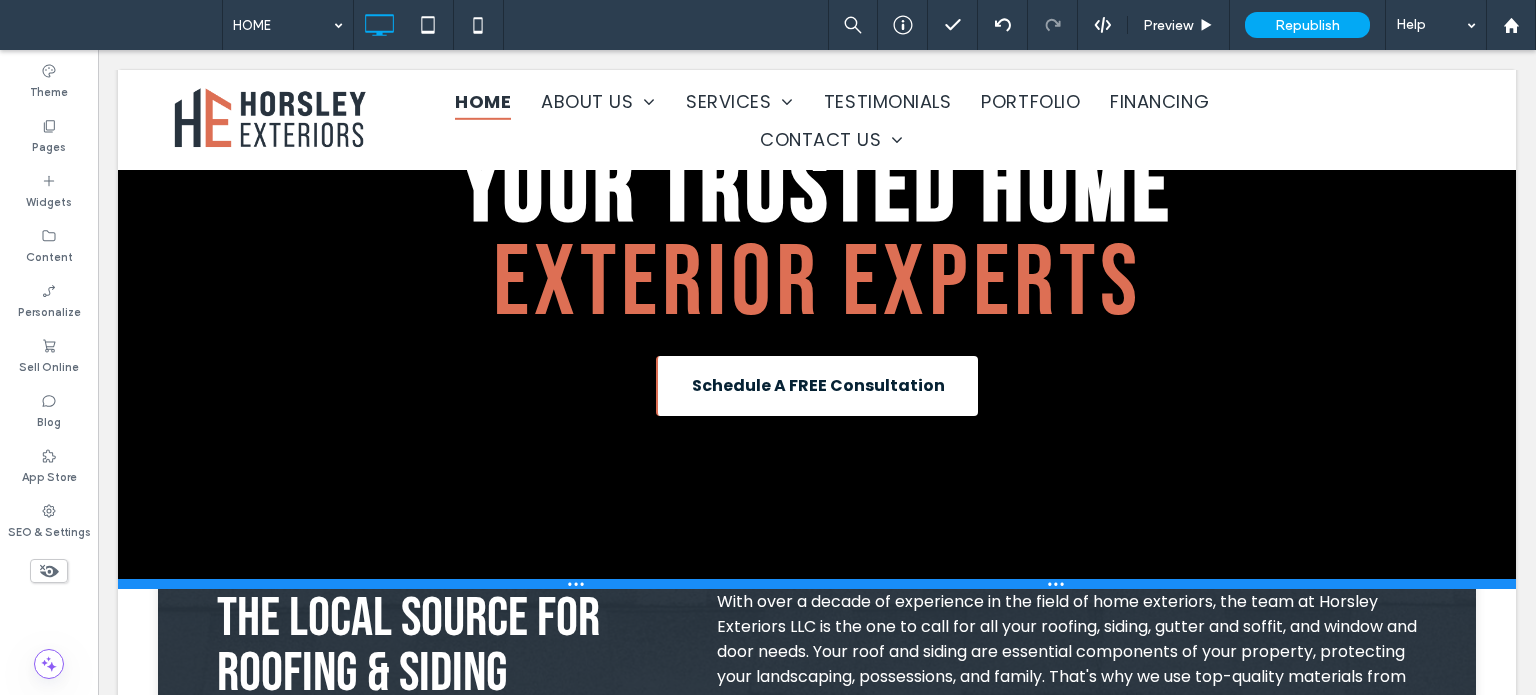 drag, startPoint x: 1480, startPoint y: 659, endPoint x: 1483, endPoint y: 587, distance: 72.06247 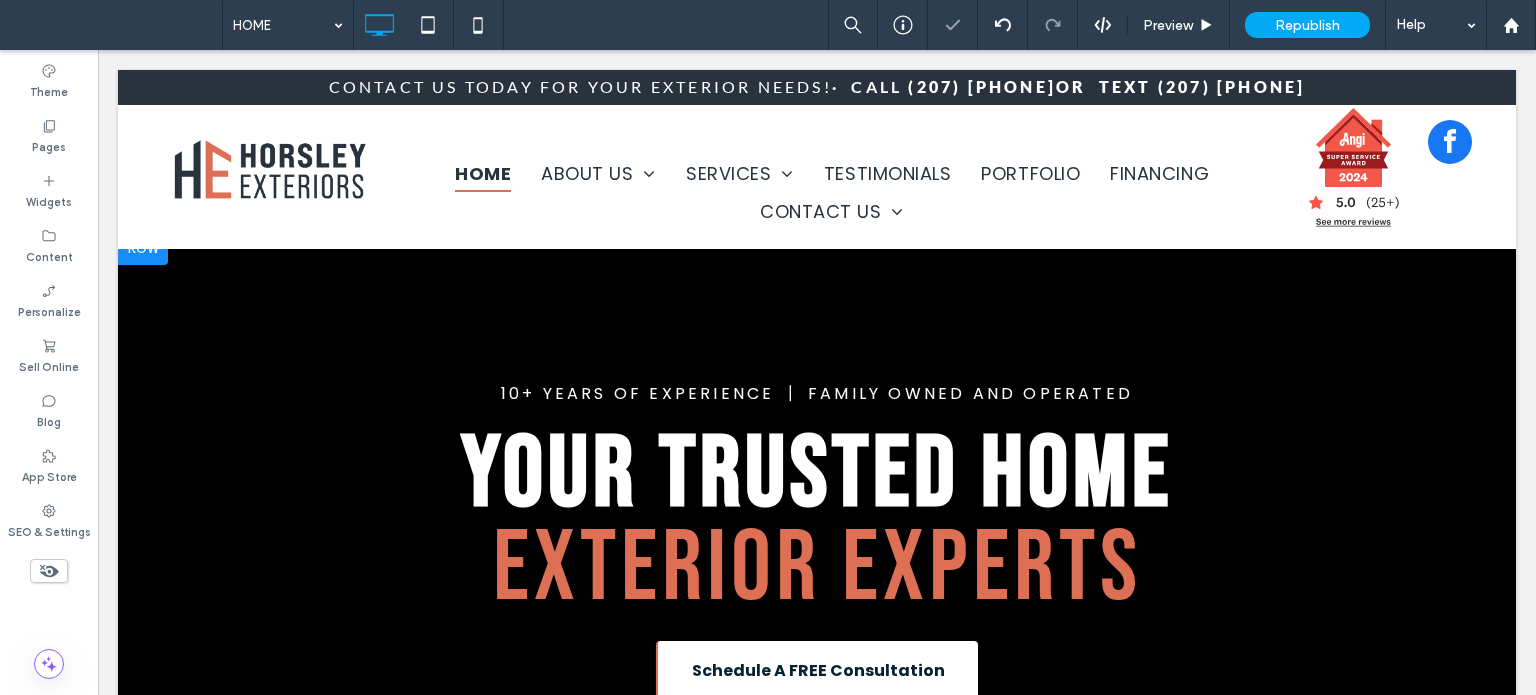 scroll, scrollTop: 0, scrollLeft: 0, axis: both 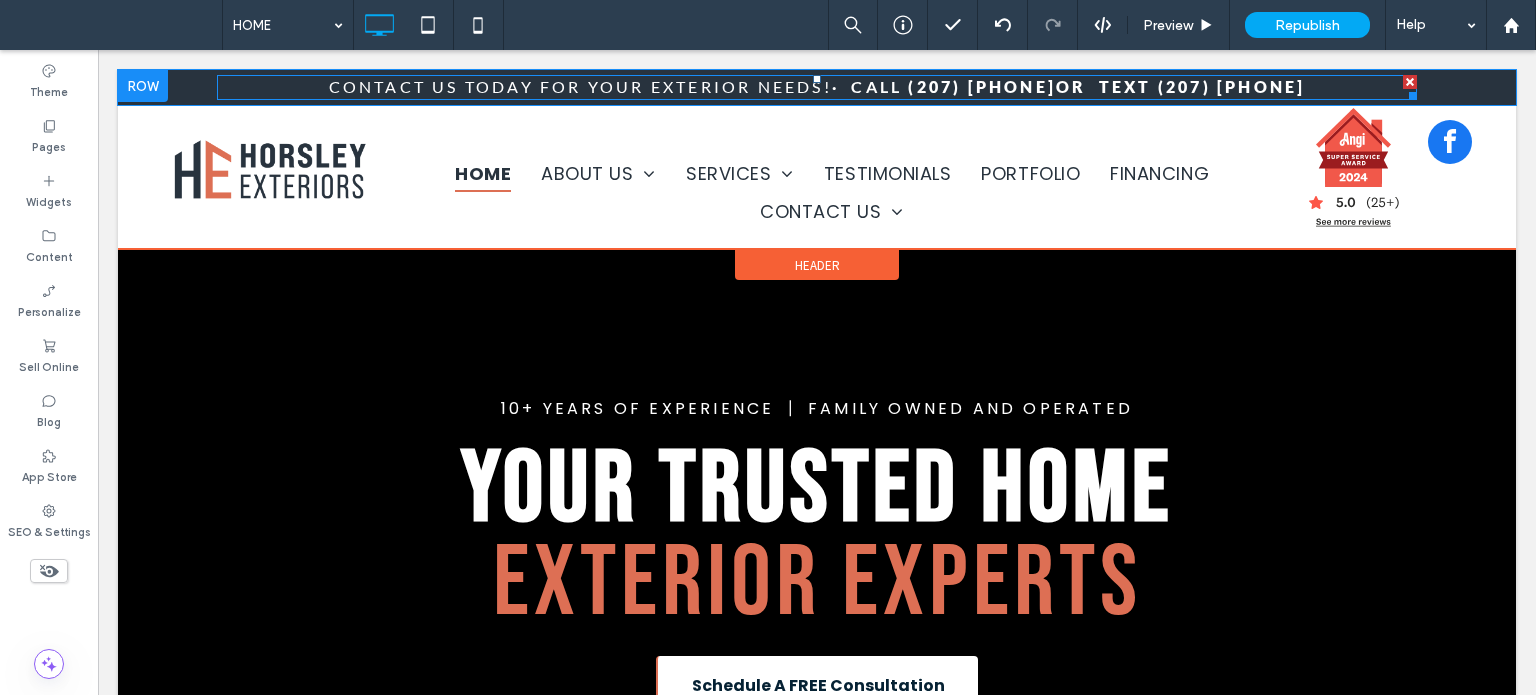 click on "Contact us today for your Exterior Needs!" at bounding box center (580, 86) 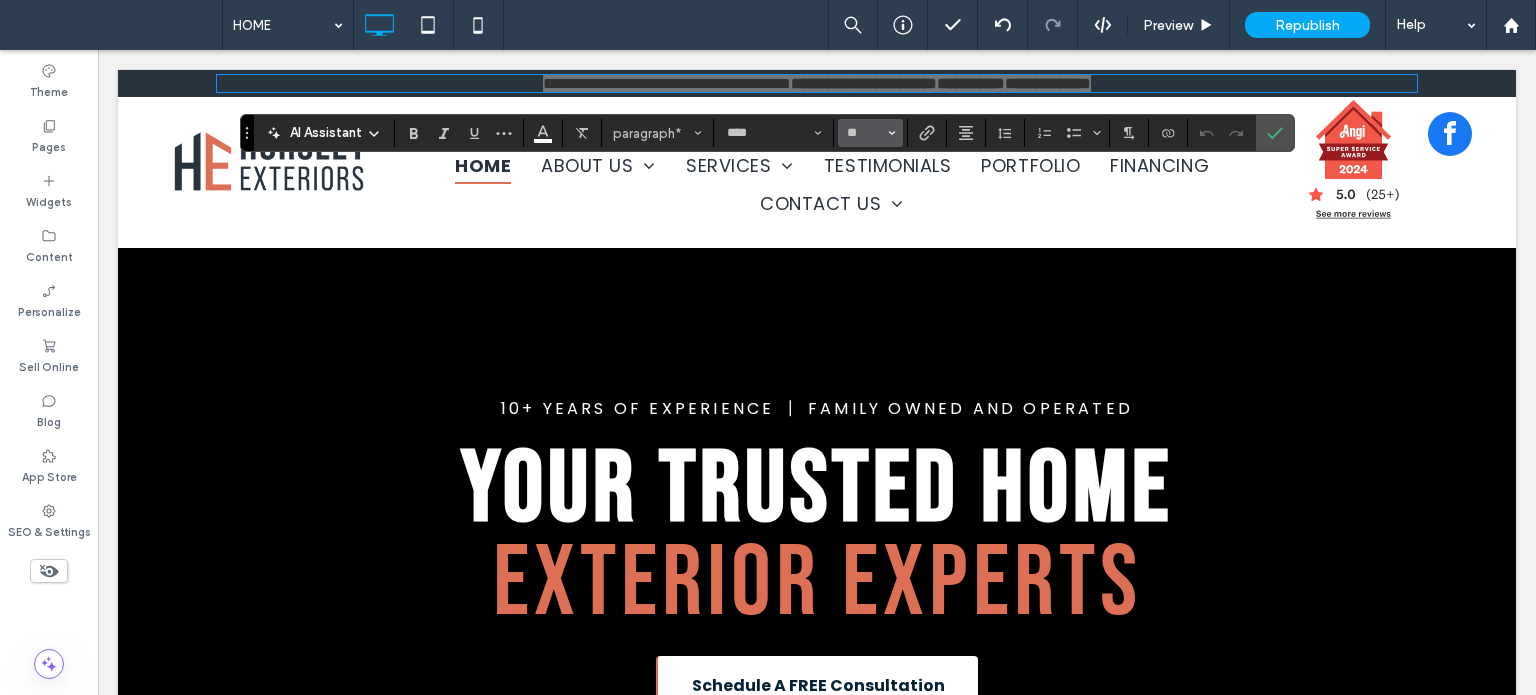 click on "**" at bounding box center [870, 133] 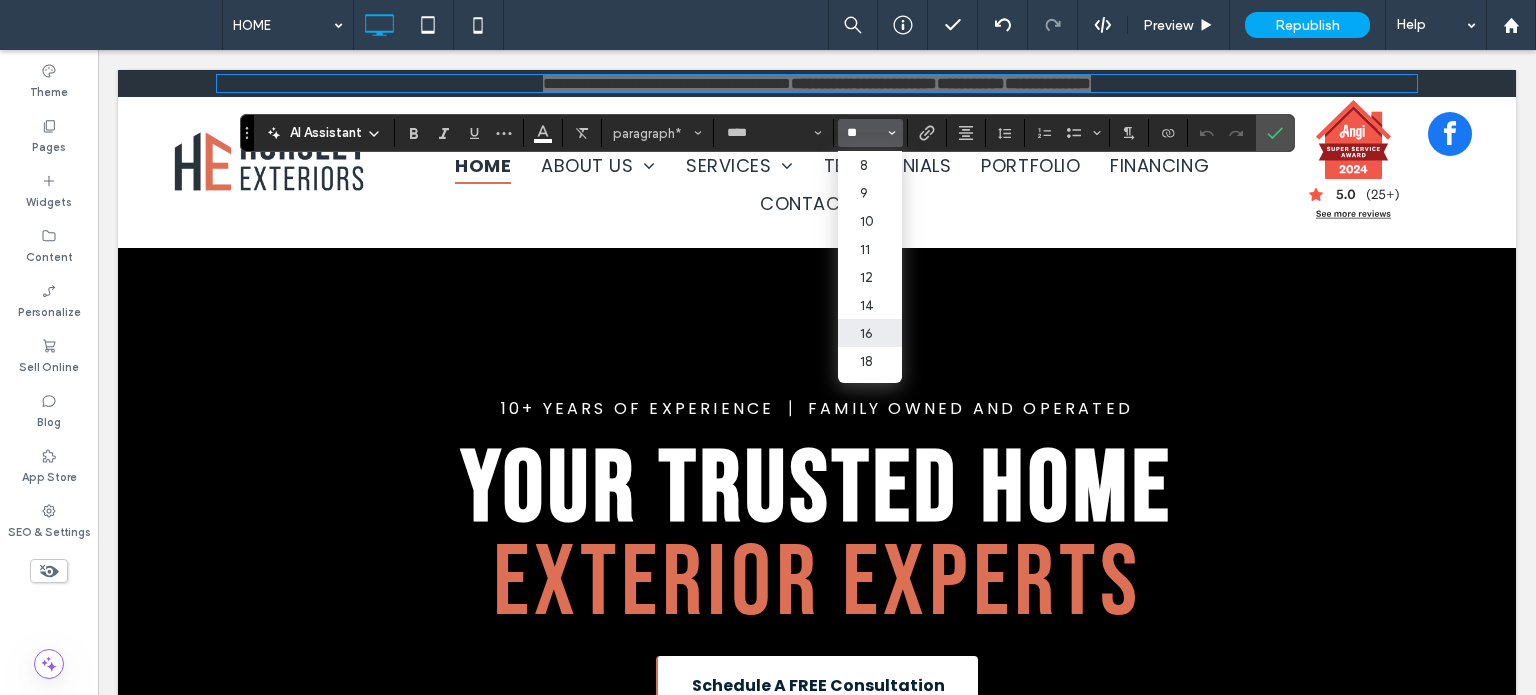 type 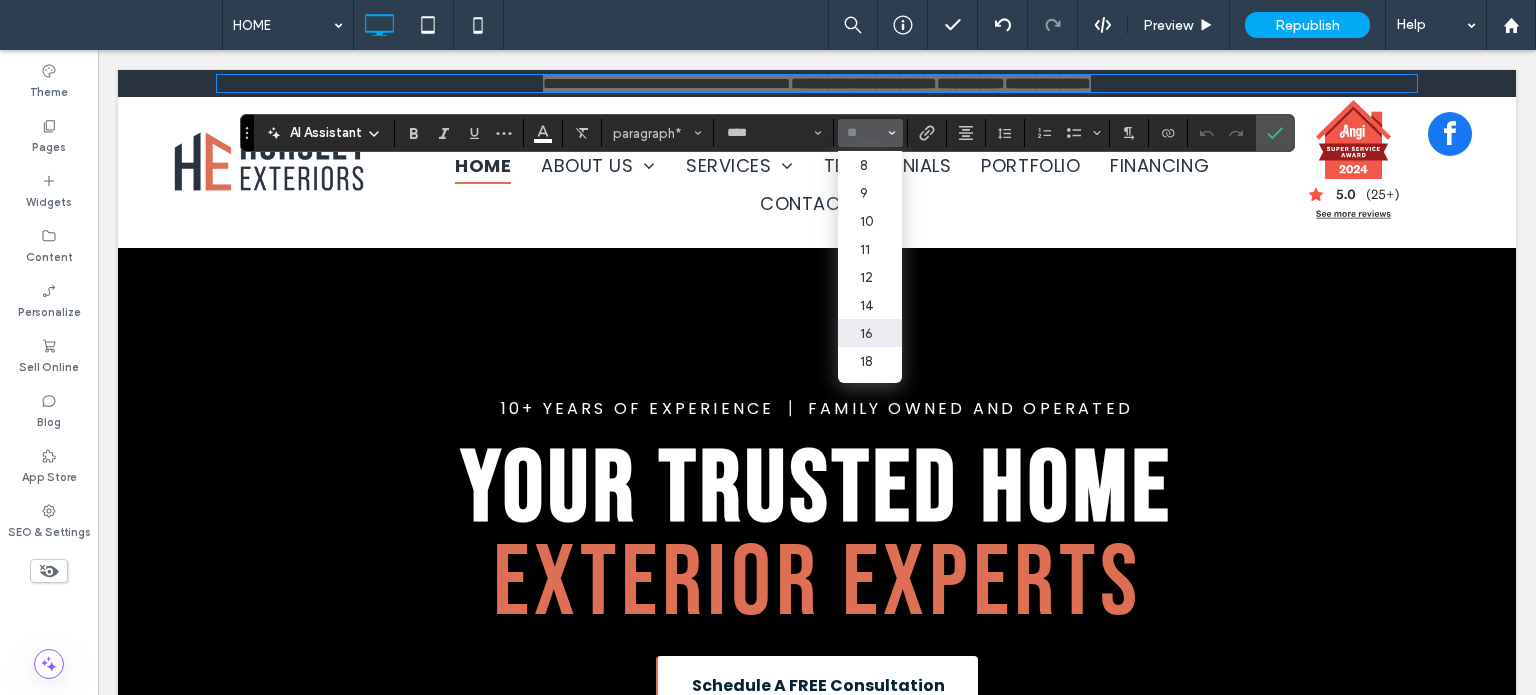 click at bounding box center [864, 133] 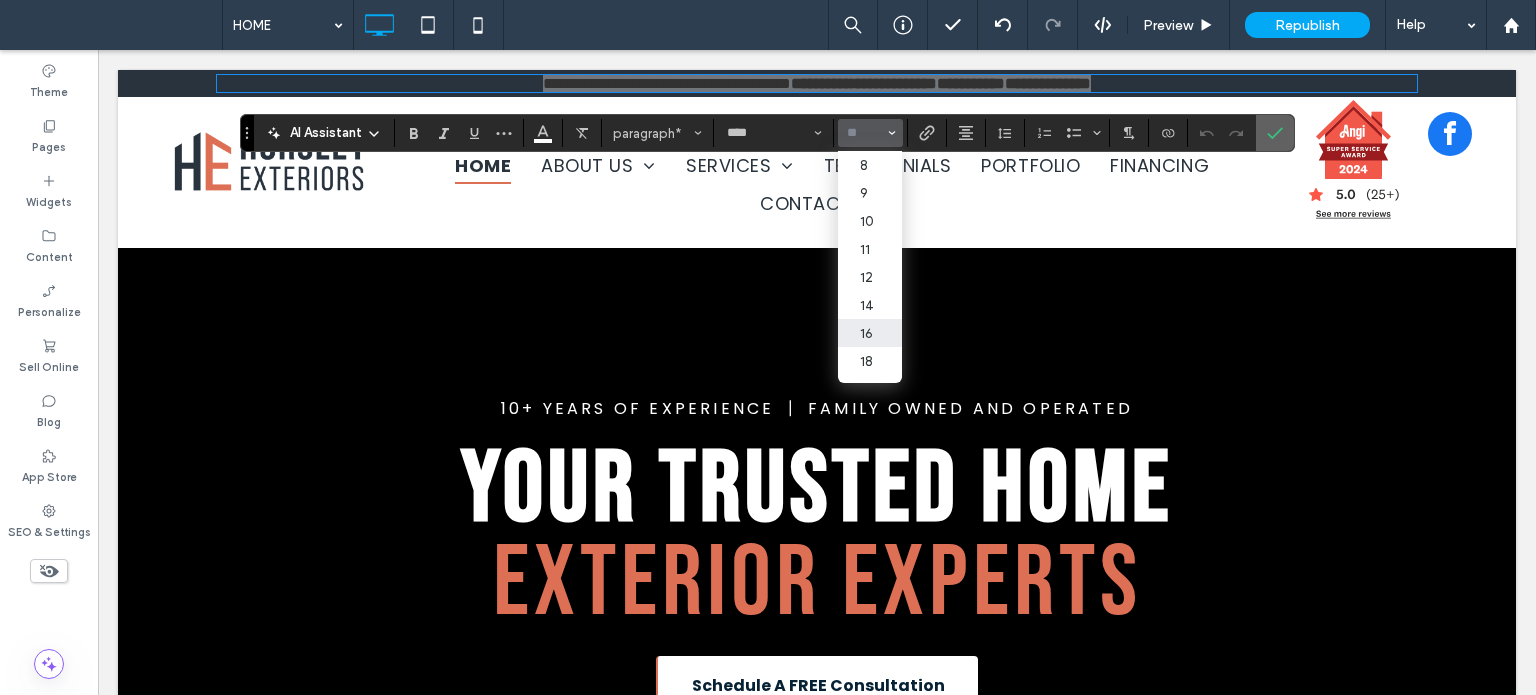 click 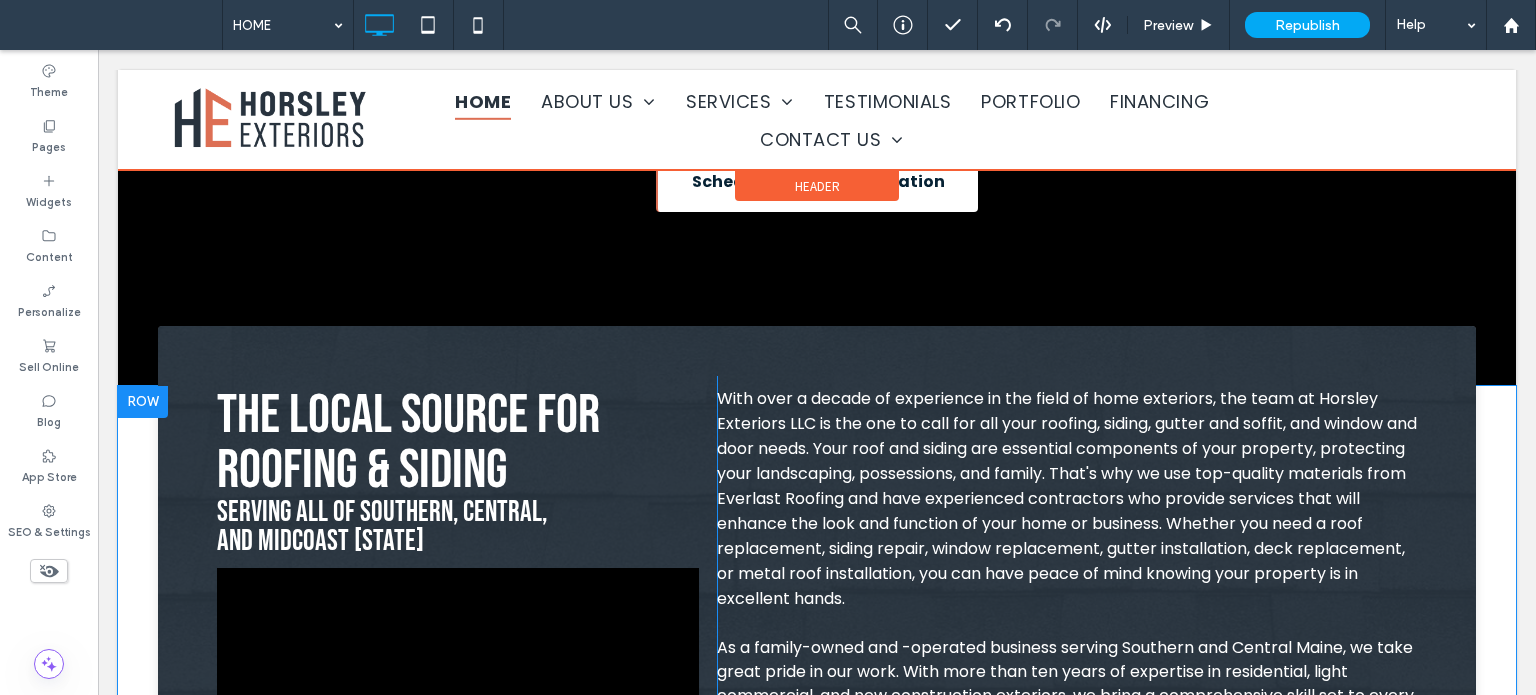 scroll, scrollTop: 400, scrollLeft: 0, axis: vertical 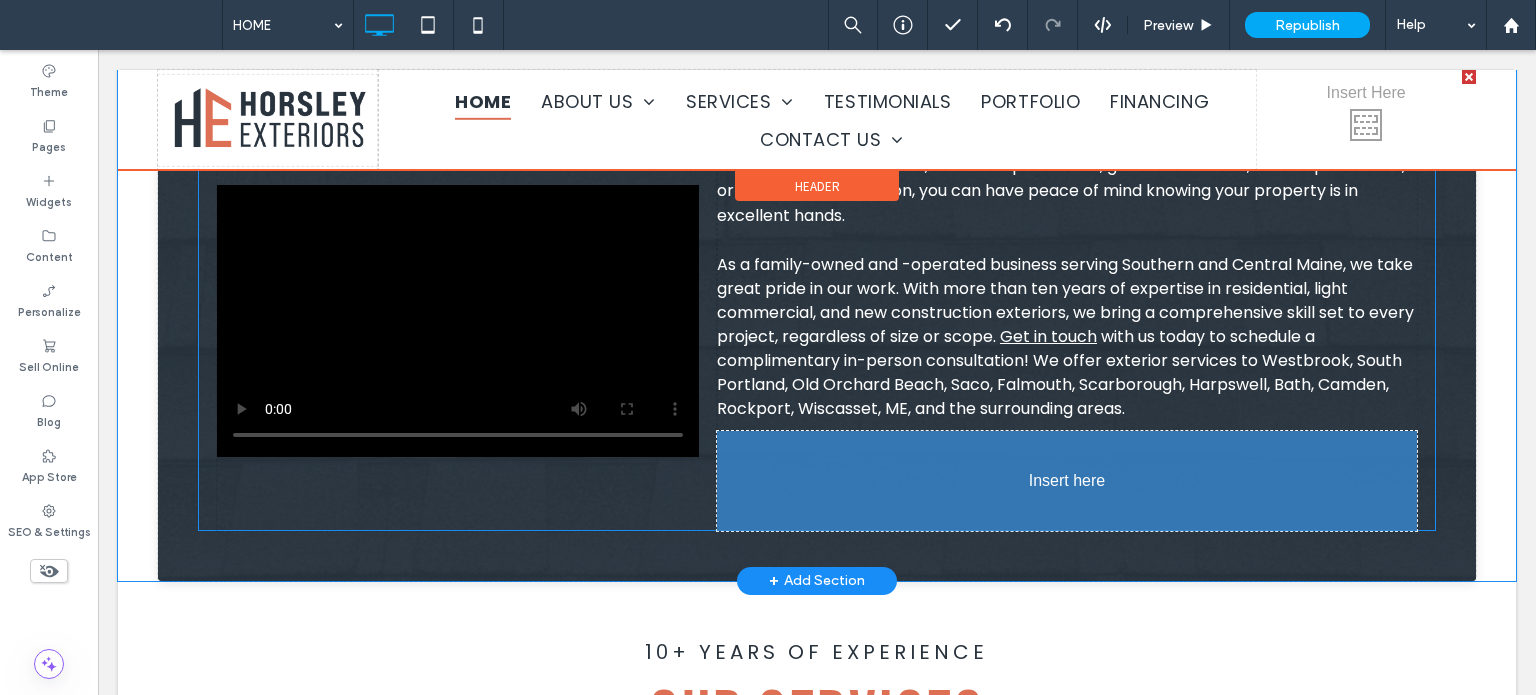 drag, startPoint x: 847, startPoint y: 296, endPoint x: 1084, endPoint y: 479, distance: 299.42944 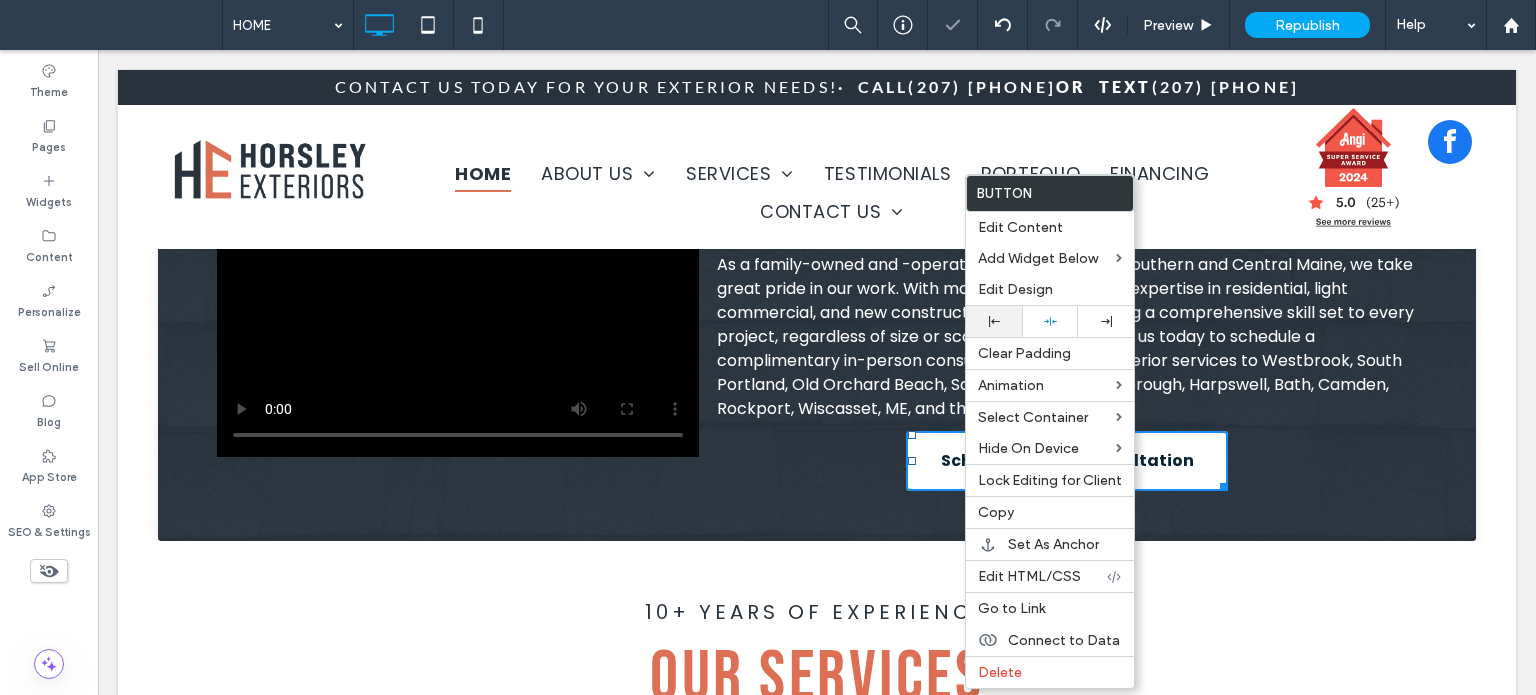 click at bounding box center [994, 321] 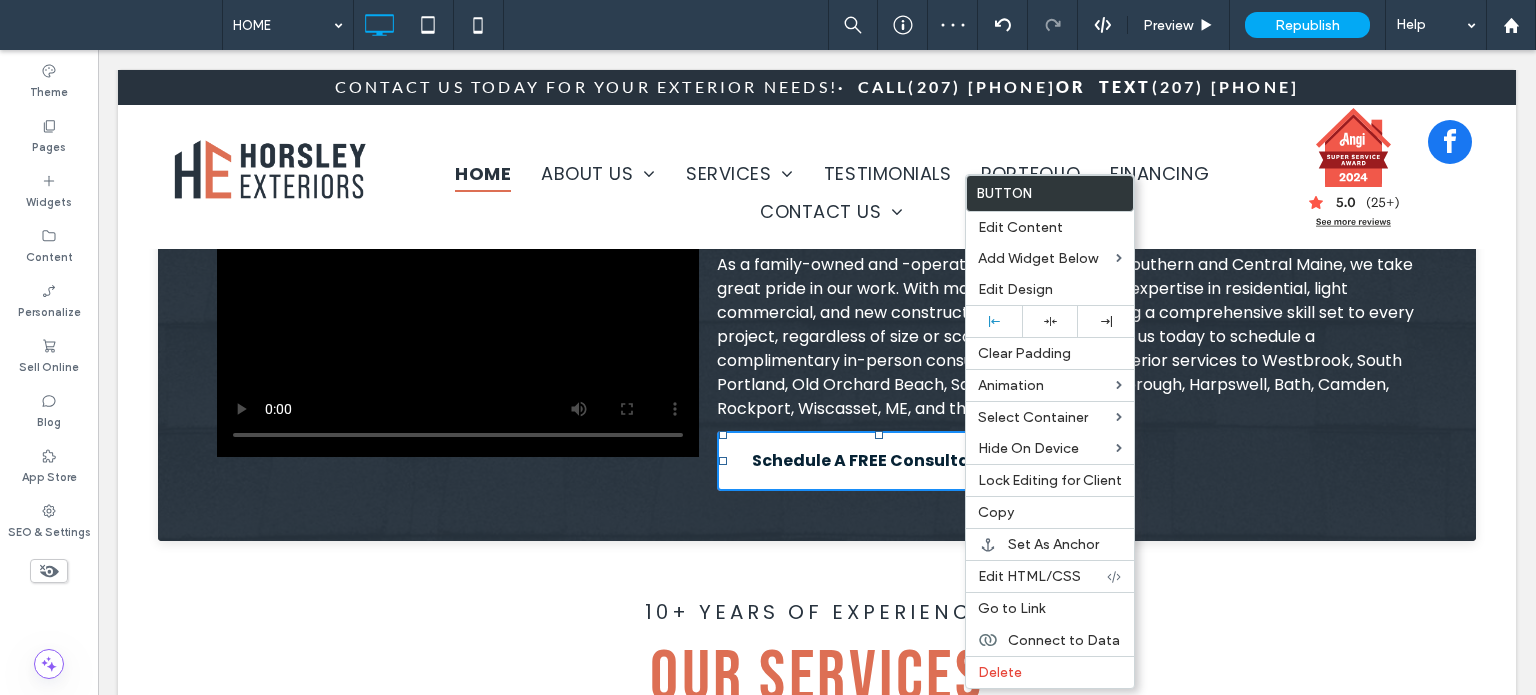 click on "With over a decade of experience in the field of home exteriors, the team at Horsley Exteriors LLC is the one to call for all your roofing, siding, gutter and soffit, and window and door needs. Your roof and siding are essential components of your property, protecting your landscaping, possessions, and family. That's why we use top-quality materials from Everlast Roofing and have experienced contractors who provide services that will enhance the look and function of your home or business. Whether you need a roof replacement, siding repair, window replacement, gutter installation, deck replacement, or metal roof installation, you can have peace of mind knowing your property is in excellent hands.  As a family-owned and -operated business serving Southern and Central Maine, we take great pride in our work. With more than ten years of expertise in residential, light commercial, and new construction exteriors, we bring a comprehensive skill set to every project, regardless of size or scope.
Get in touch" at bounding box center (1067, 242) 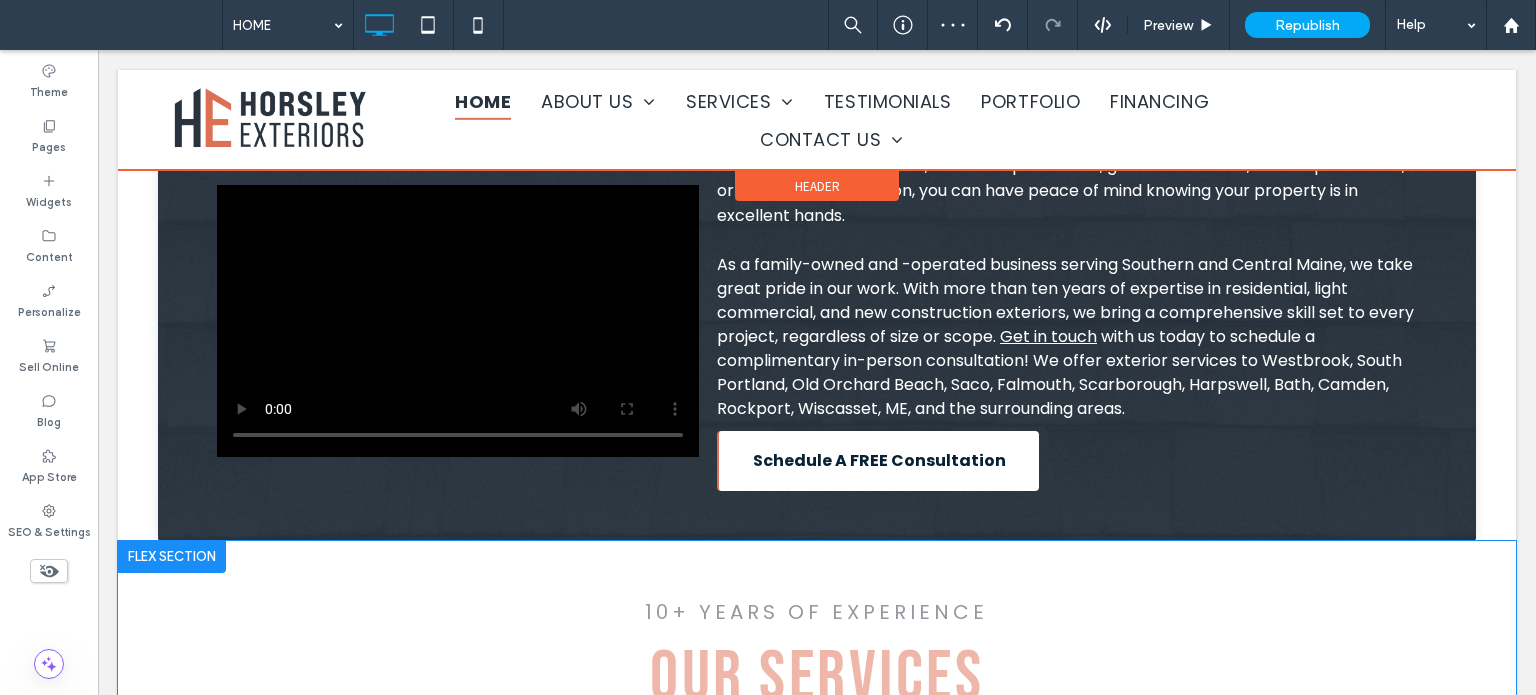 scroll, scrollTop: 700, scrollLeft: 0, axis: vertical 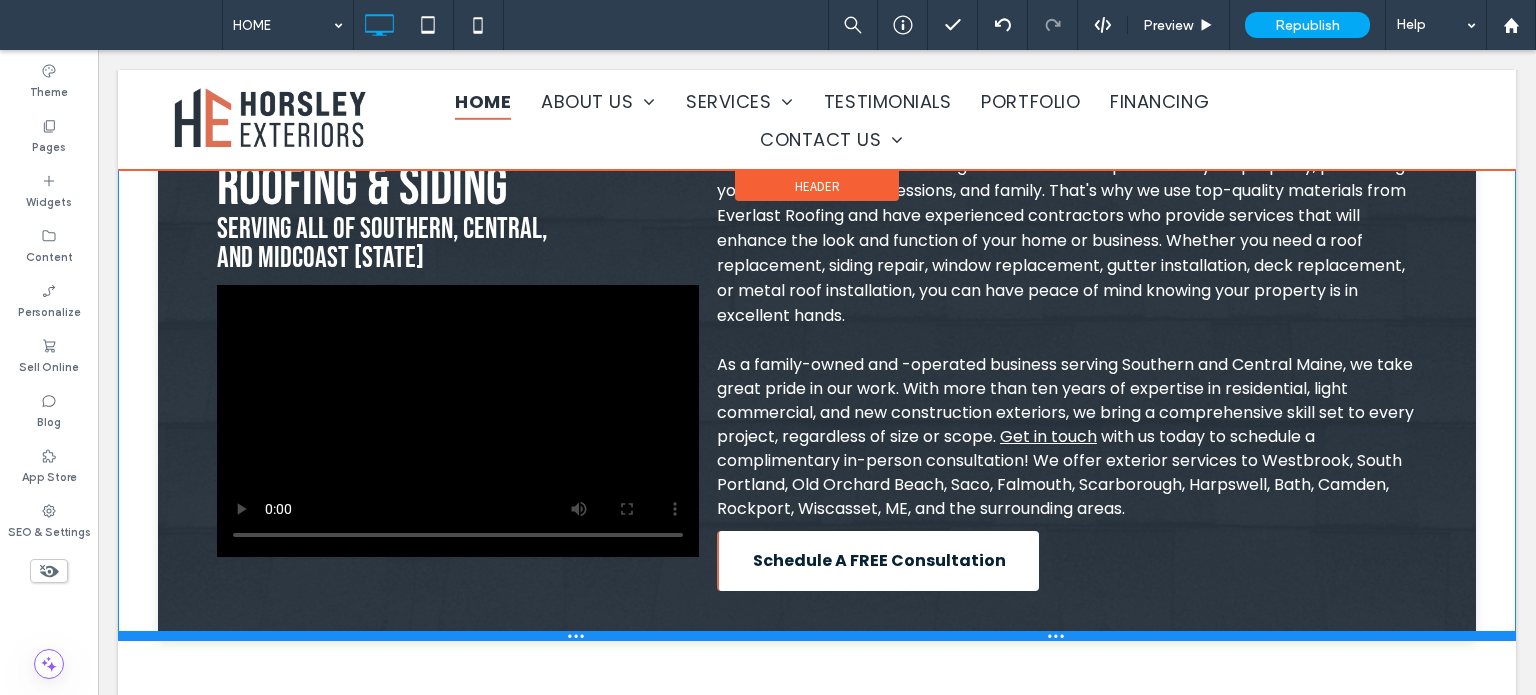drag, startPoint x: 608, startPoint y: 628, endPoint x: 710, endPoint y: 652, distance: 104.78549 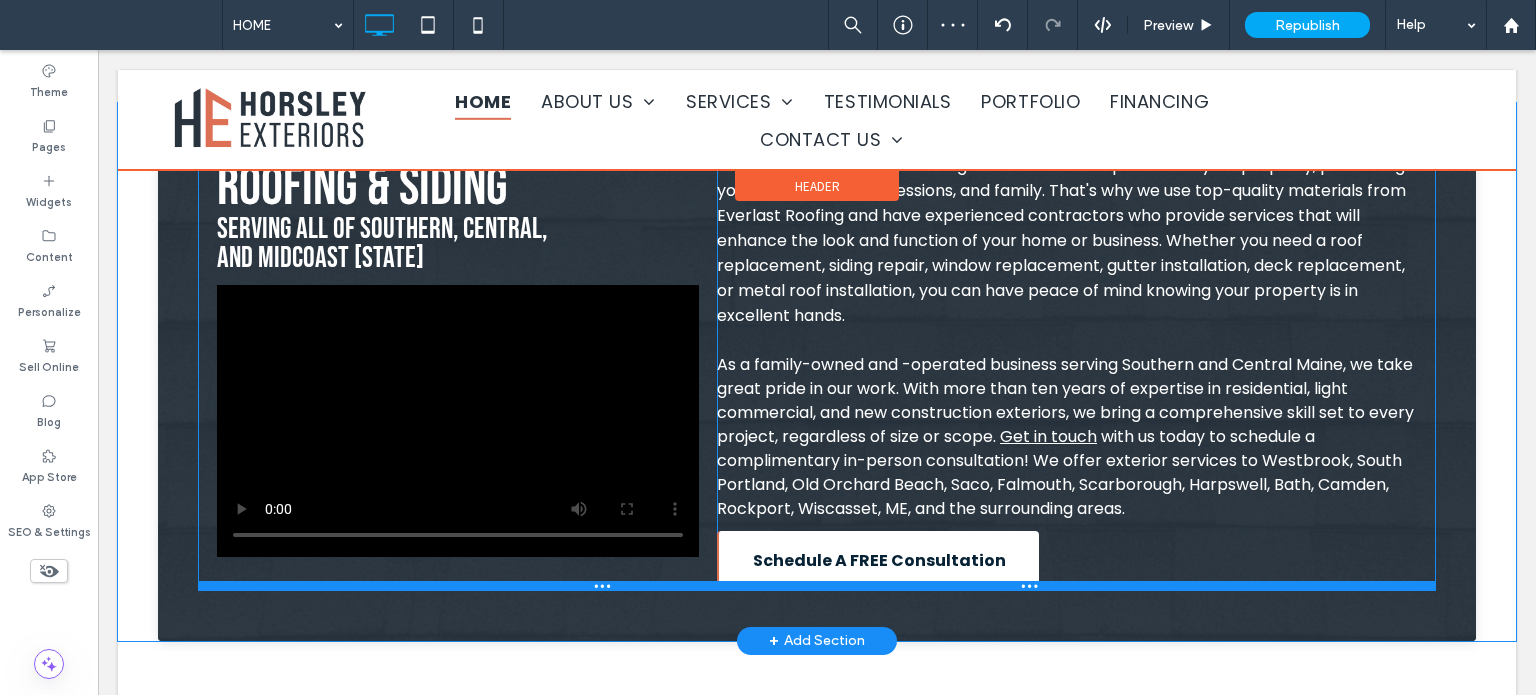 click at bounding box center (817, 586) 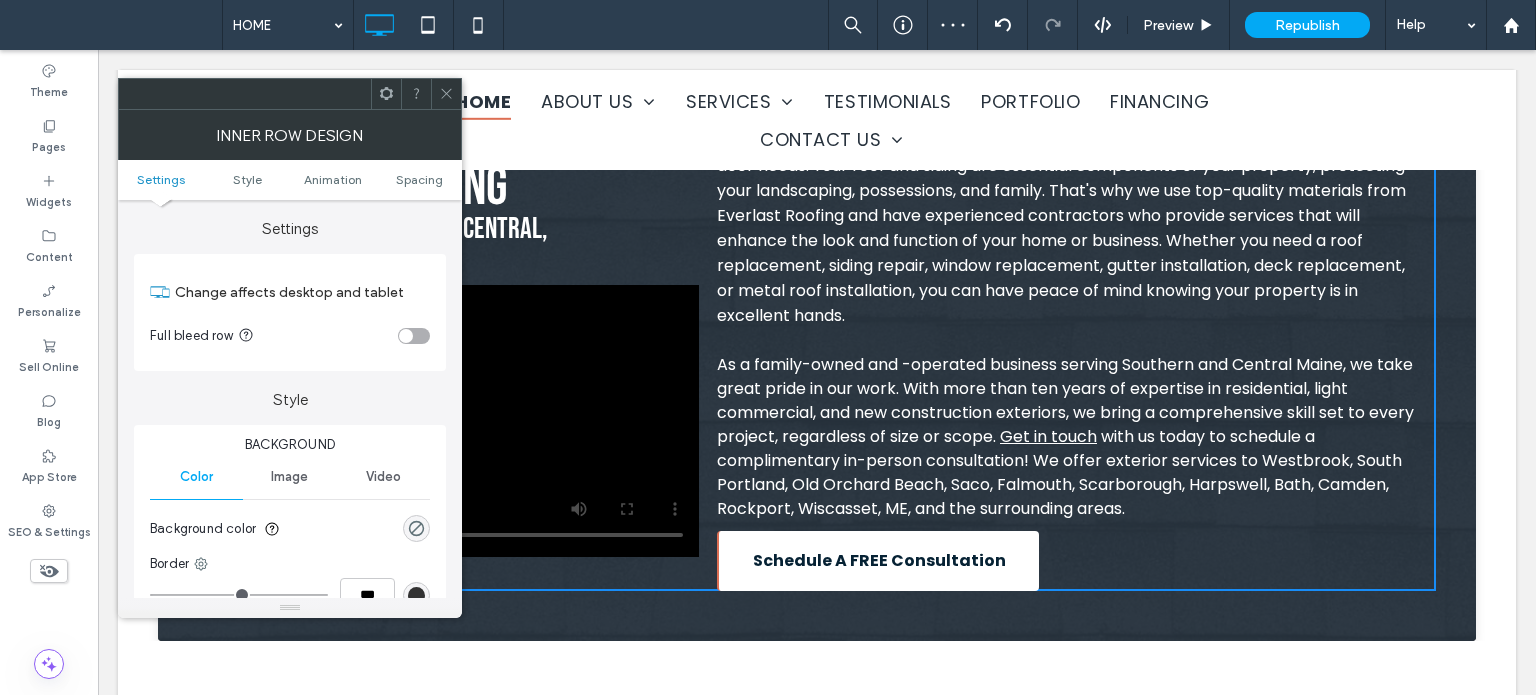 click 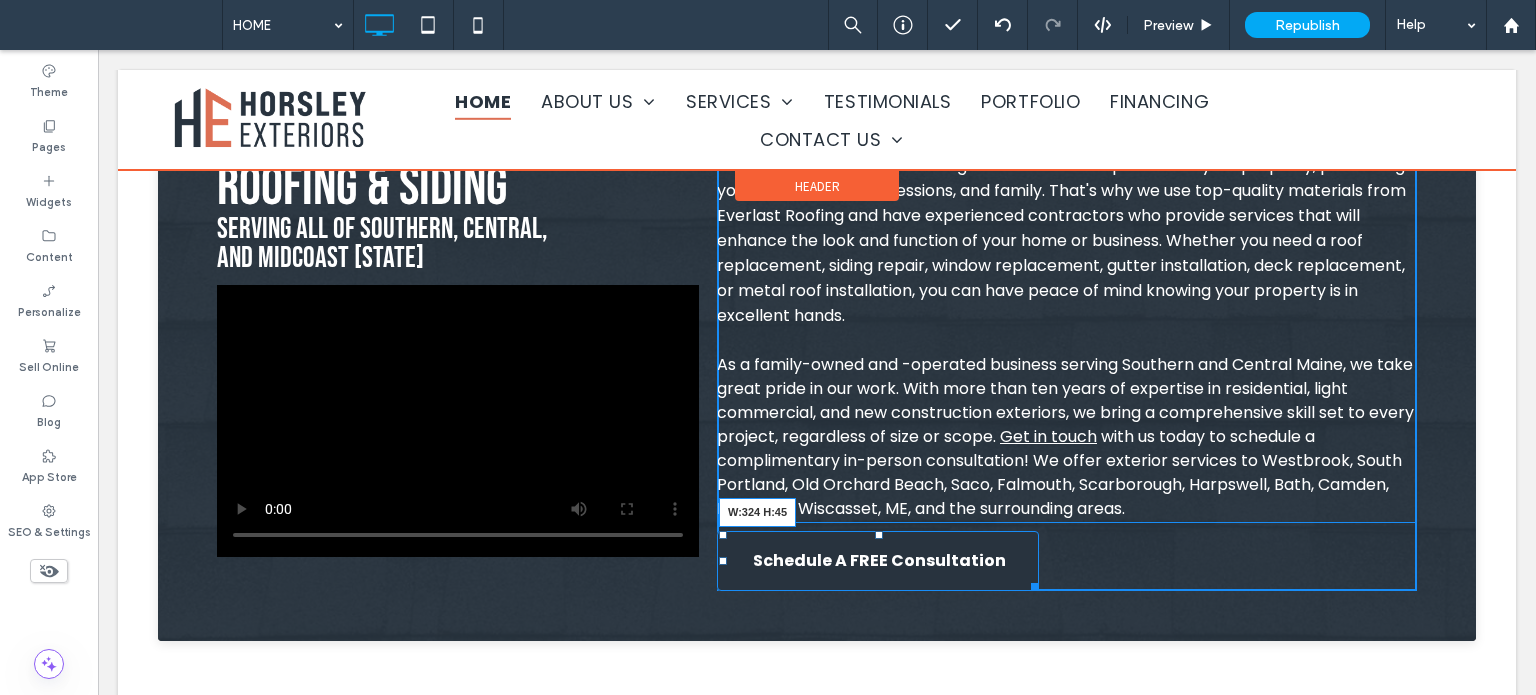 drag, startPoint x: 1025, startPoint y: 567, endPoint x: 1027, endPoint y: 552, distance: 15.132746 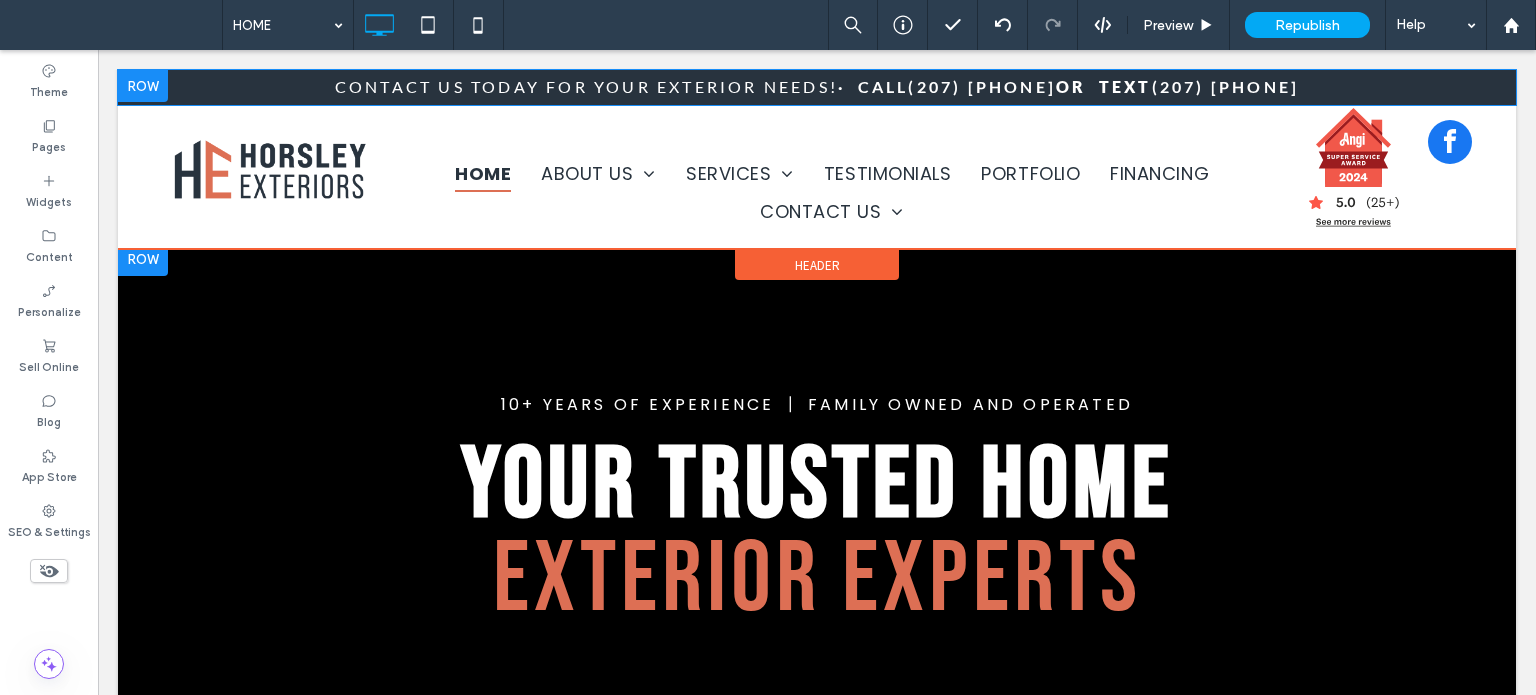 scroll, scrollTop: 0, scrollLeft: 0, axis: both 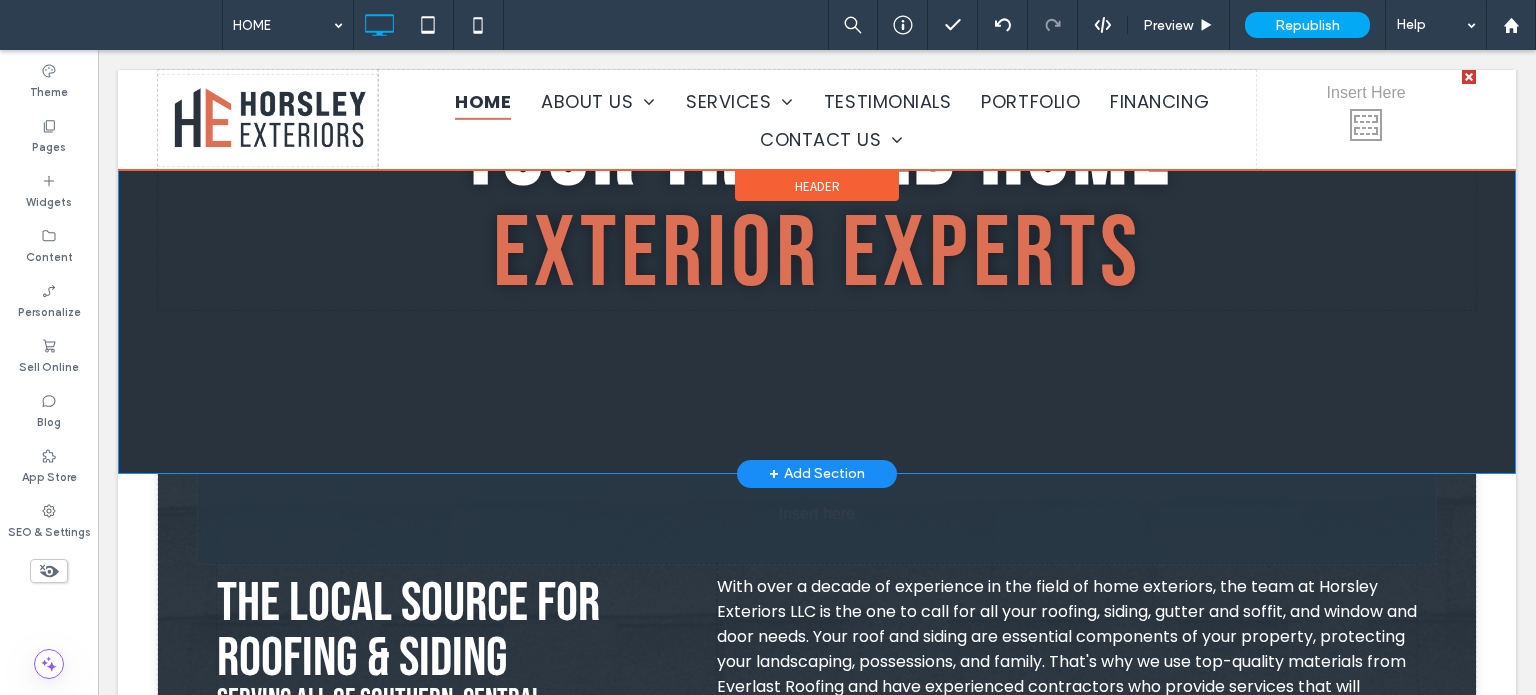 drag, startPoint x: 709, startPoint y: 403, endPoint x: 475, endPoint y: 505, distance: 255.26457 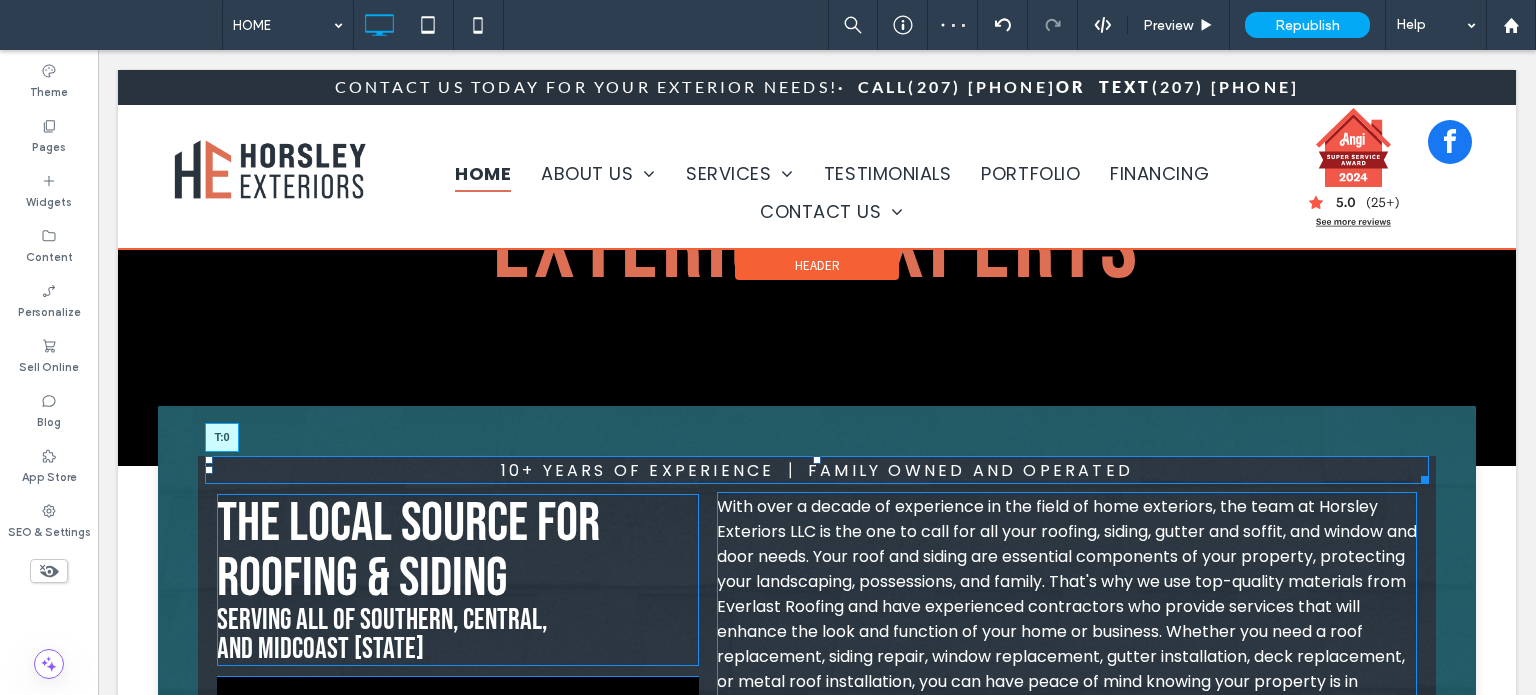 drag, startPoint x: 812, startPoint y: 462, endPoint x: 906, endPoint y: 489, distance: 97.80082 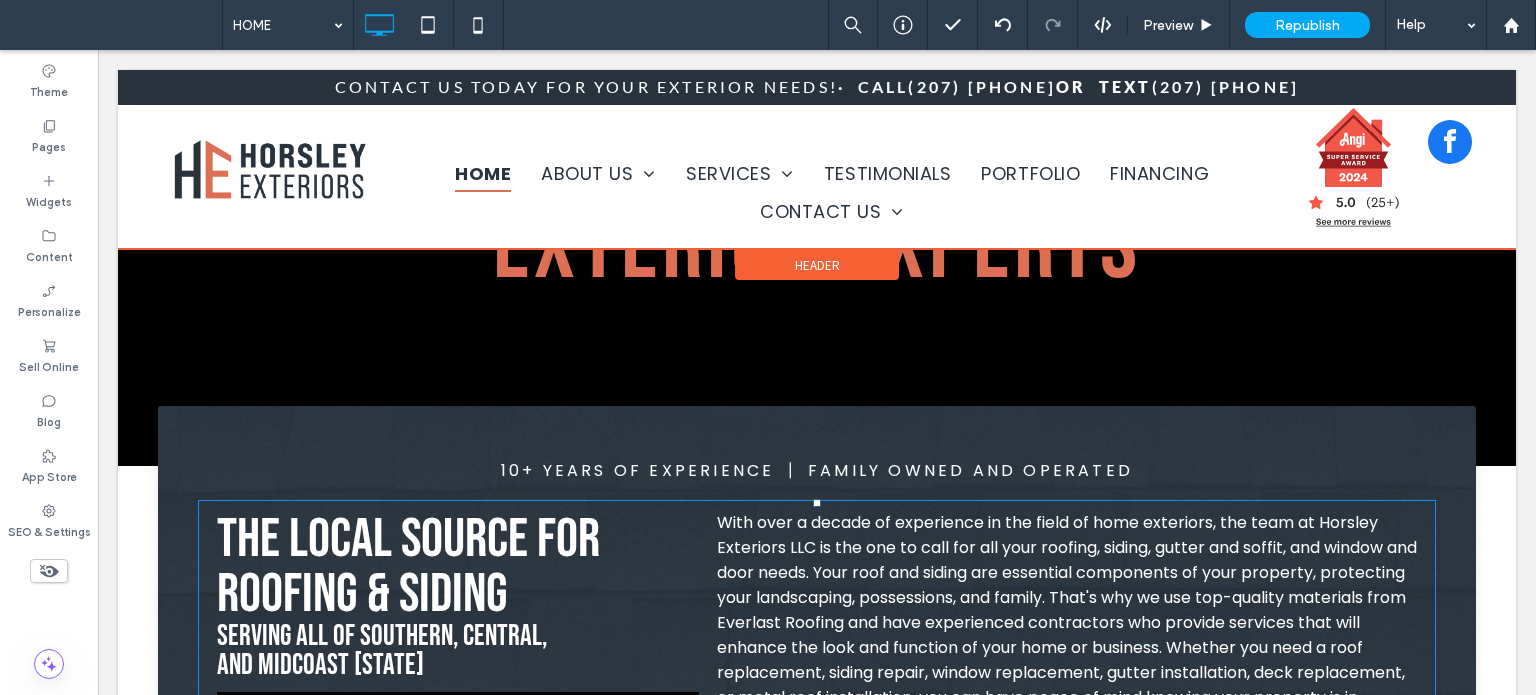 drag, startPoint x: 808, startPoint y: 484, endPoint x: 894, endPoint y: 532, distance: 98.48858 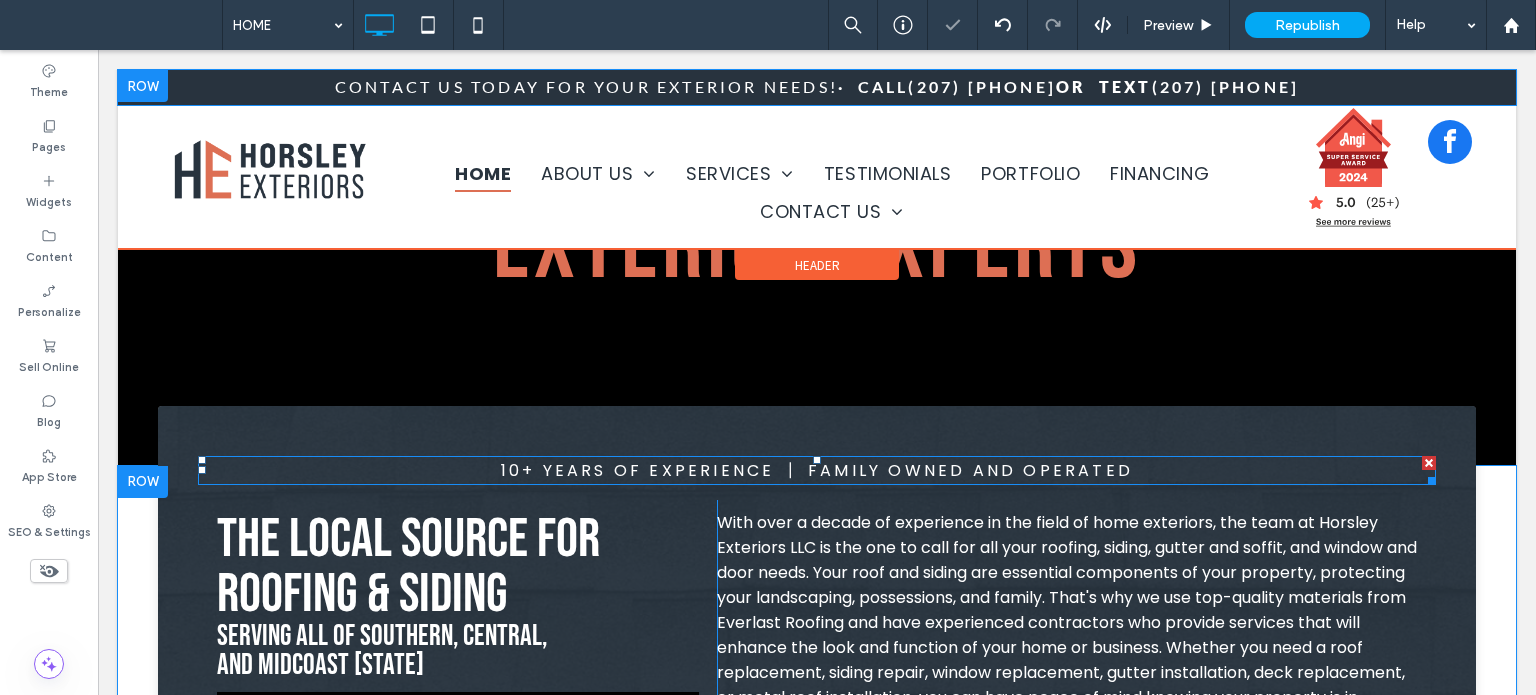 click on "10+ YEARS OF EXPERIENCE ┃ FAMILY OWNED AND OPERATED" at bounding box center (817, 470) 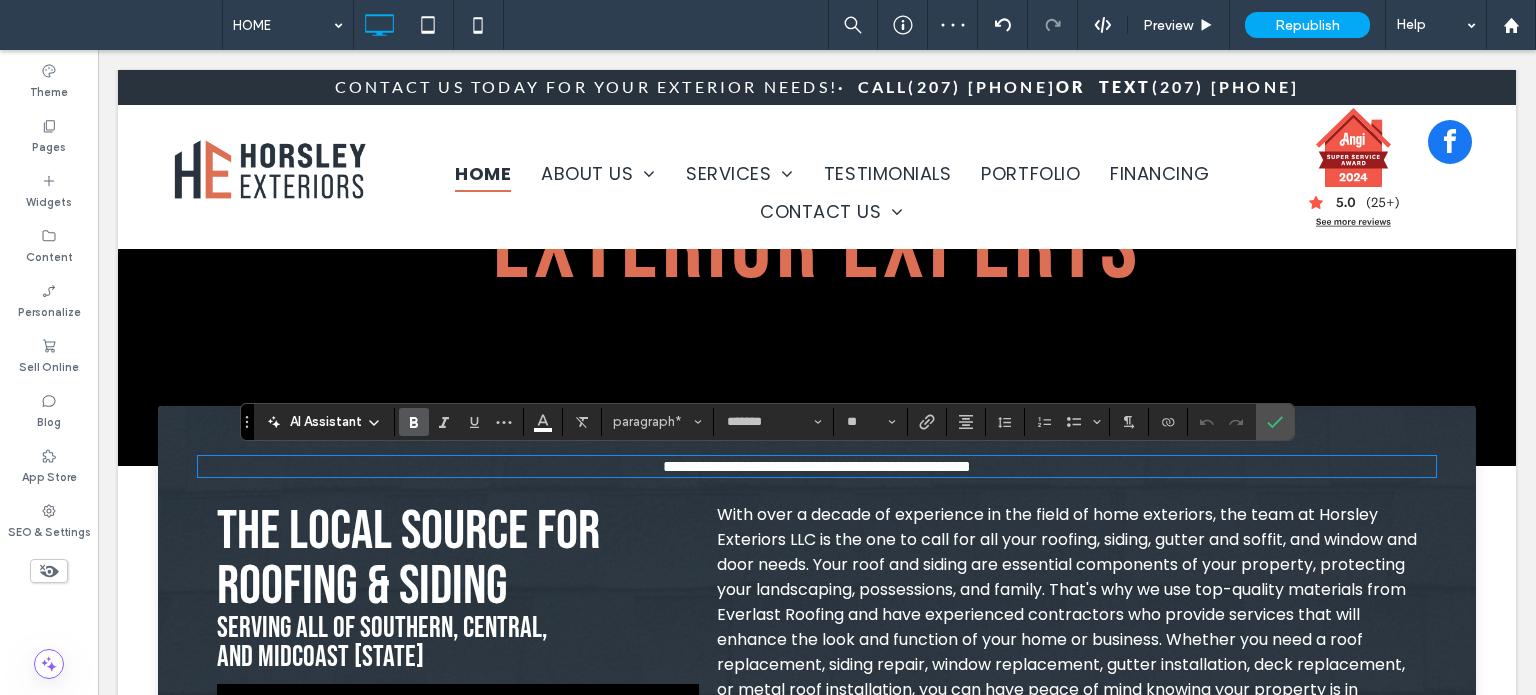 click 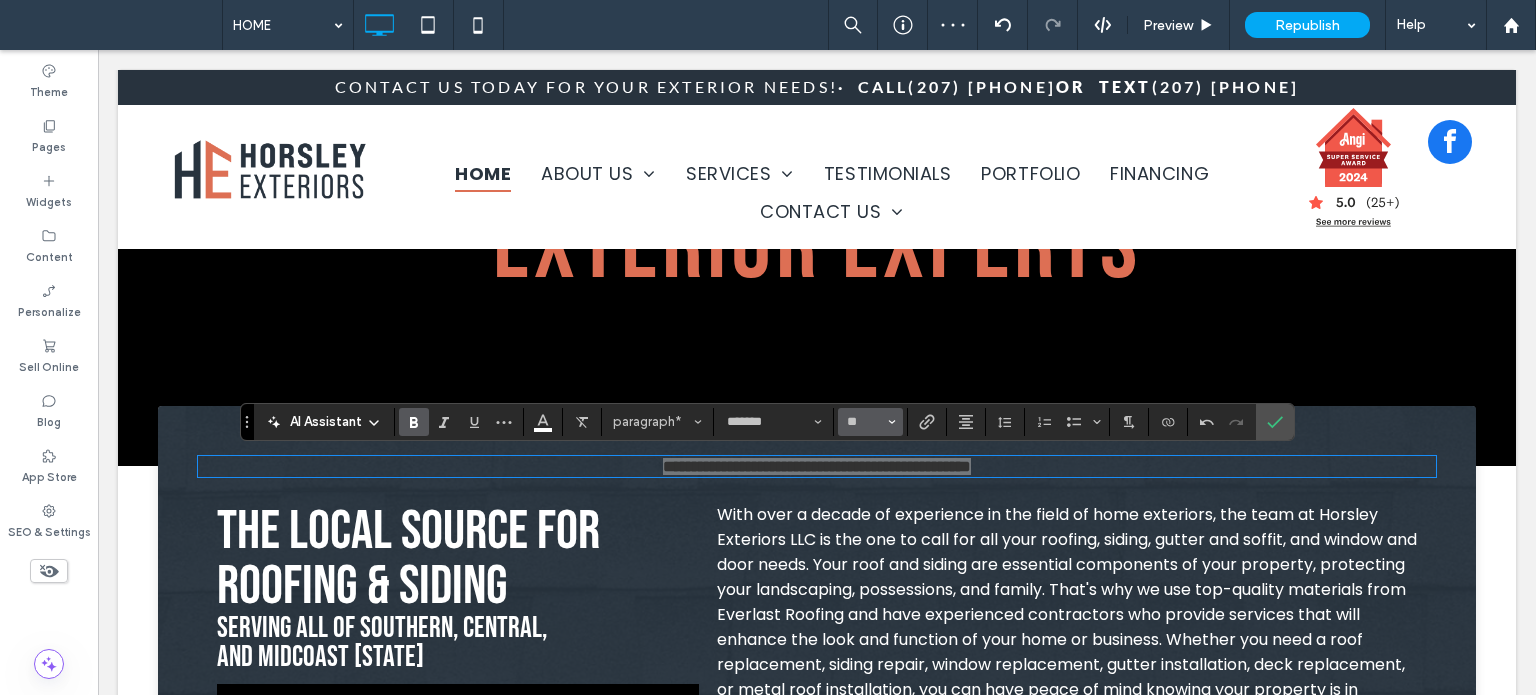 click on "**" at bounding box center [864, 422] 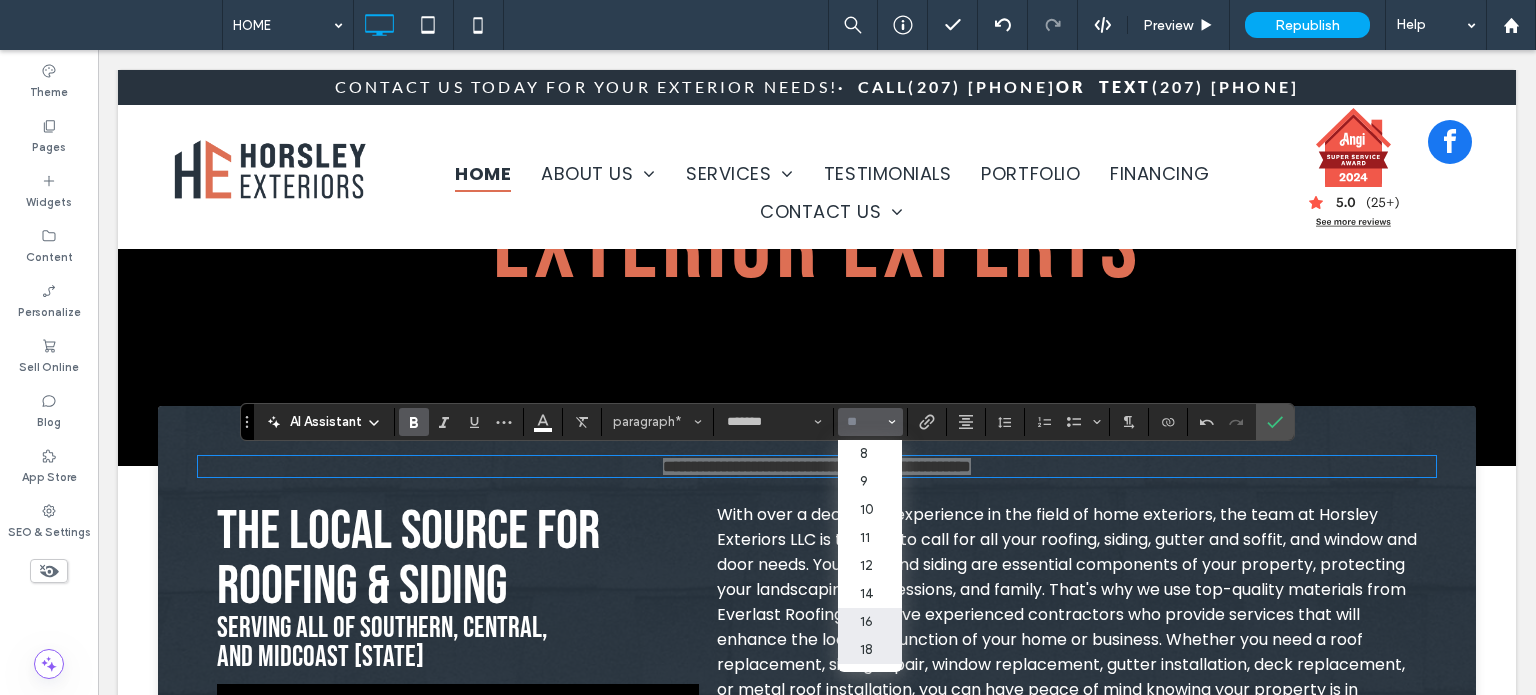 click on "18" at bounding box center [870, 650] 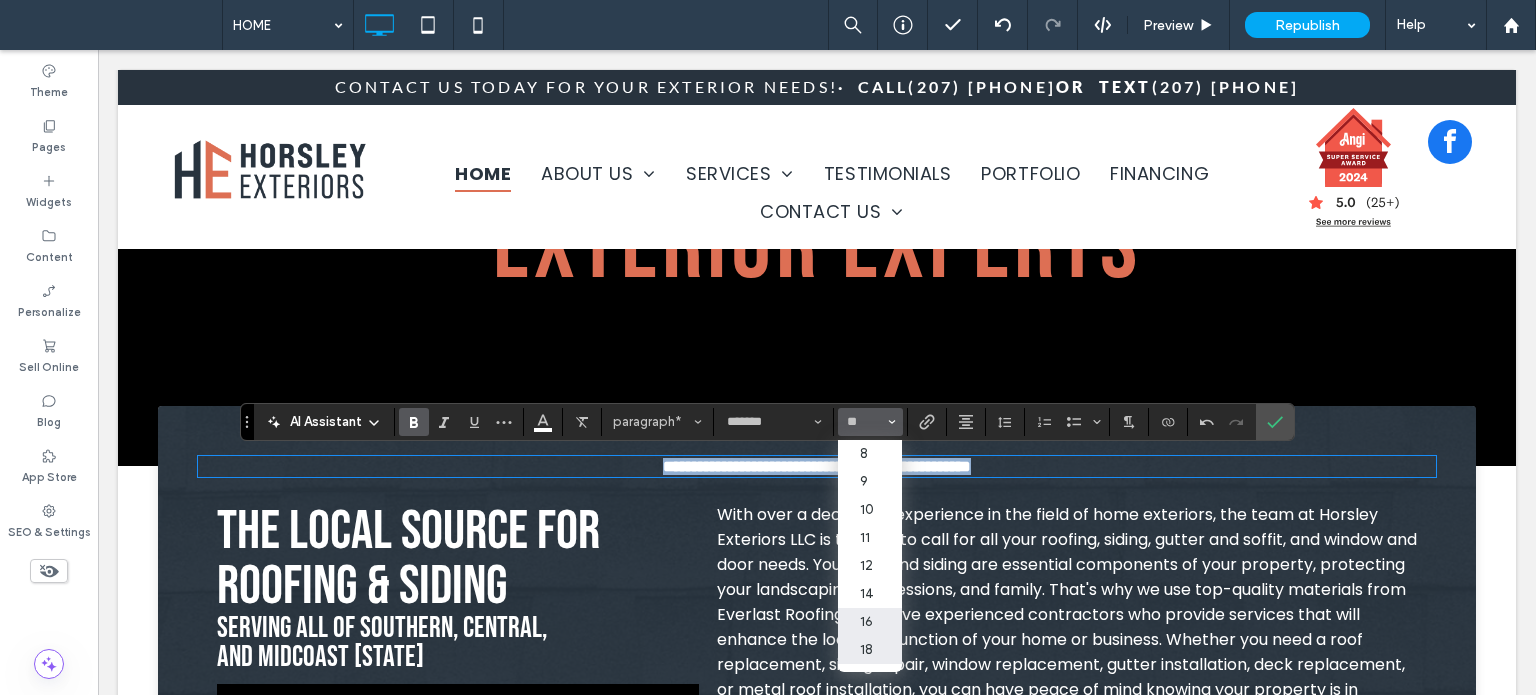 type on "**" 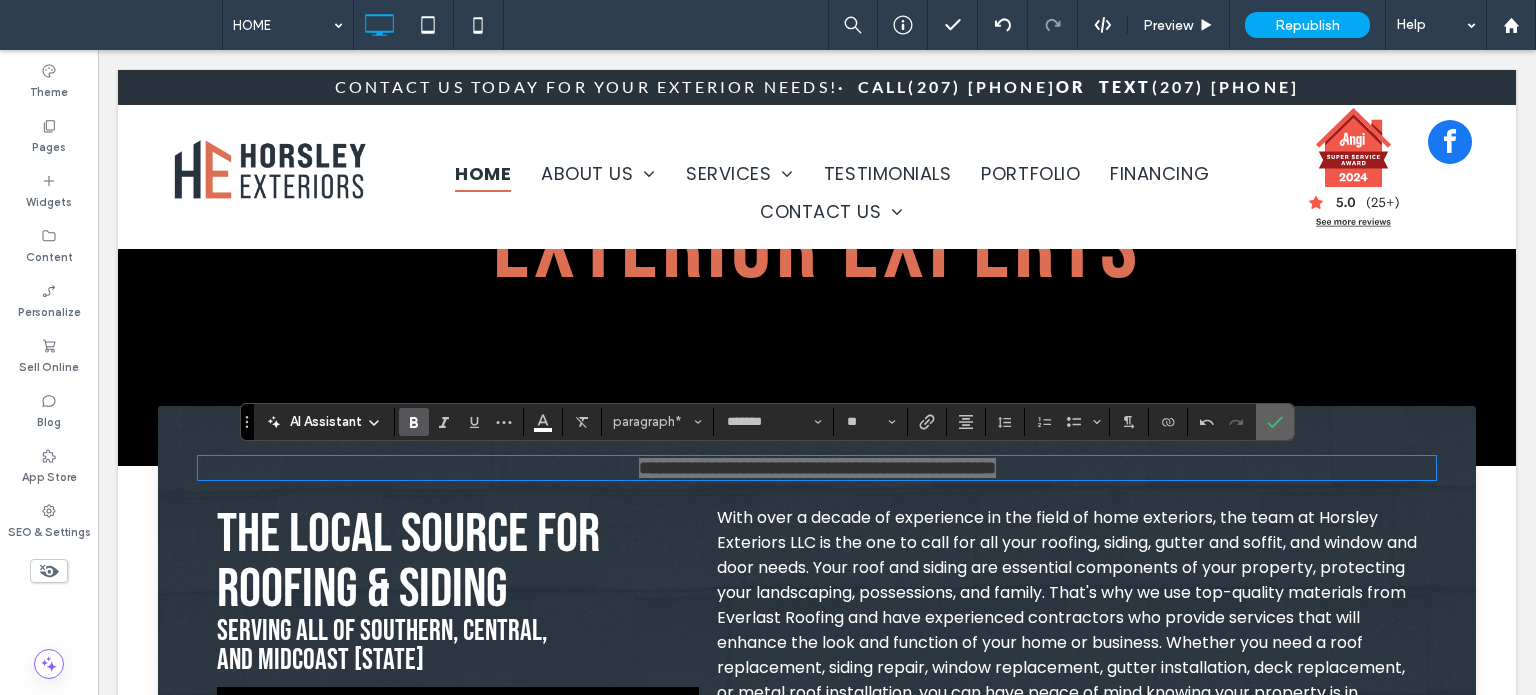 drag, startPoint x: 1258, startPoint y: 426, endPoint x: 1162, endPoint y: 374, distance: 109.17875 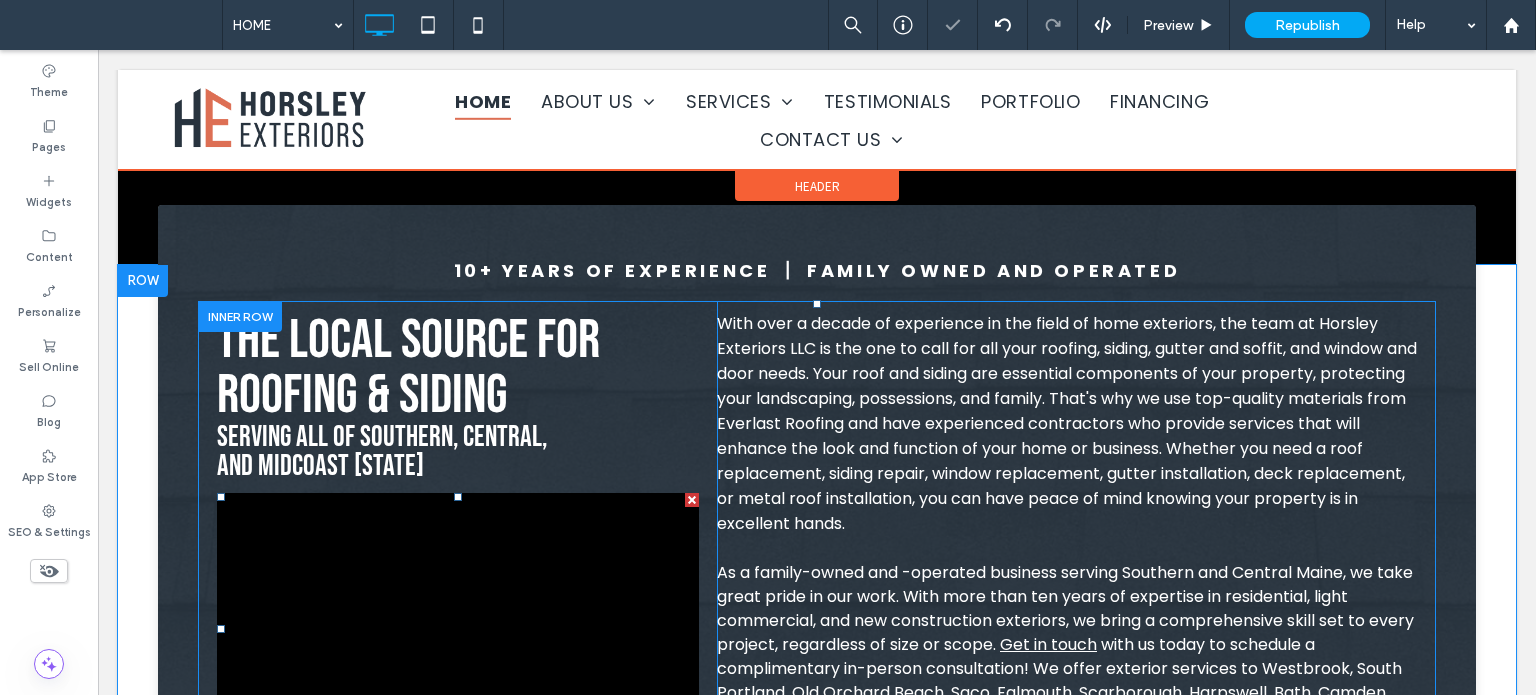 scroll, scrollTop: 700, scrollLeft: 0, axis: vertical 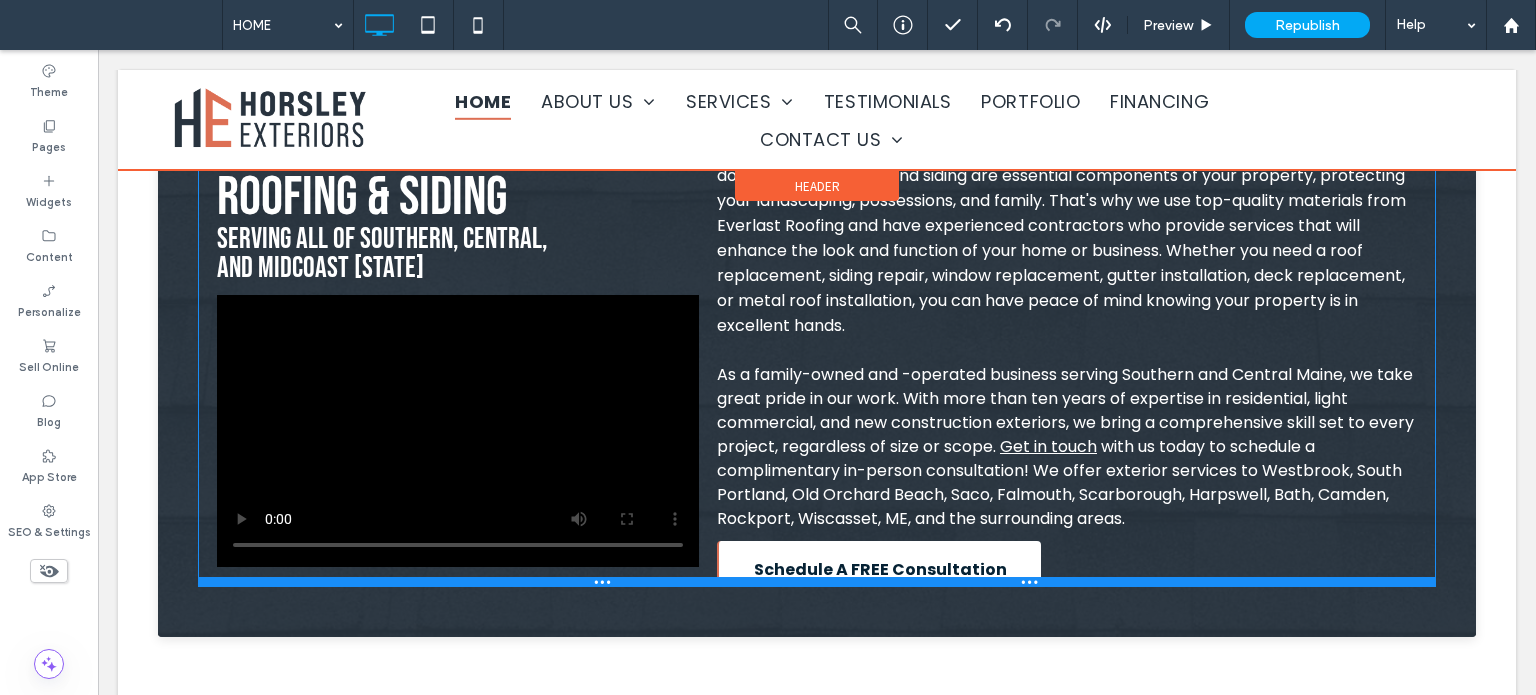 click at bounding box center [817, 582] 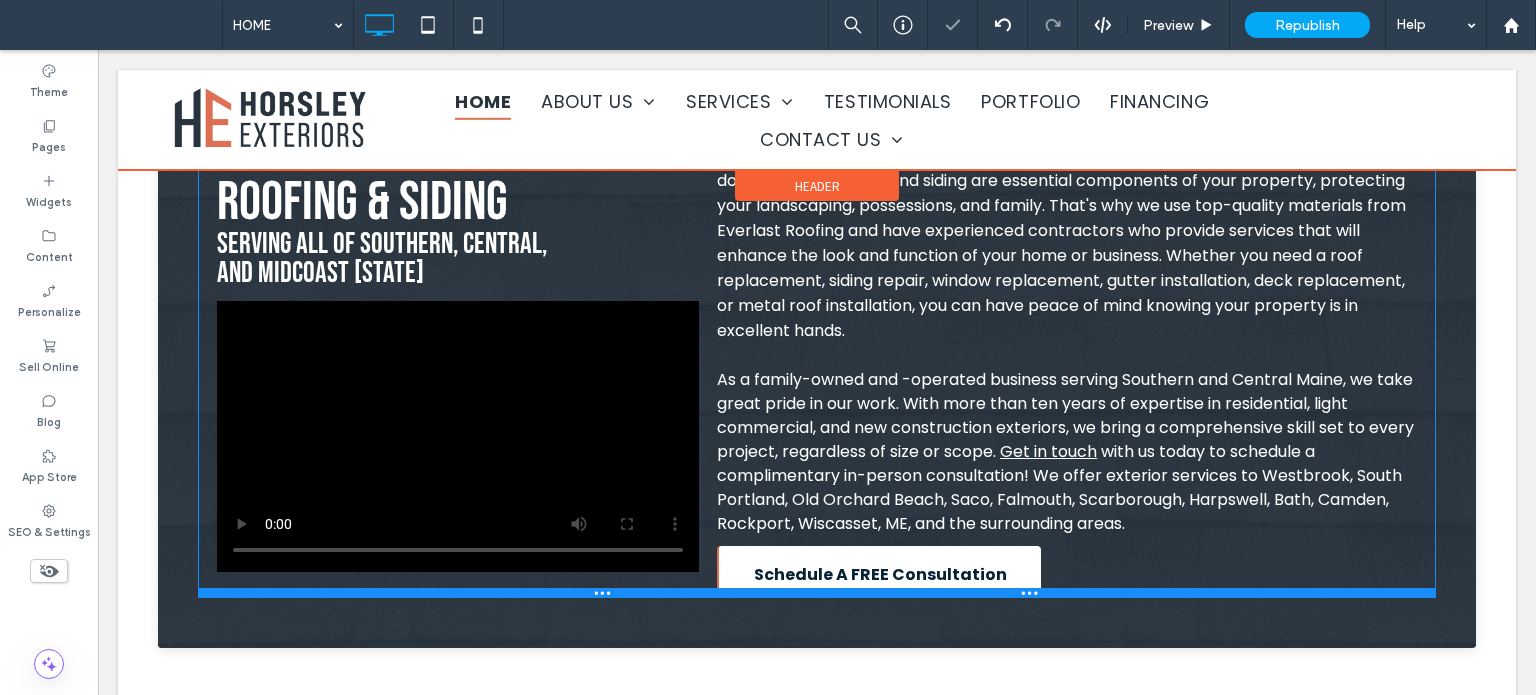 drag, startPoint x: 1057, startPoint y: 576, endPoint x: 1156, endPoint y: 637, distance: 116.284134 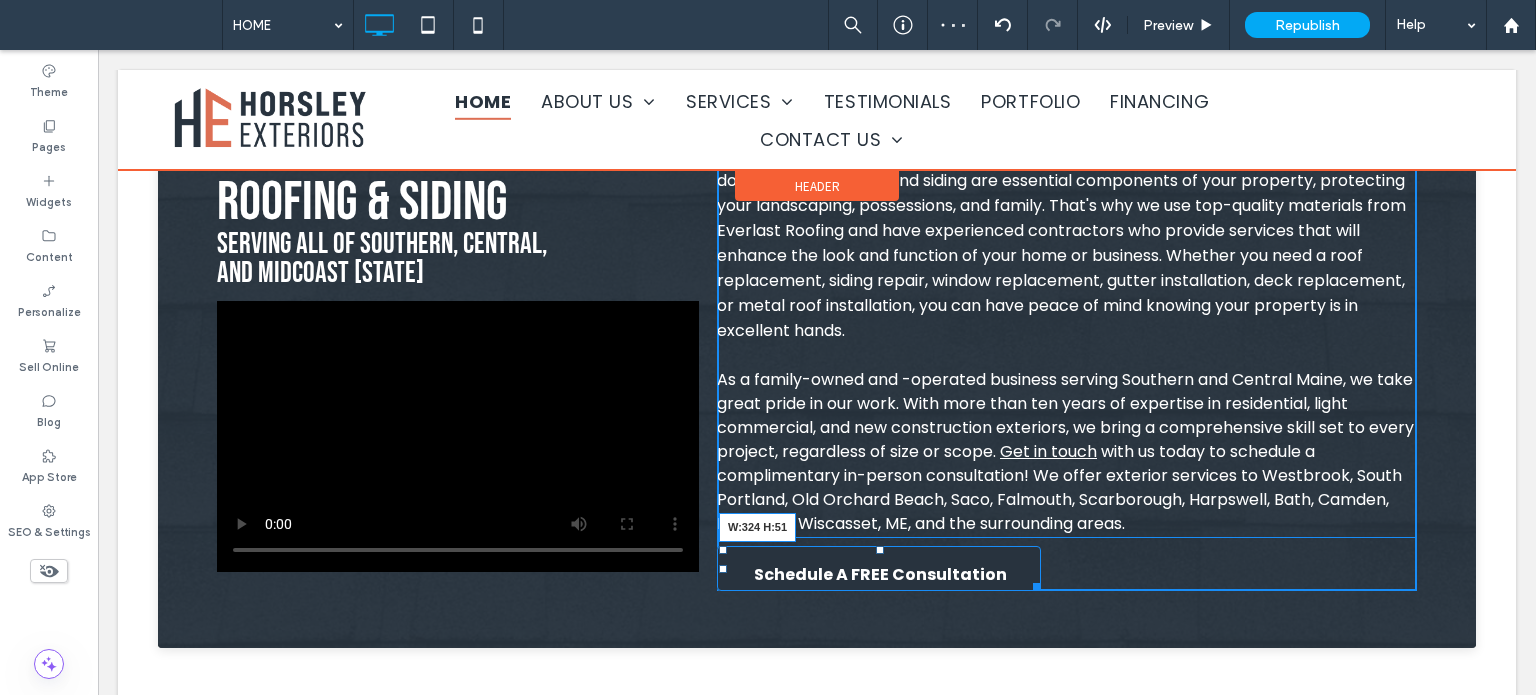 click at bounding box center [1033, 583] 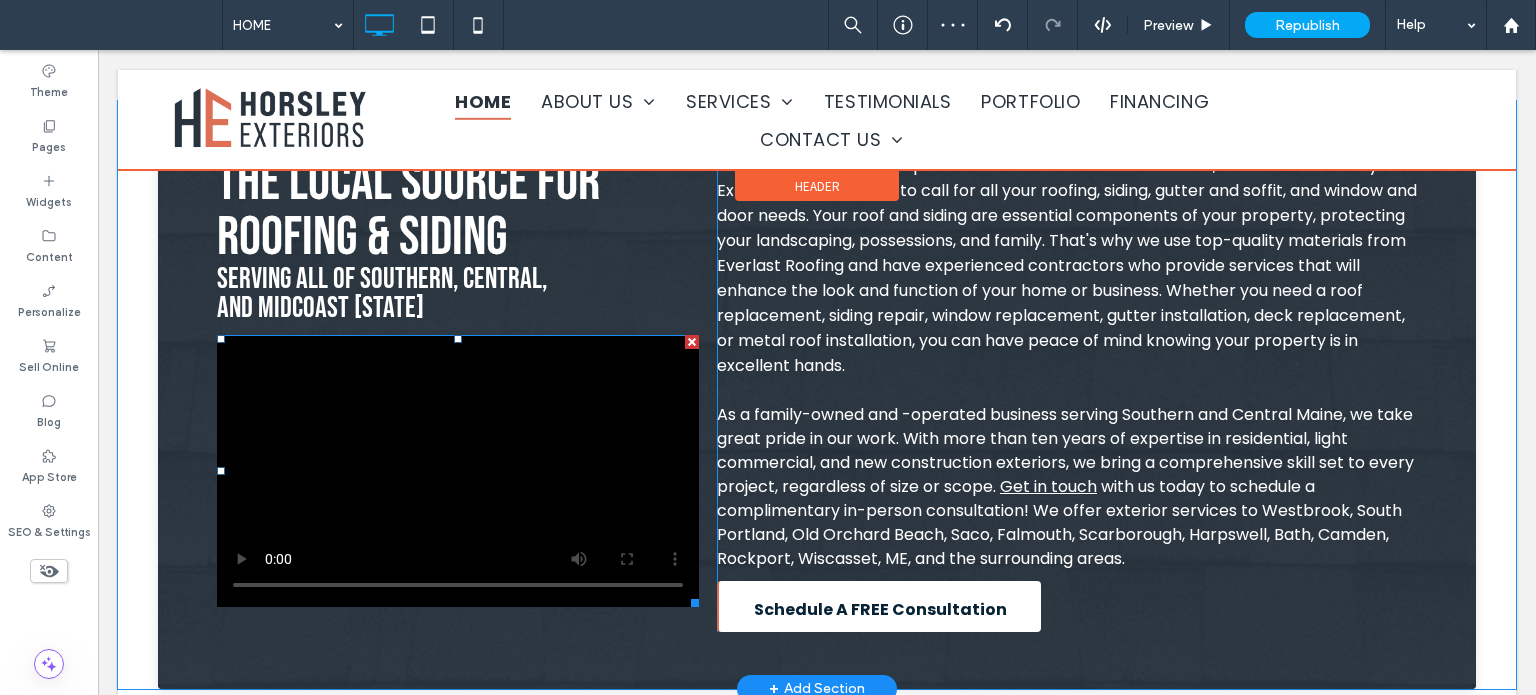 scroll, scrollTop: 700, scrollLeft: 0, axis: vertical 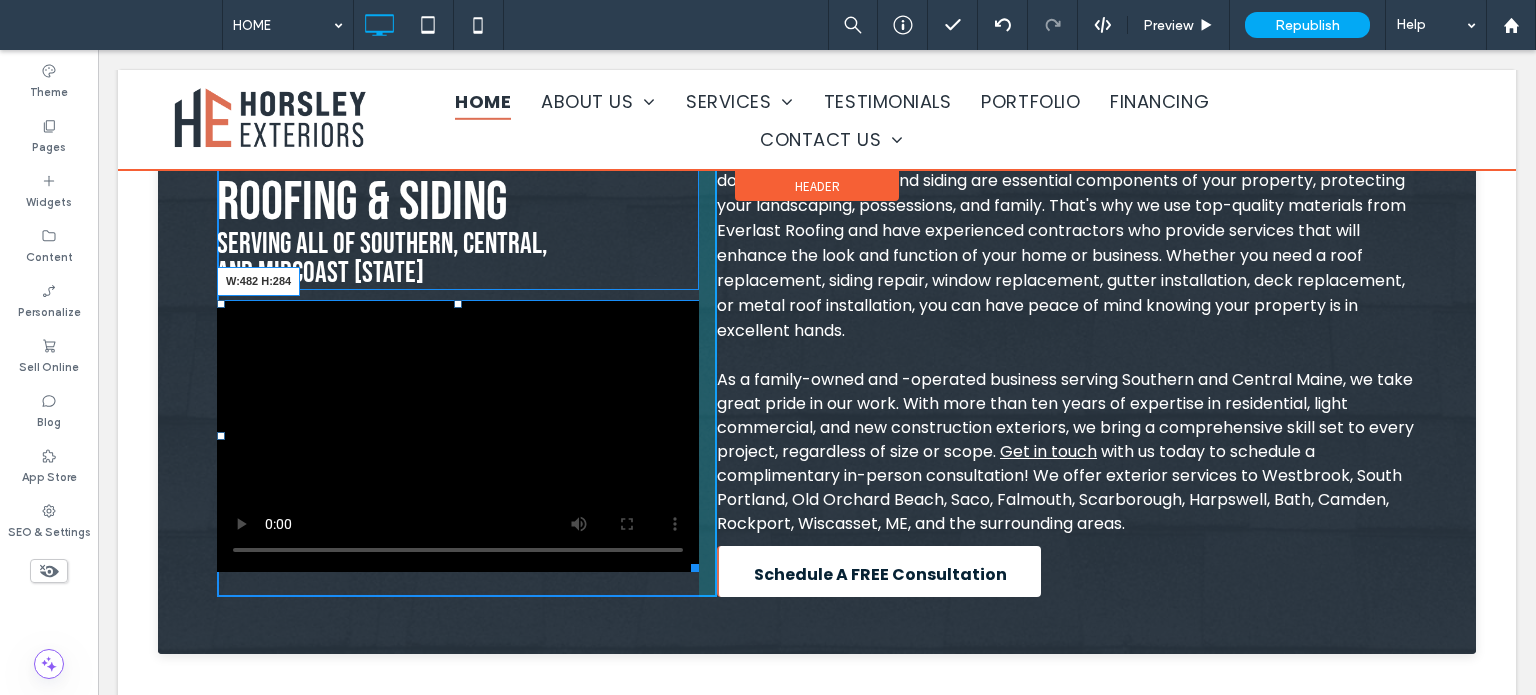 drag, startPoint x: 688, startPoint y: 565, endPoint x: 692, endPoint y: 577, distance: 12.649111 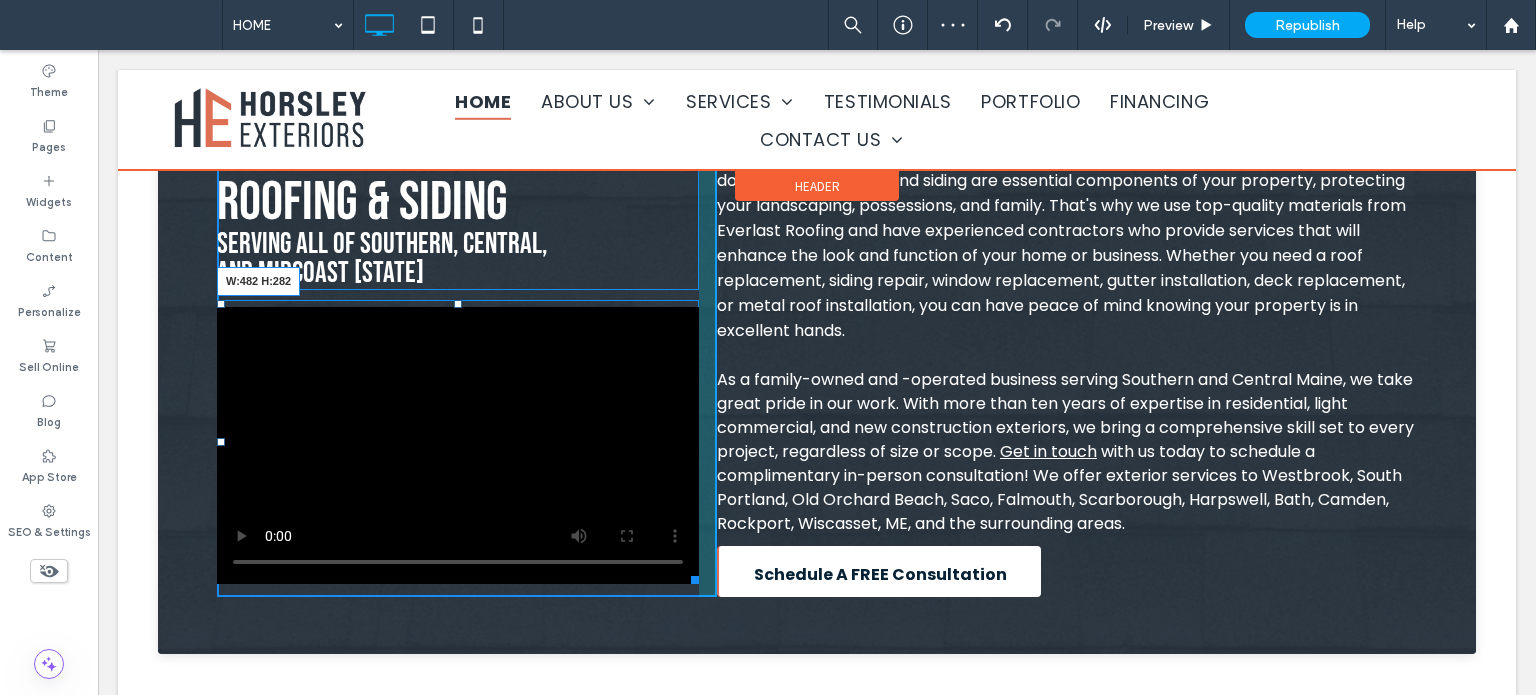 click at bounding box center (691, 576) 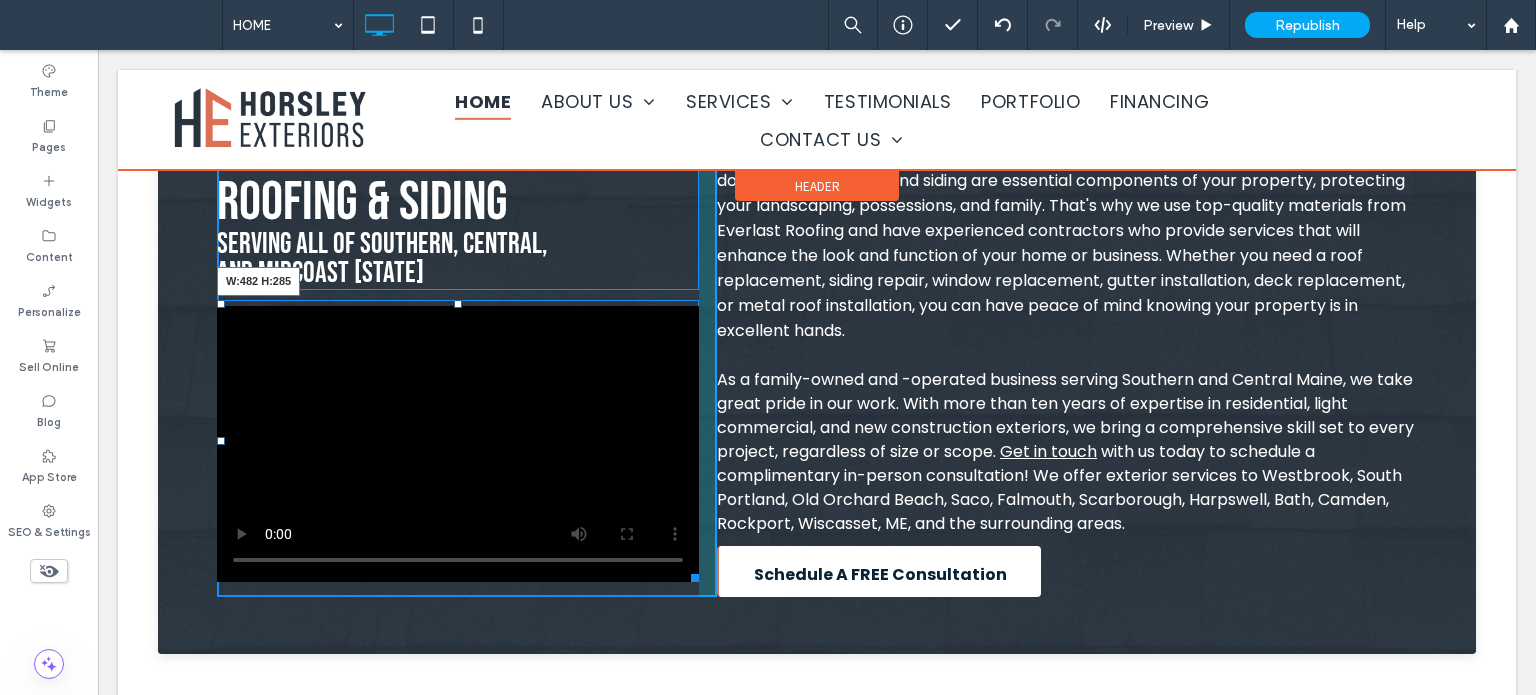 click at bounding box center (691, 574) 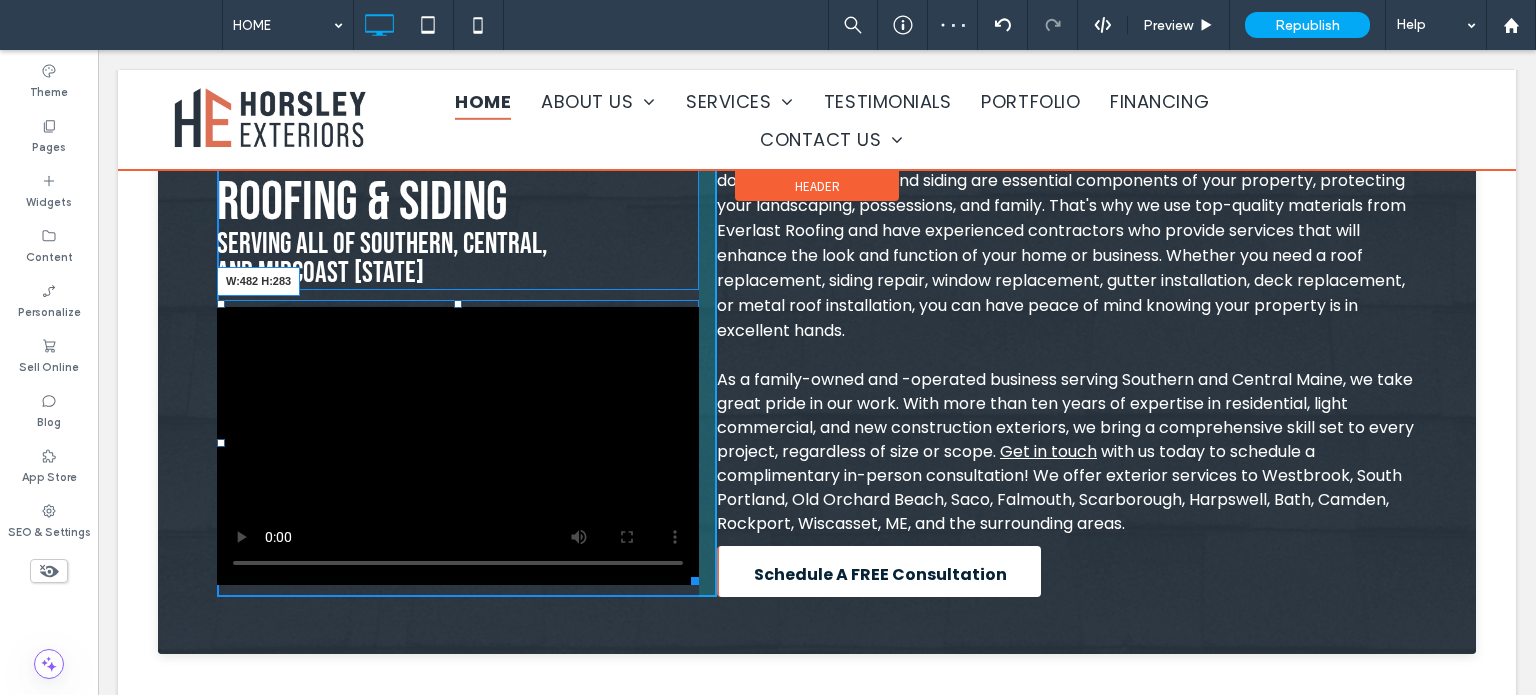 drag, startPoint x: 684, startPoint y: 573, endPoint x: 793, endPoint y: 627, distance: 121.64292 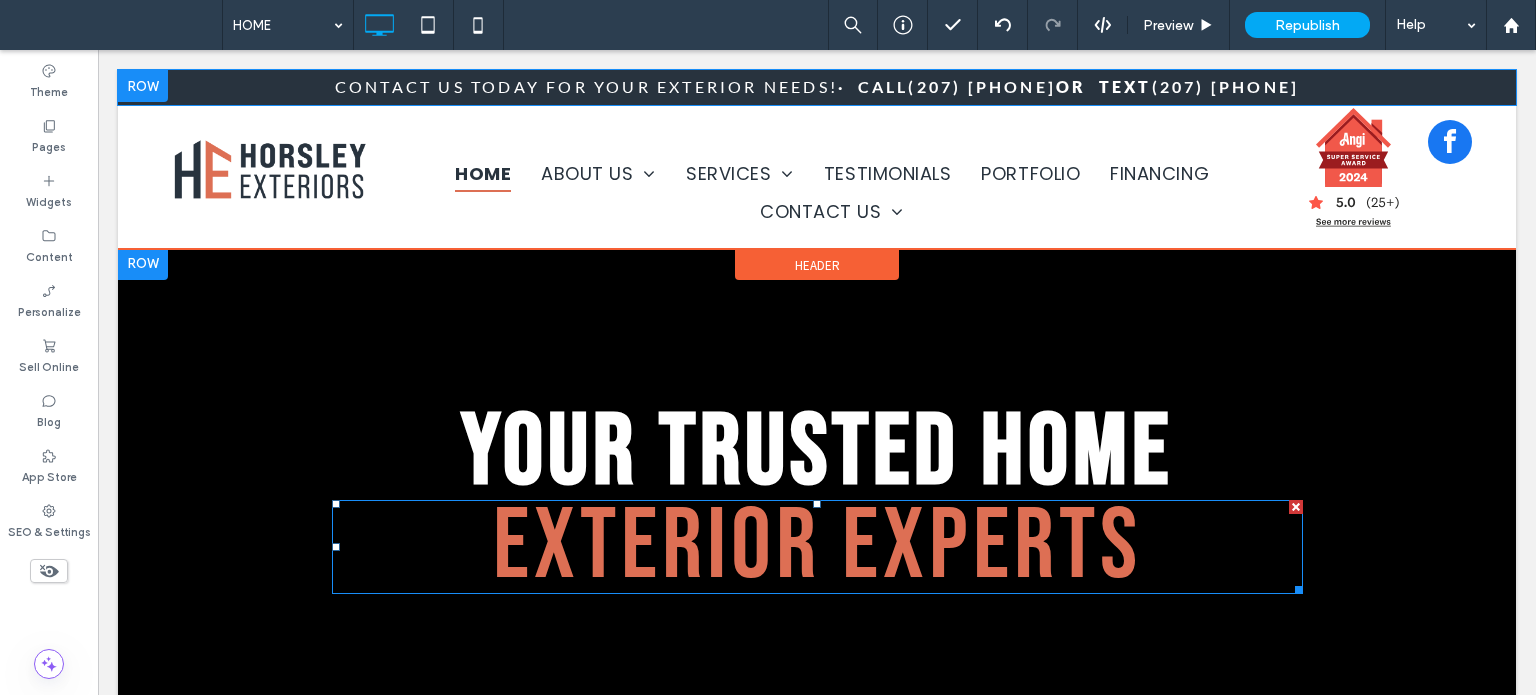 scroll, scrollTop: 0, scrollLeft: 0, axis: both 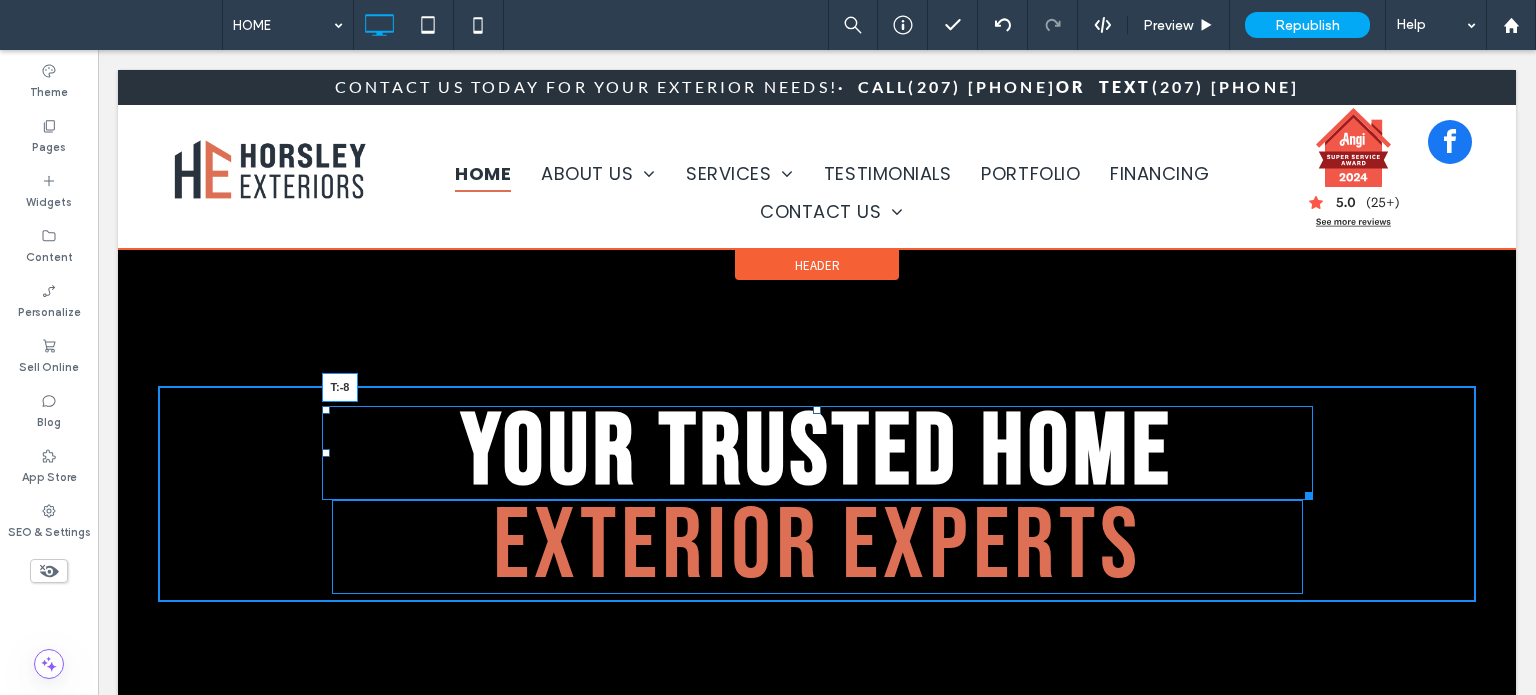drag, startPoint x: 809, startPoint y: 407, endPoint x: 458, endPoint y: 383, distance: 351.81955 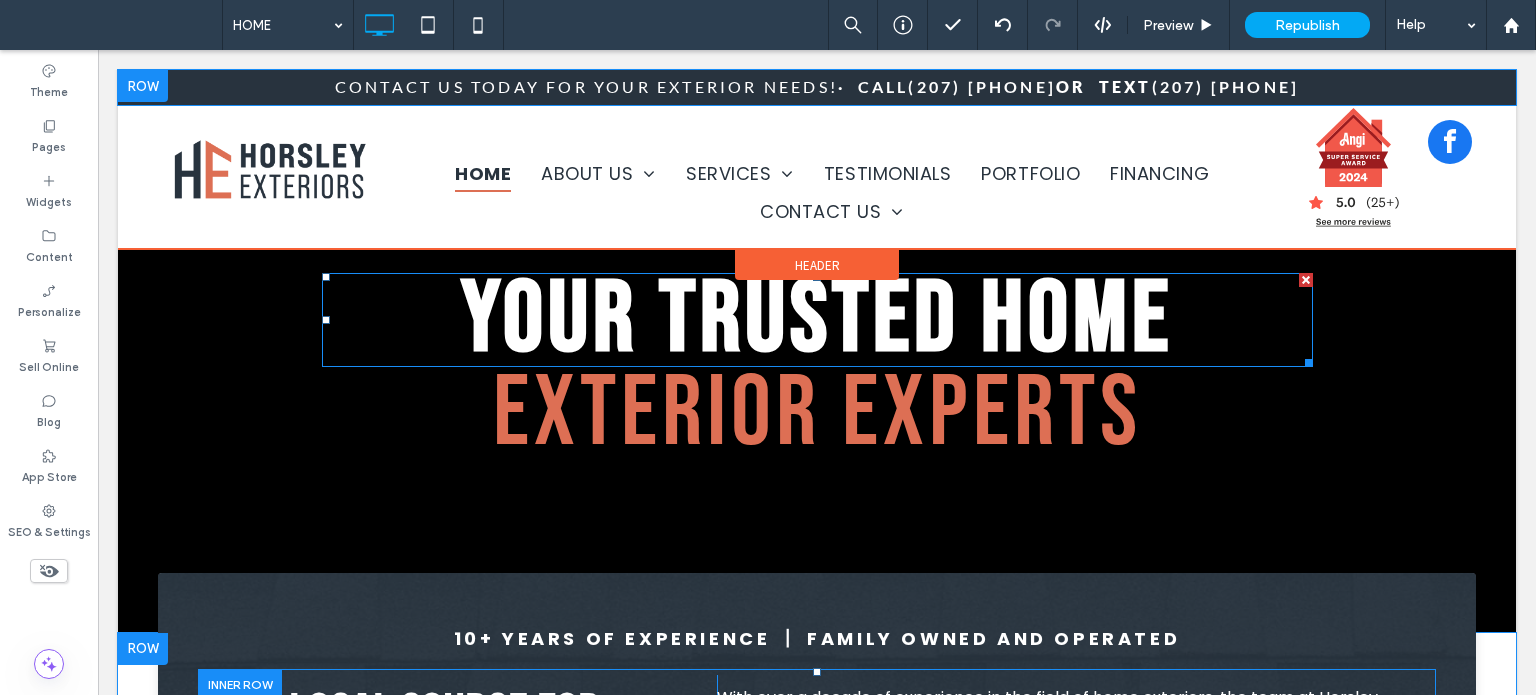 scroll, scrollTop: 400, scrollLeft: 0, axis: vertical 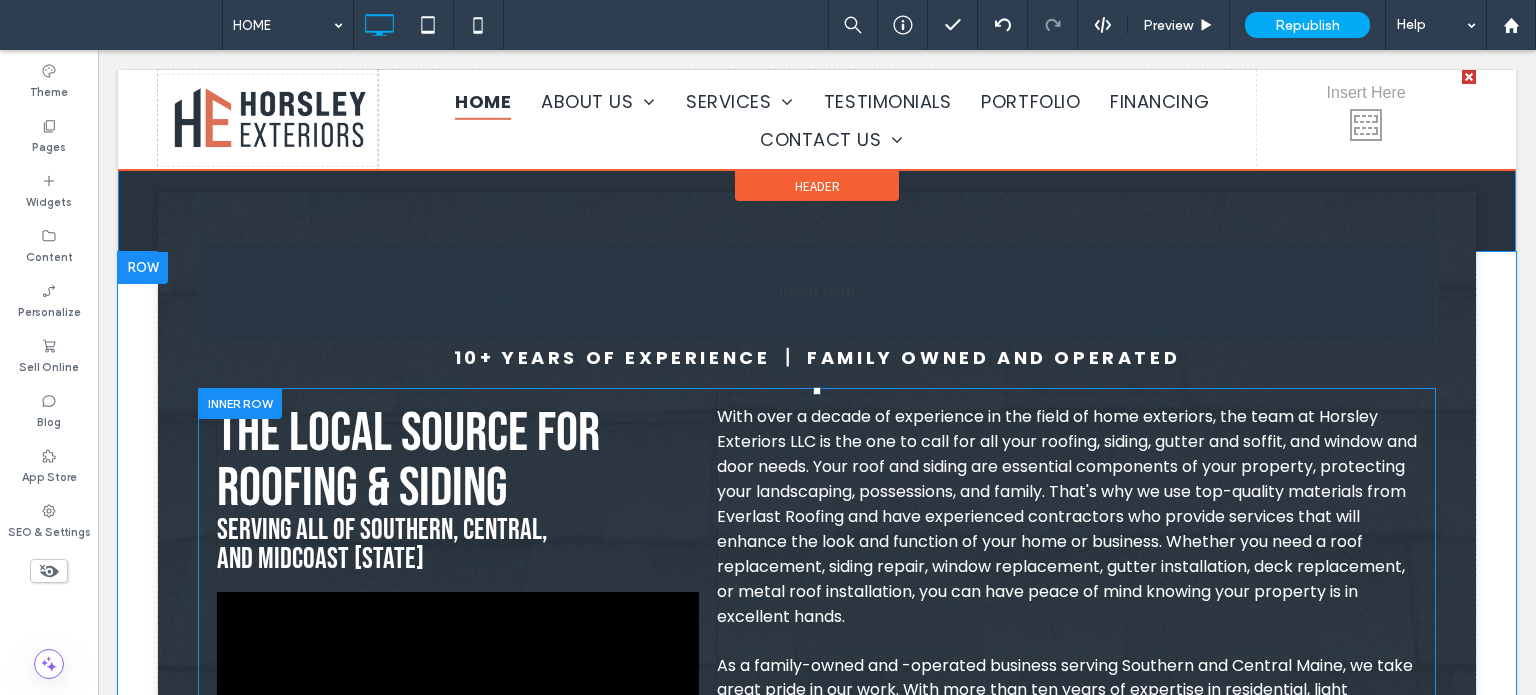 drag, startPoint x: 780, startPoint y: 322, endPoint x: 681, endPoint y: 300, distance: 101.414986 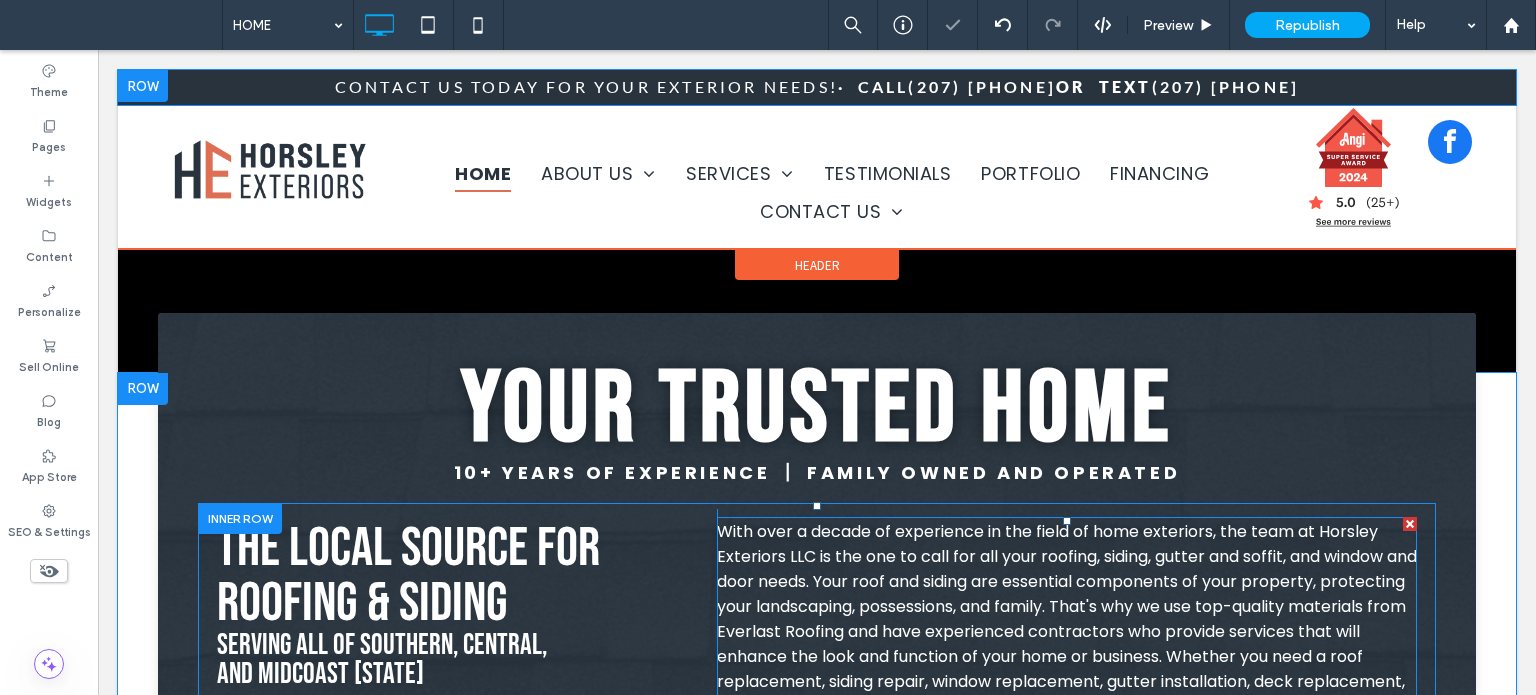 scroll, scrollTop: 100, scrollLeft: 0, axis: vertical 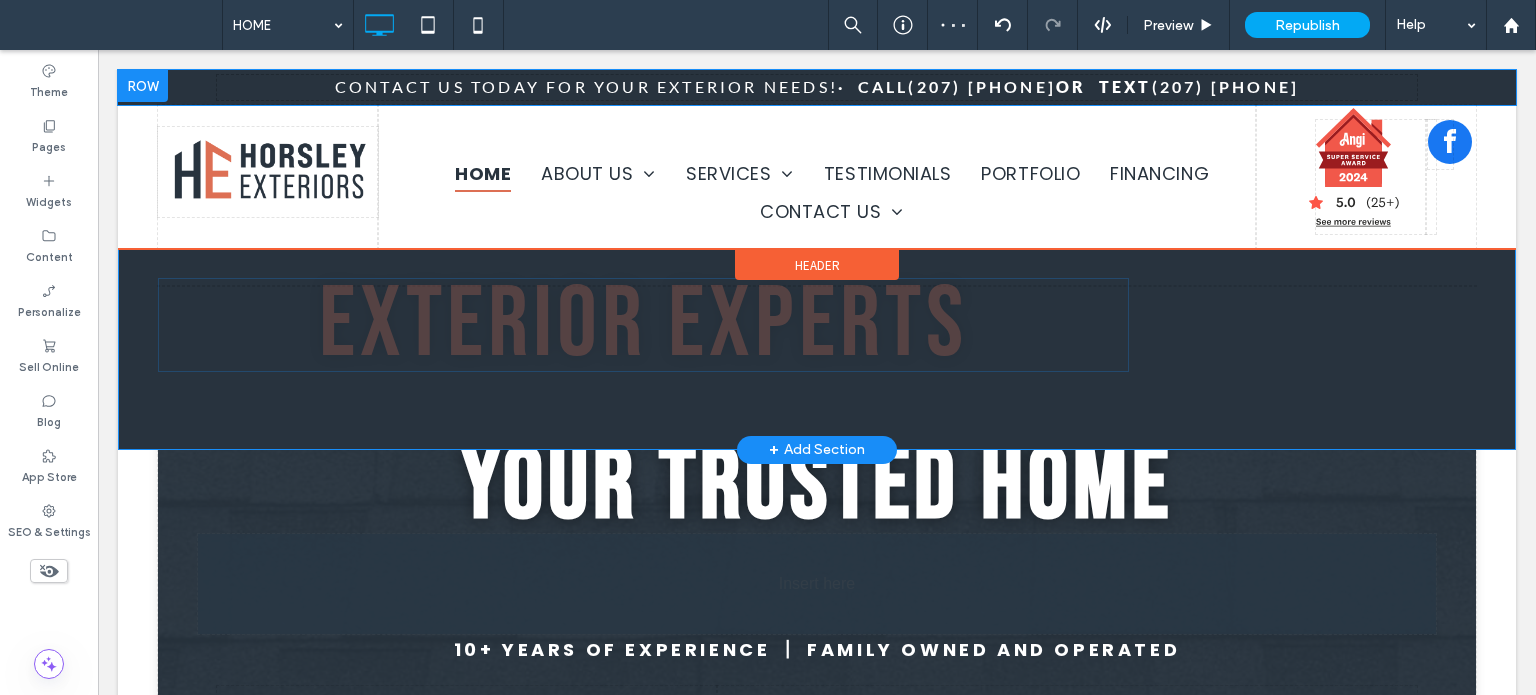 drag, startPoint x: 818, startPoint y: 335, endPoint x: 806, endPoint y: 645, distance: 310.23218 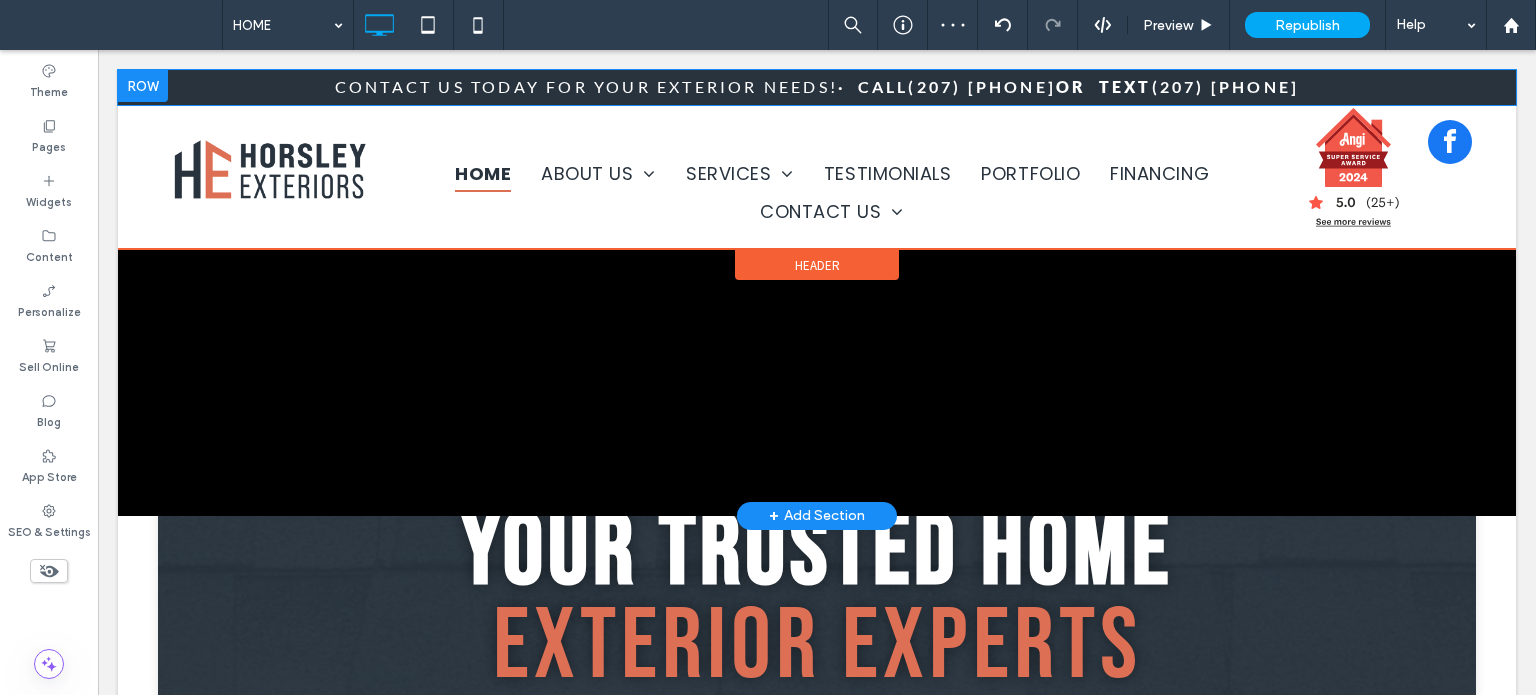 scroll, scrollTop: 0, scrollLeft: 0, axis: both 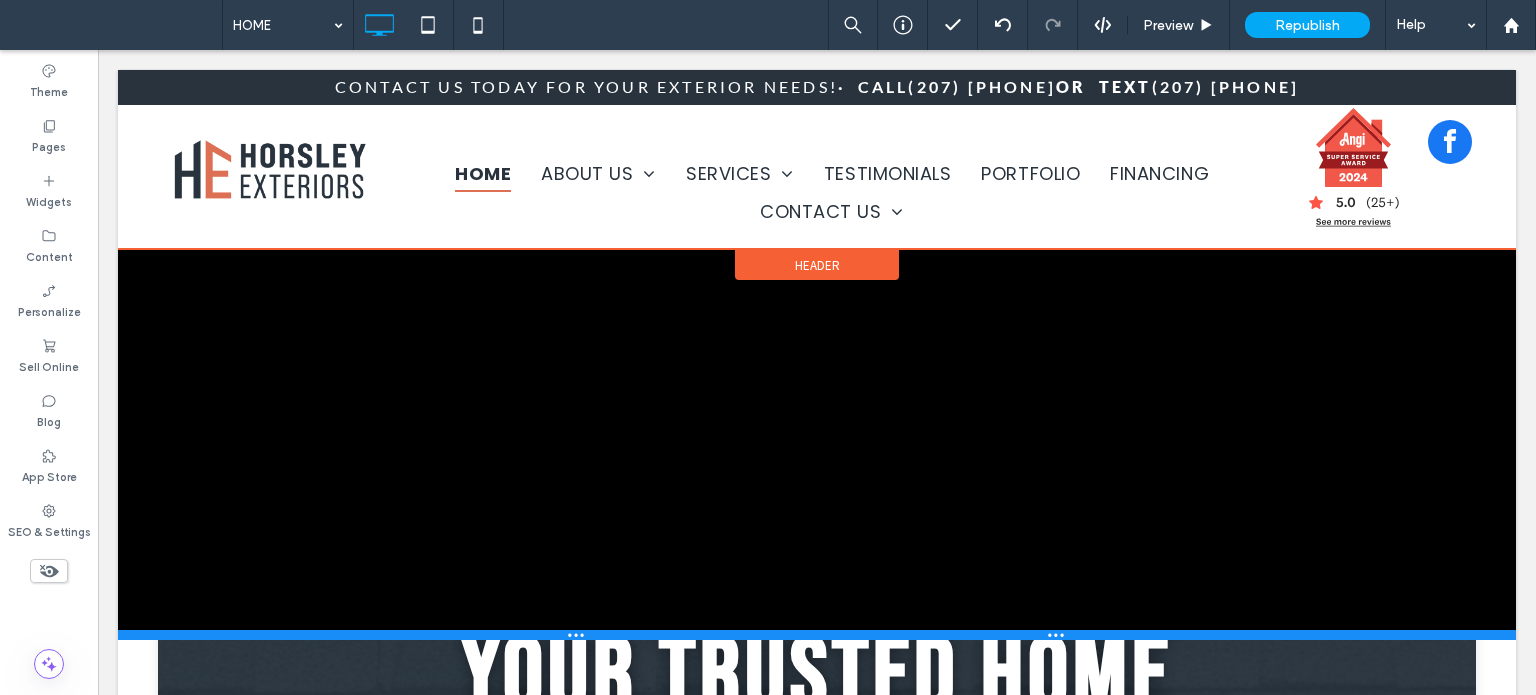 drag, startPoint x: 1477, startPoint y: 547, endPoint x: 1480, endPoint y: 637, distance: 90.04999 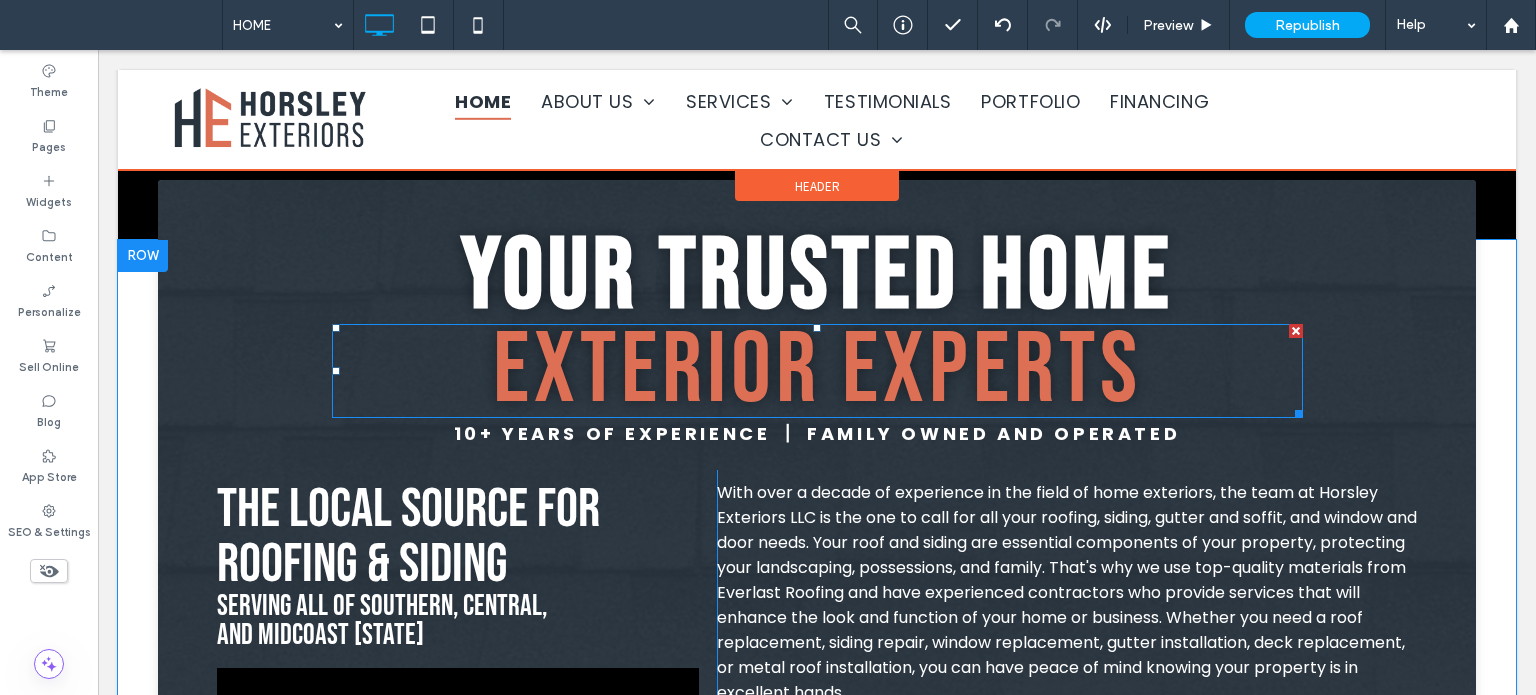 scroll, scrollTop: 1000, scrollLeft: 0, axis: vertical 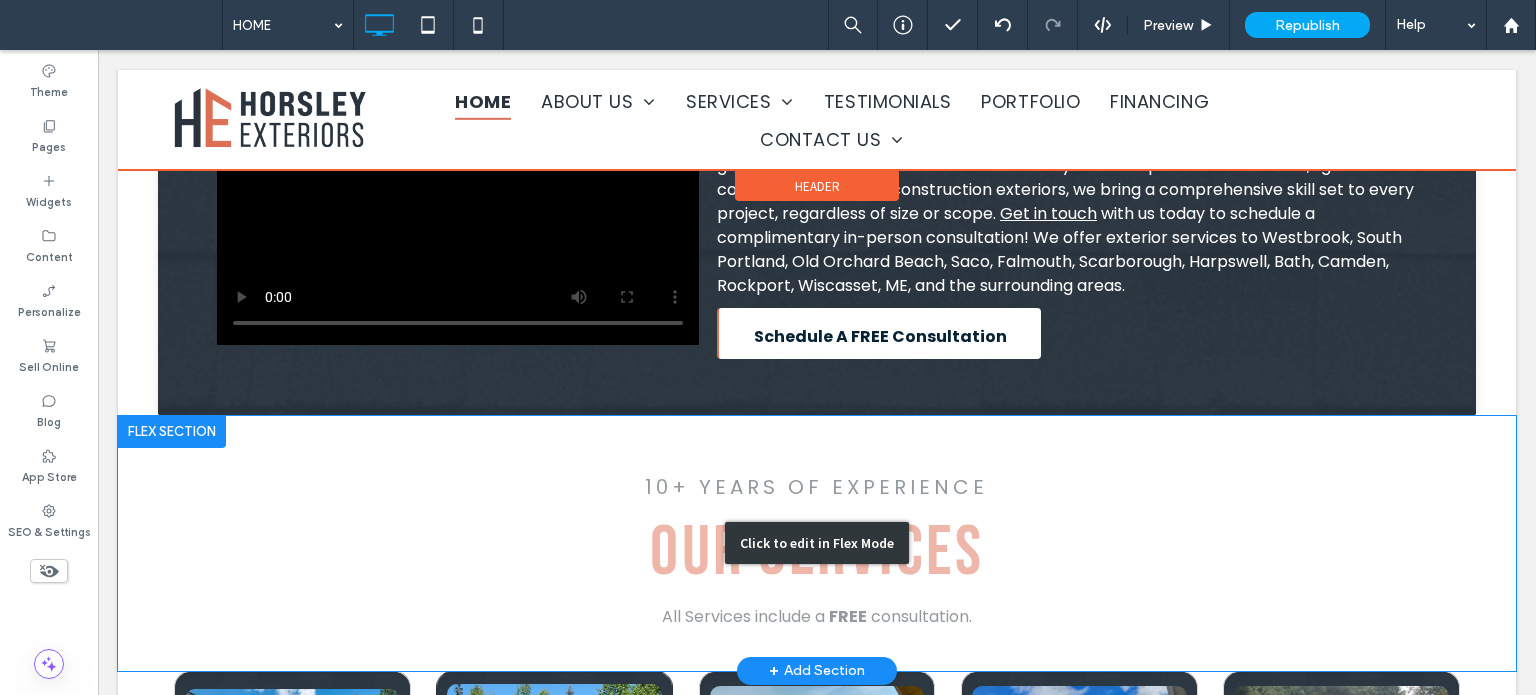 click on "Click to edit in Flex Mode" at bounding box center (817, 543) 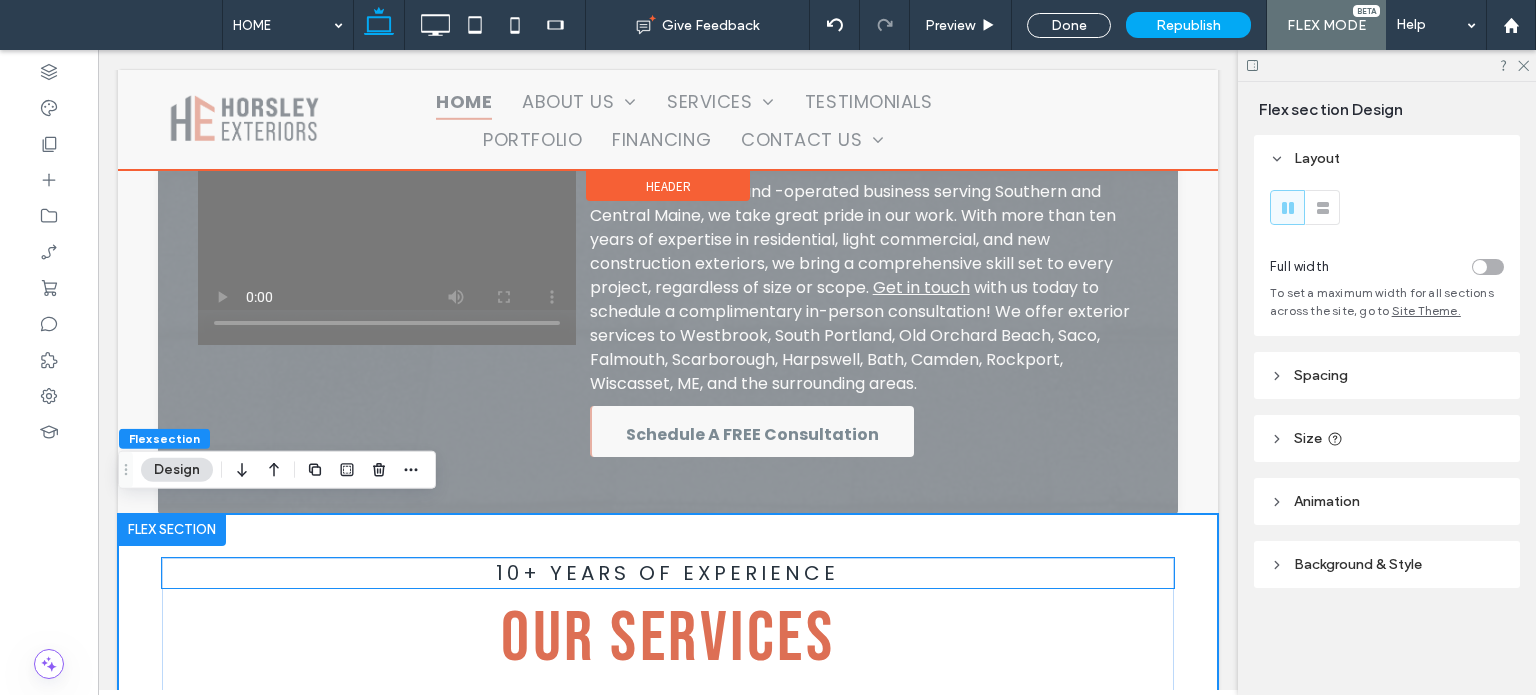 click on "10+ years of experience" at bounding box center [667, 573] 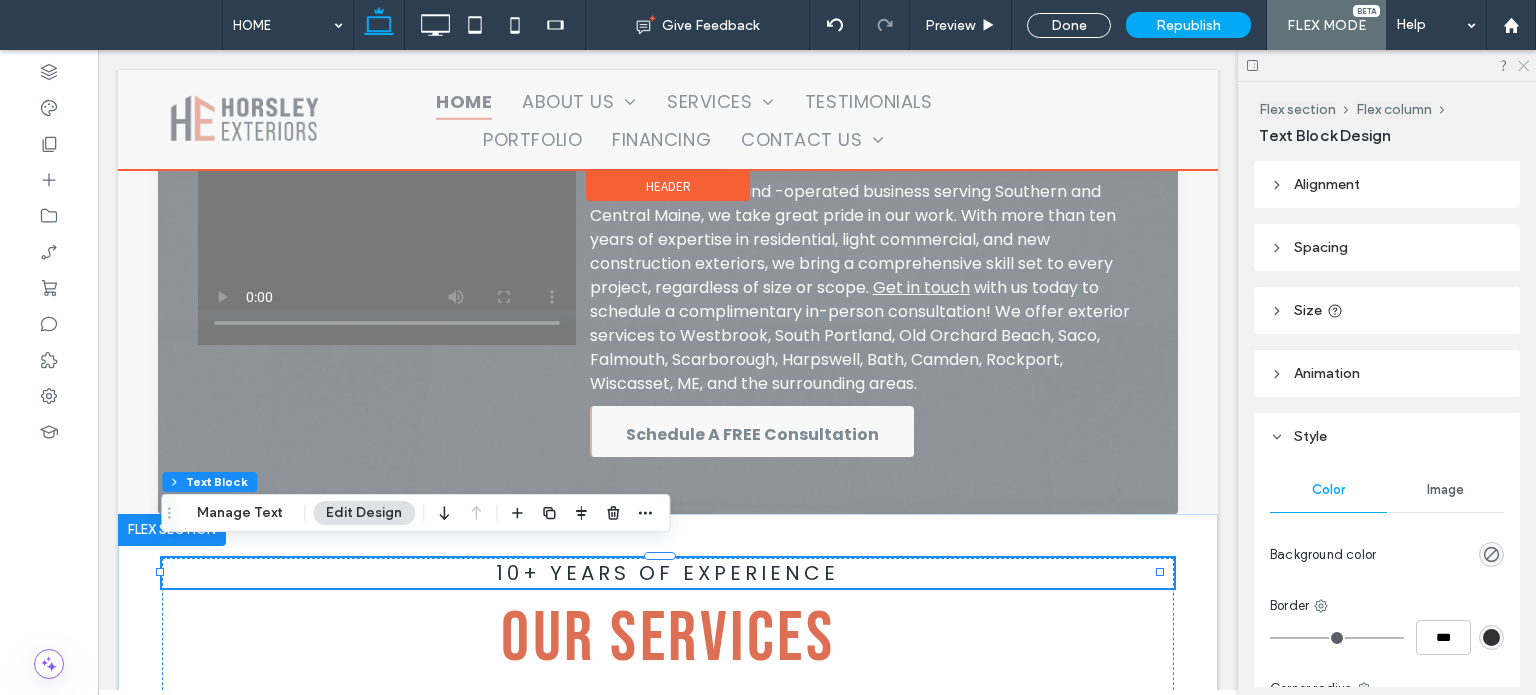click at bounding box center [1387, 65] 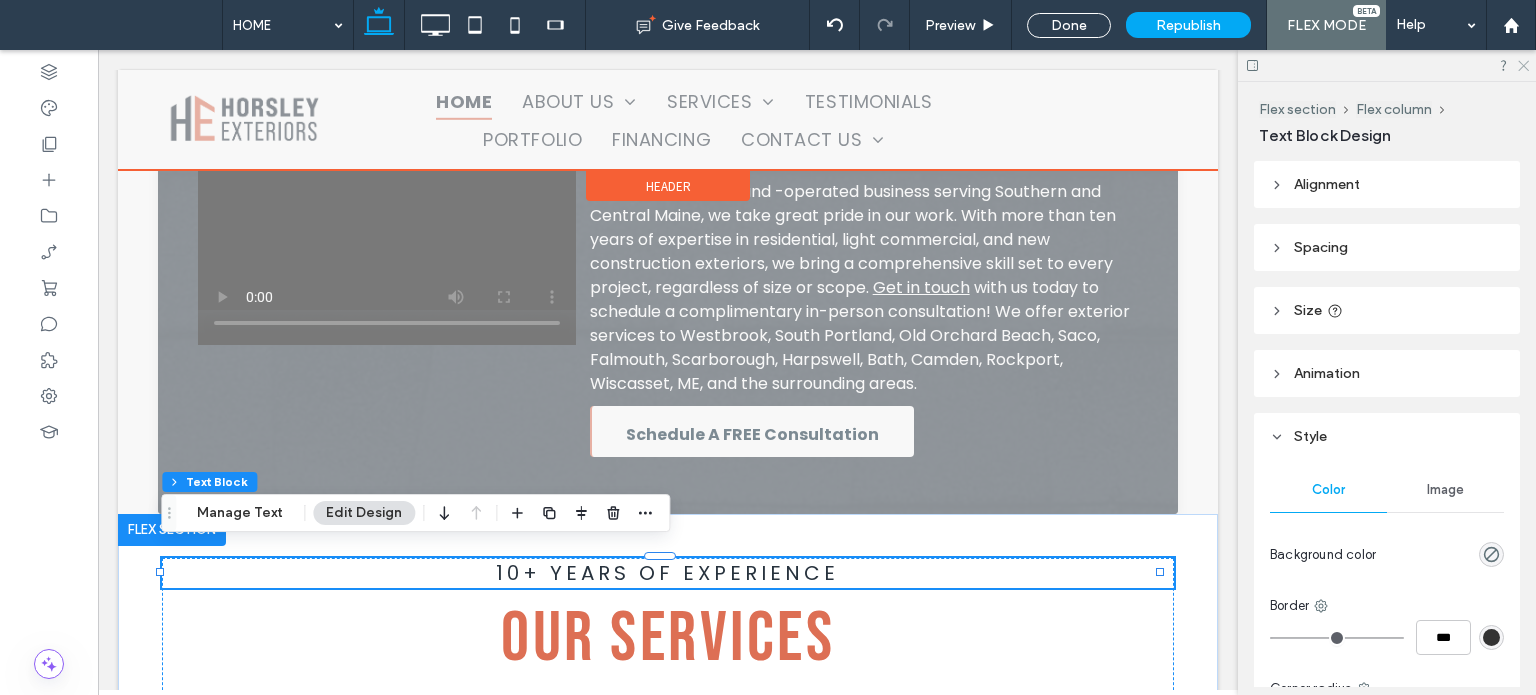 click 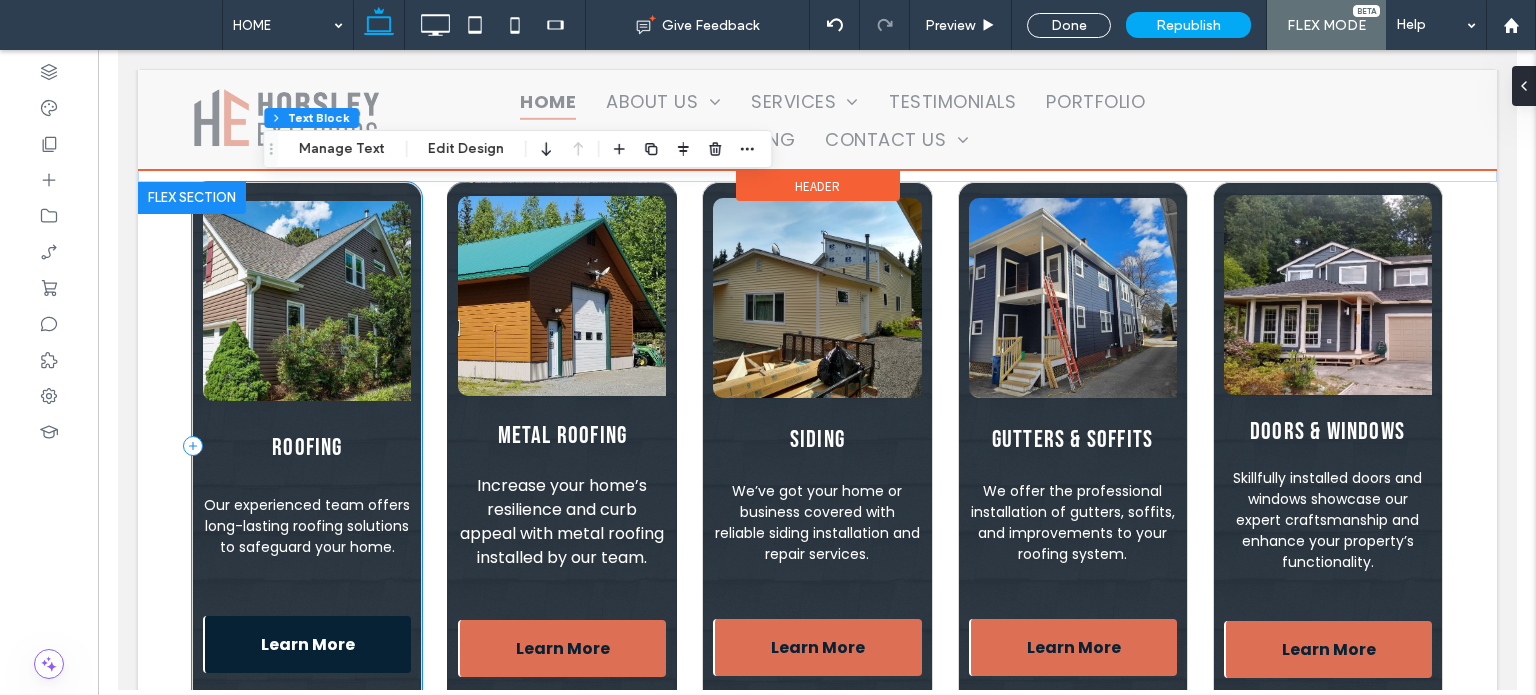 scroll, scrollTop: 1600, scrollLeft: 0, axis: vertical 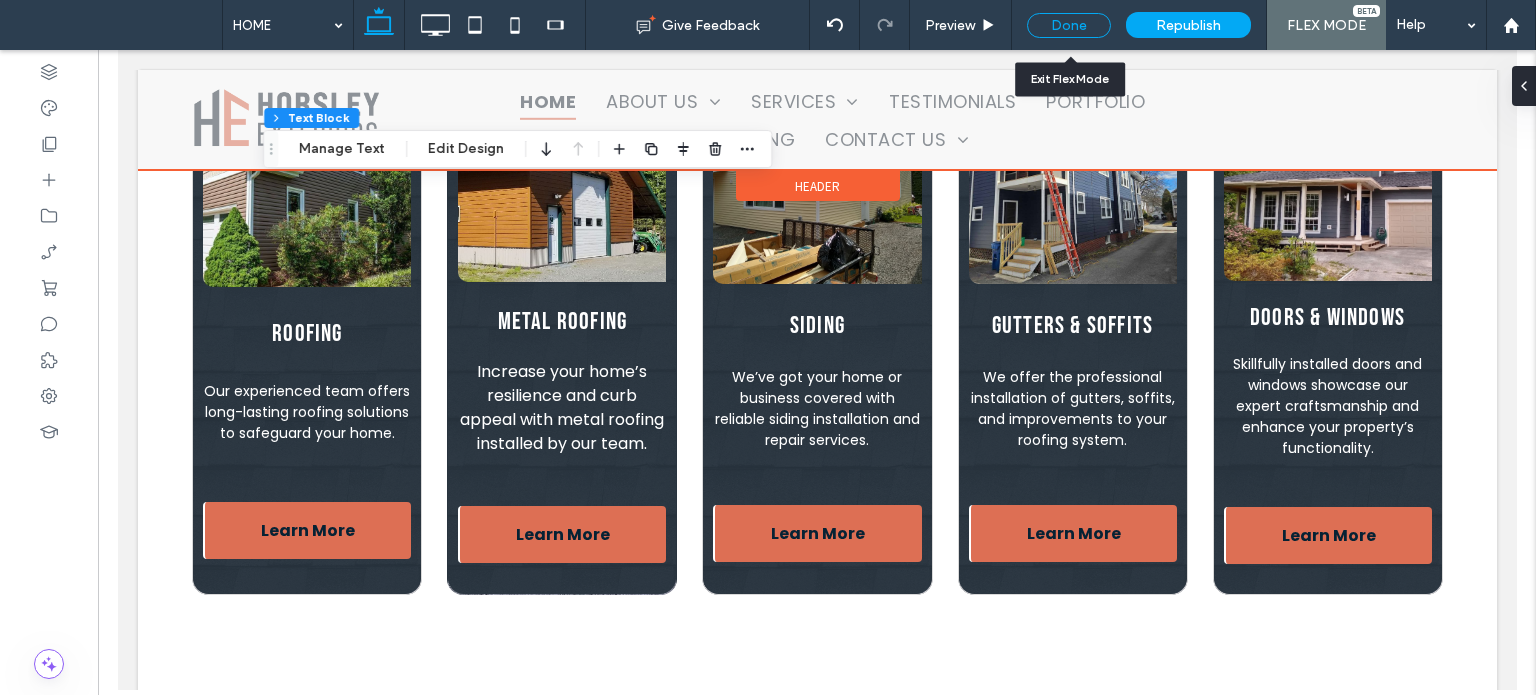 click on "Done" at bounding box center [1069, 25] 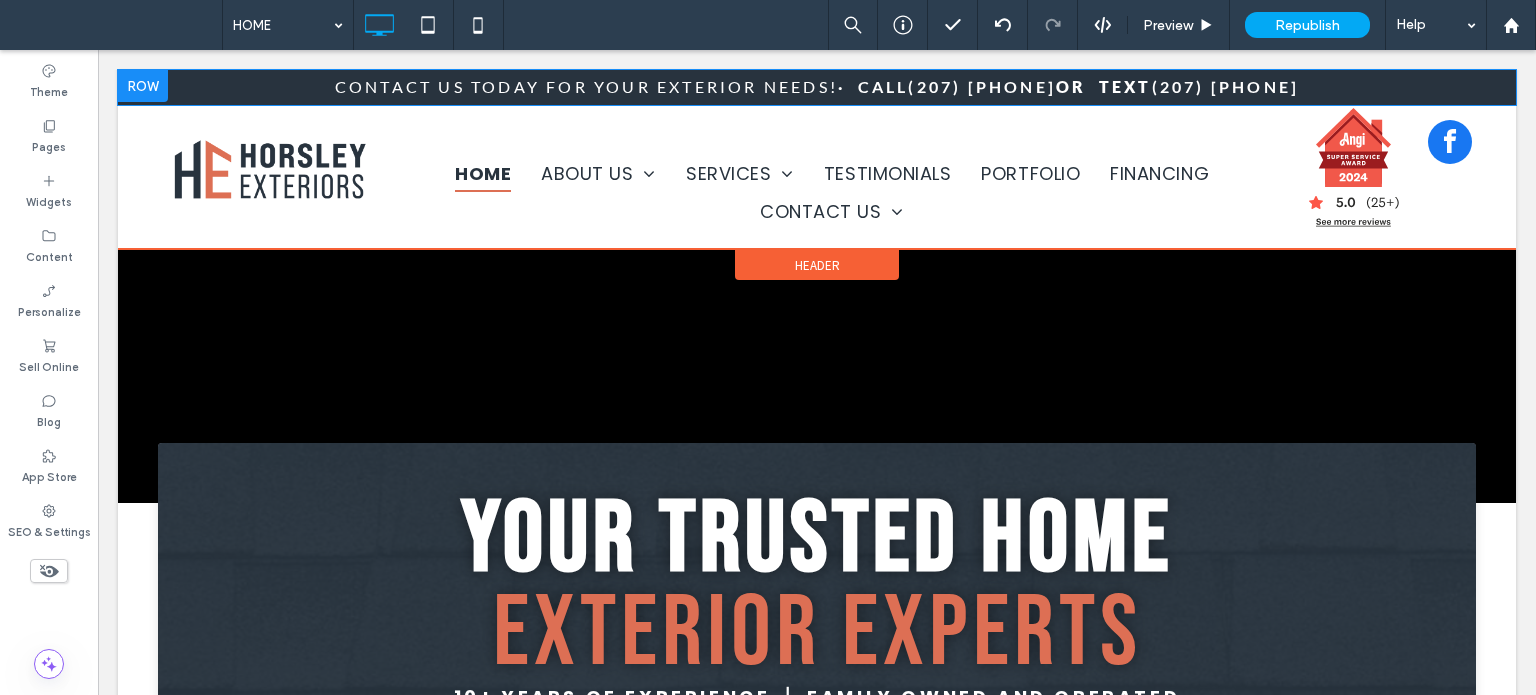 scroll, scrollTop: 0, scrollLeft: 0, axis: both 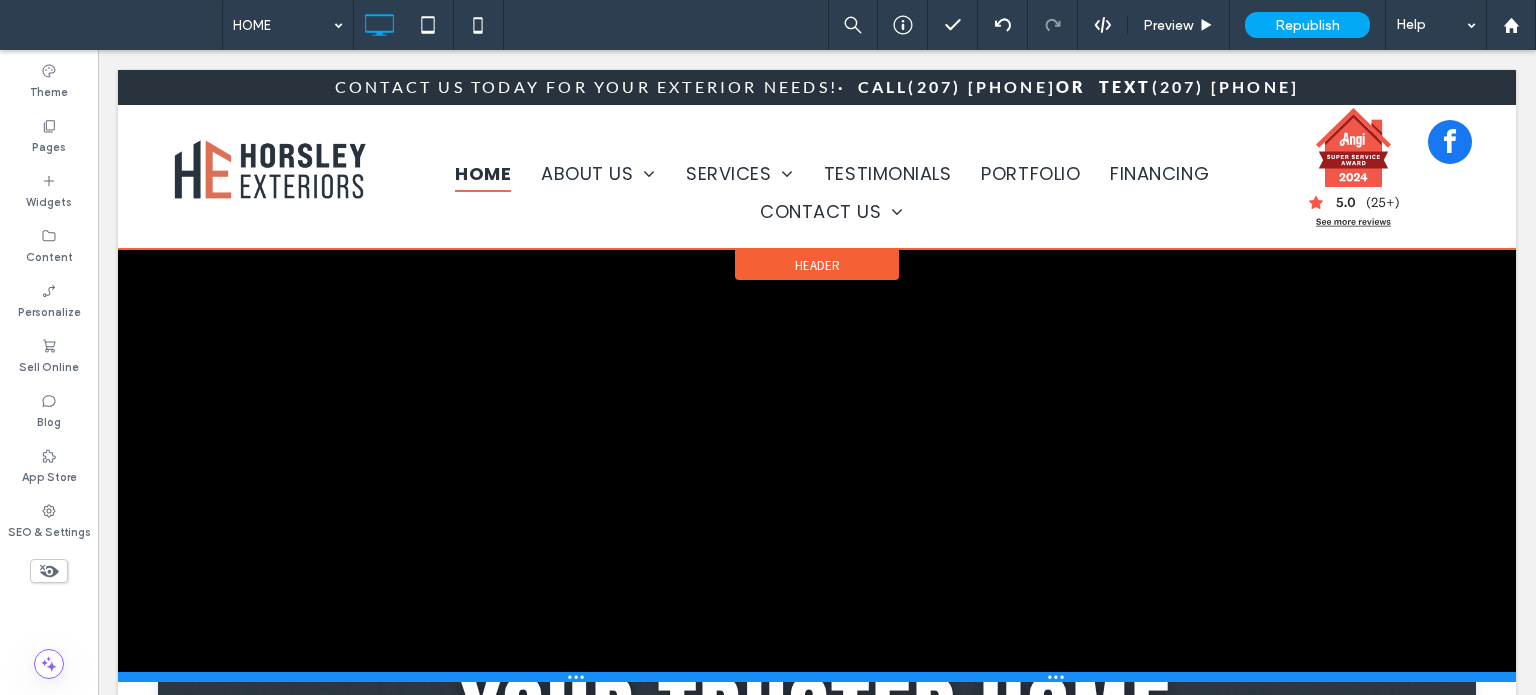 drag, startPoint x: 1481, startPoint y: 637, endPoint x: 1488, endPoint y: 679, distance: 42.579338 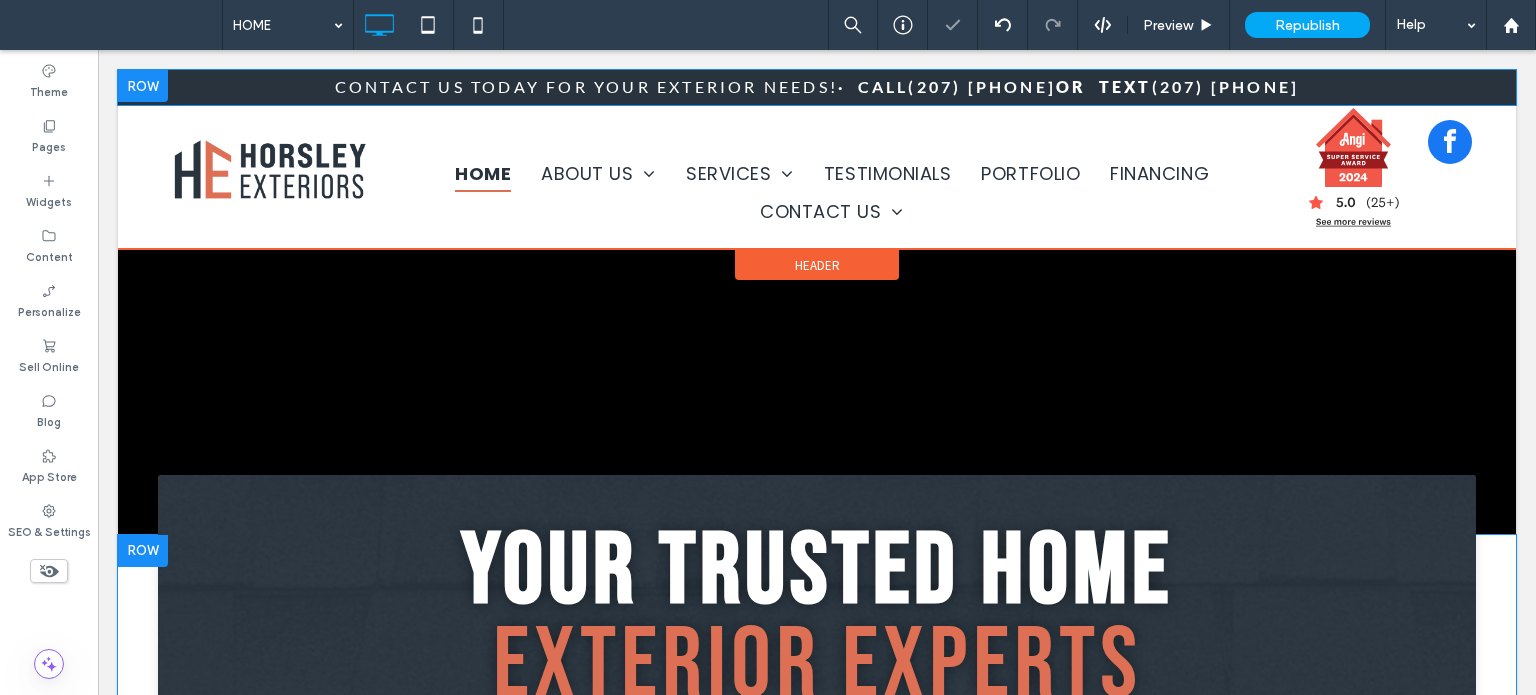 scroll, scrollTop: 200, scrollLeft: 0, axis: vertical 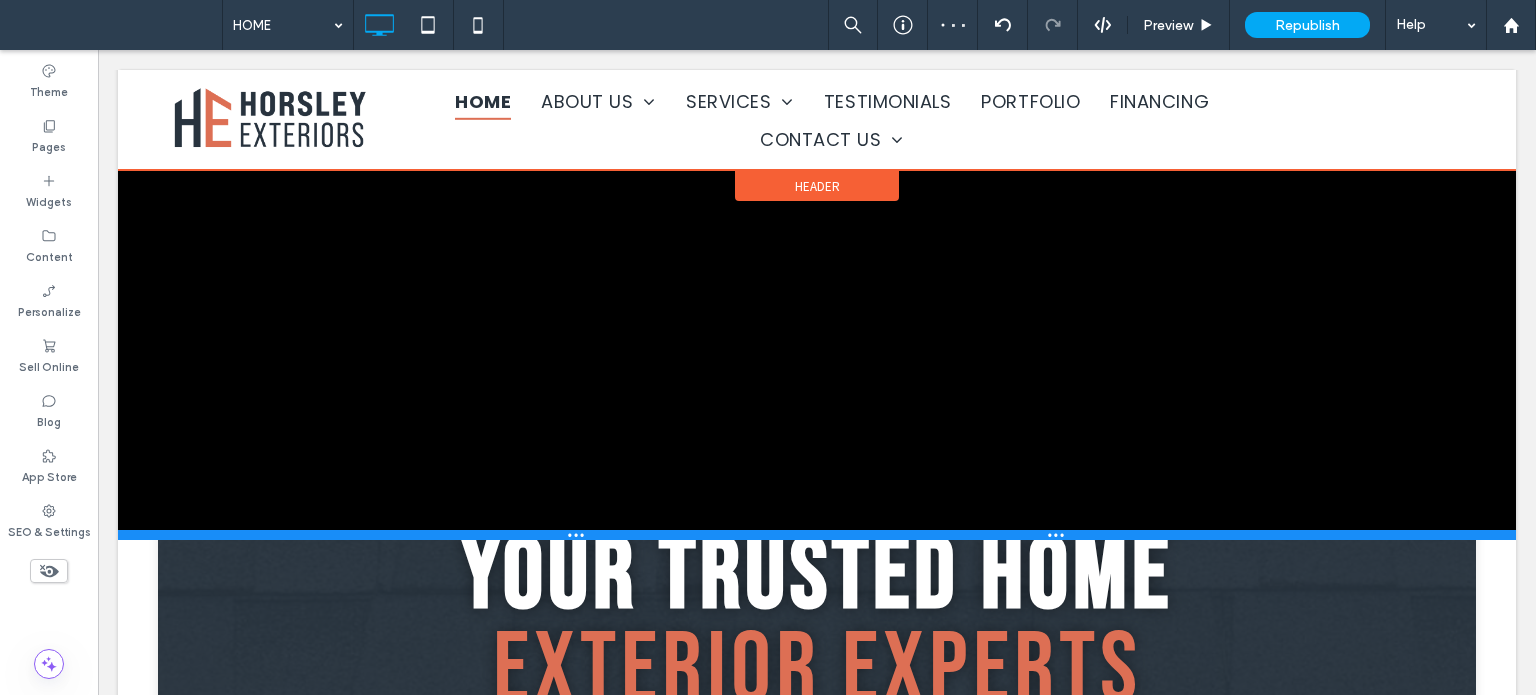 drag, startPoint x: 1488, startPoint y: 477, endPoint x: 1495, endPoint y: 535, distance: 58.420887 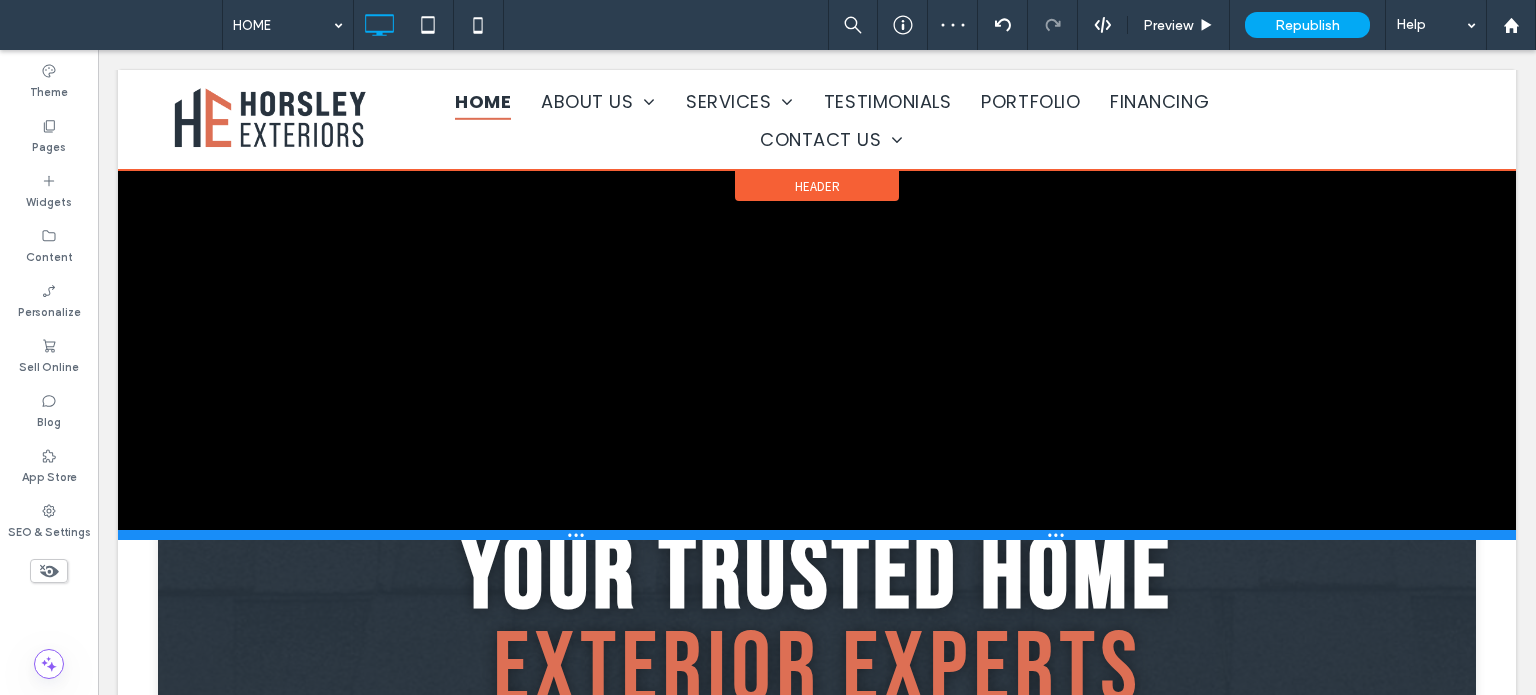 click at bounding box center [817, 535] 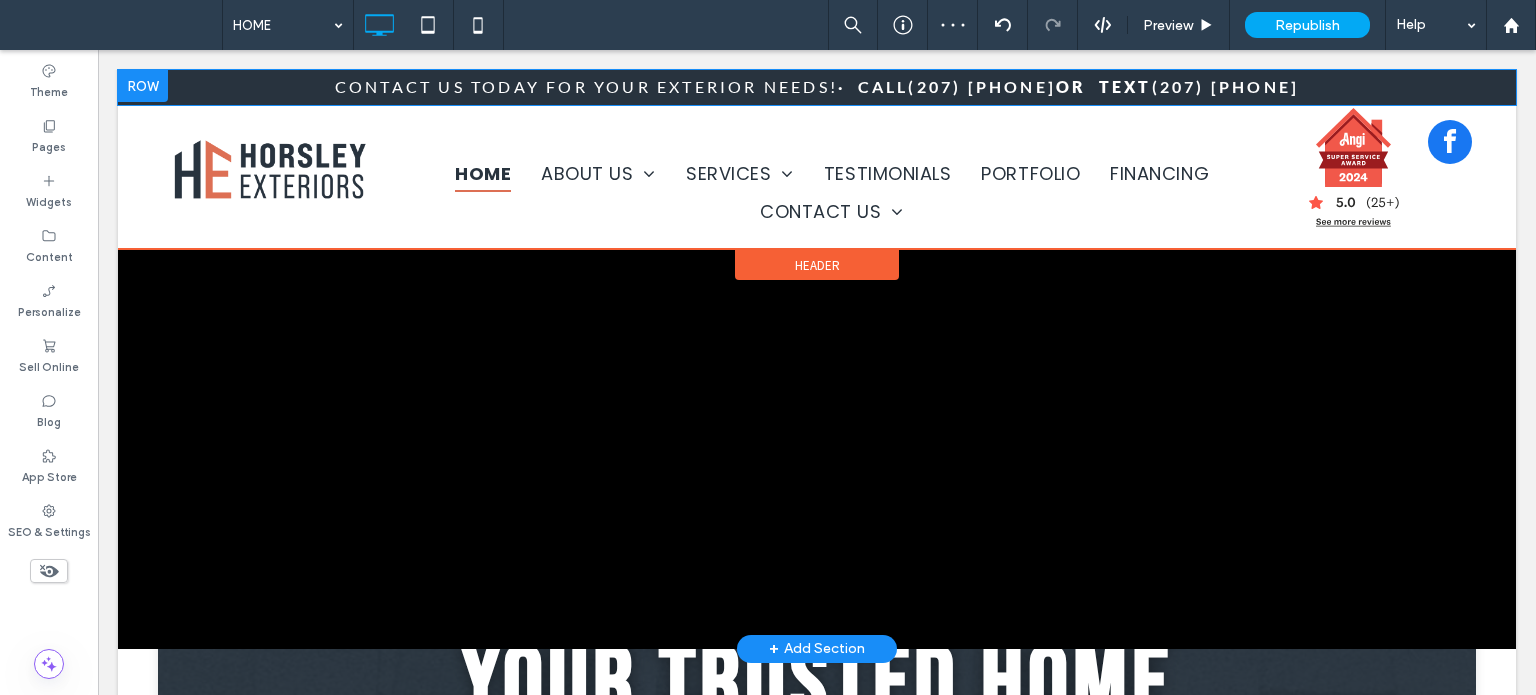 scroll, scrollTop: 0, scrollLeft: 0, axis: both 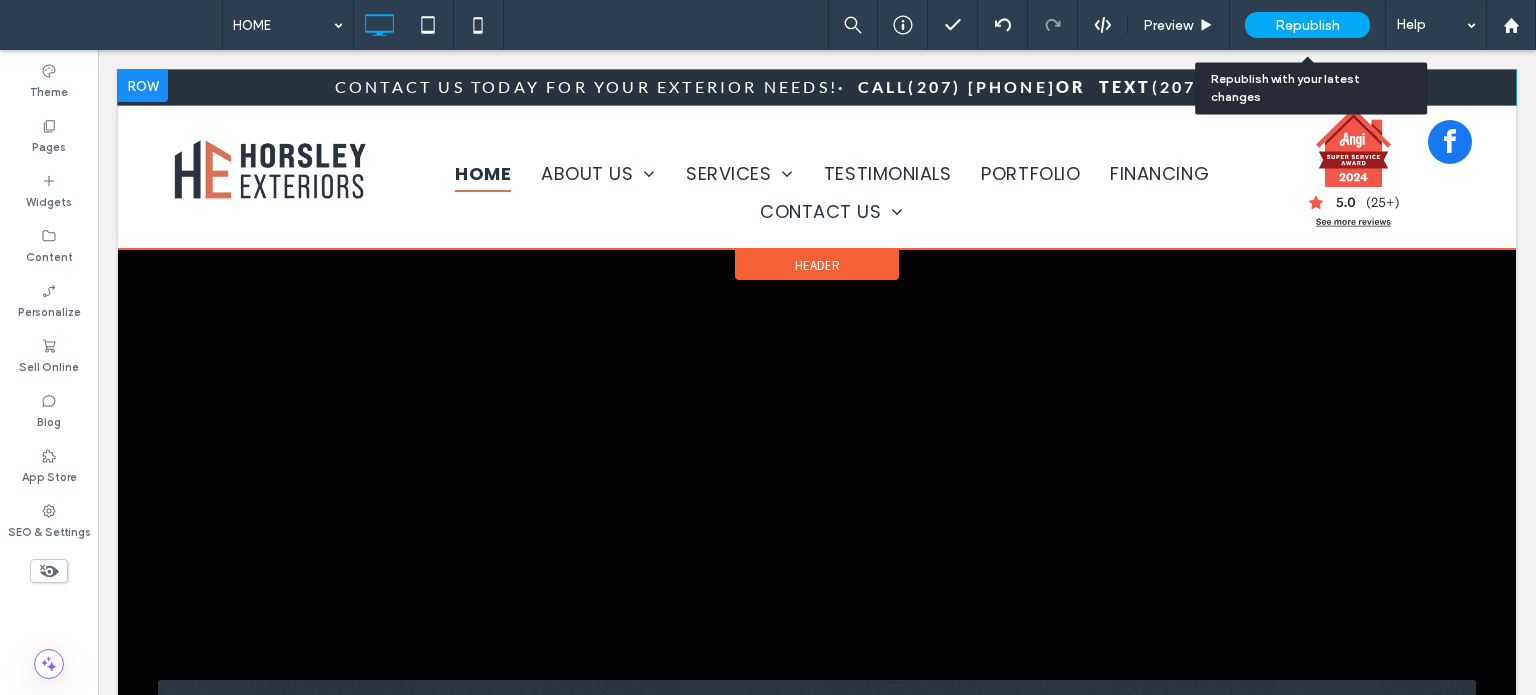 click on "Republish" at bounding box center [1307, 25] 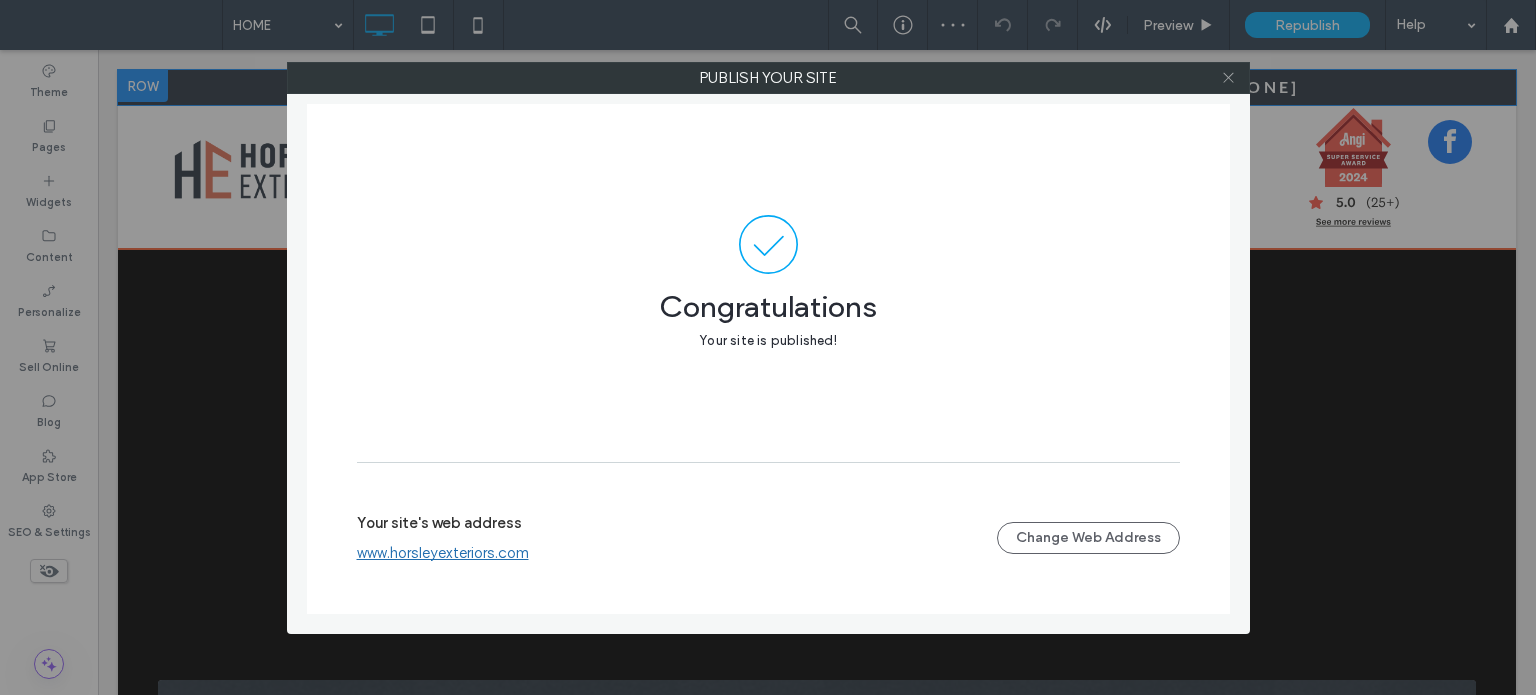 click 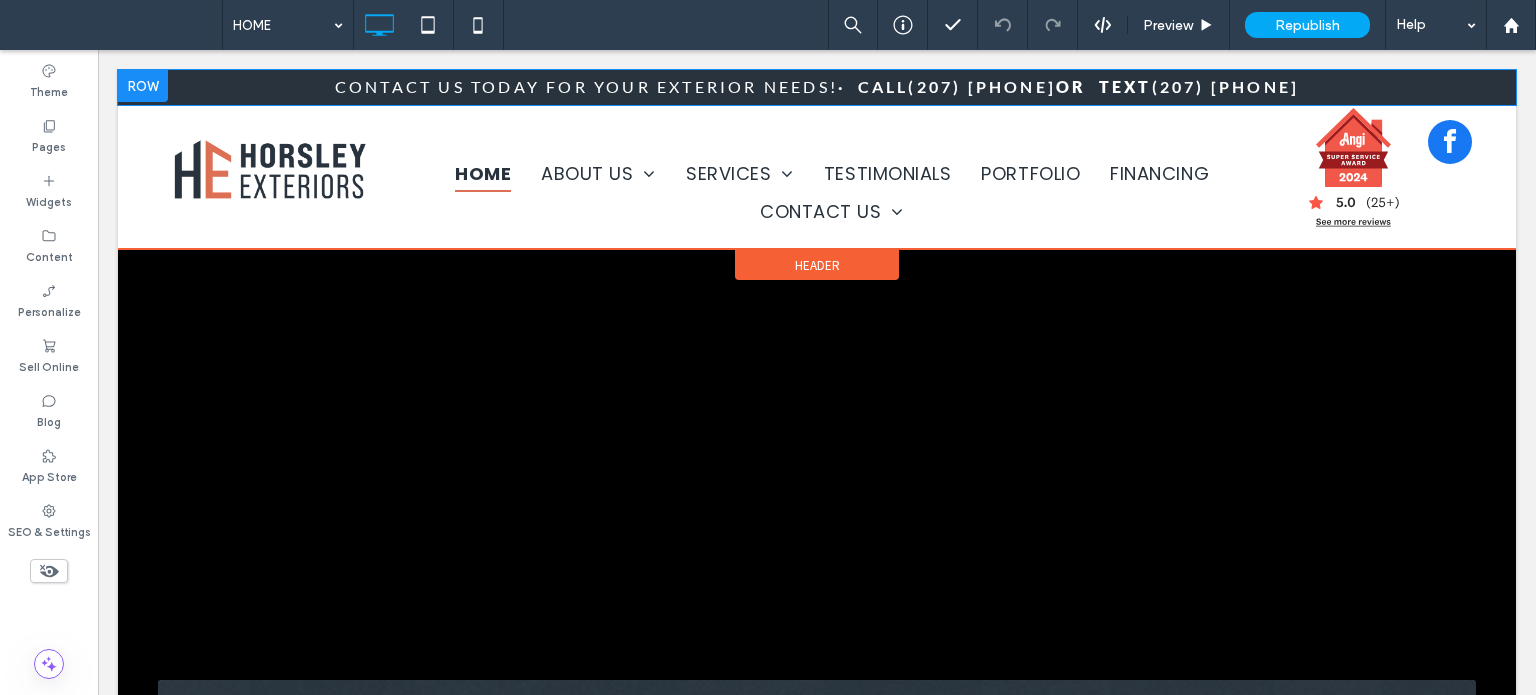 scroll, scrollTop: 500, scrollLeft: 0, axis: vertical 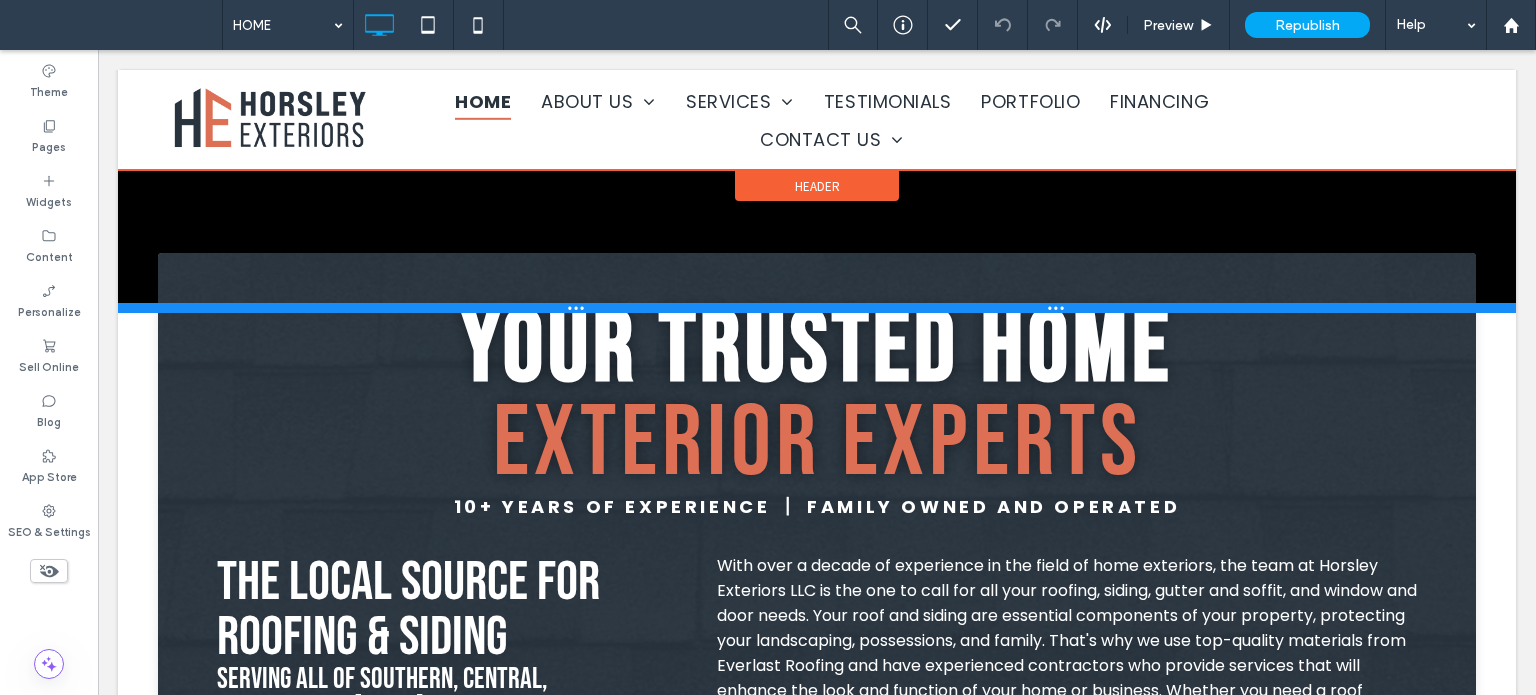 drag, startPoint x: 1484, startPoint y: 237, endPoint x: 1492, endPoint y: 310, distance: 73.43705 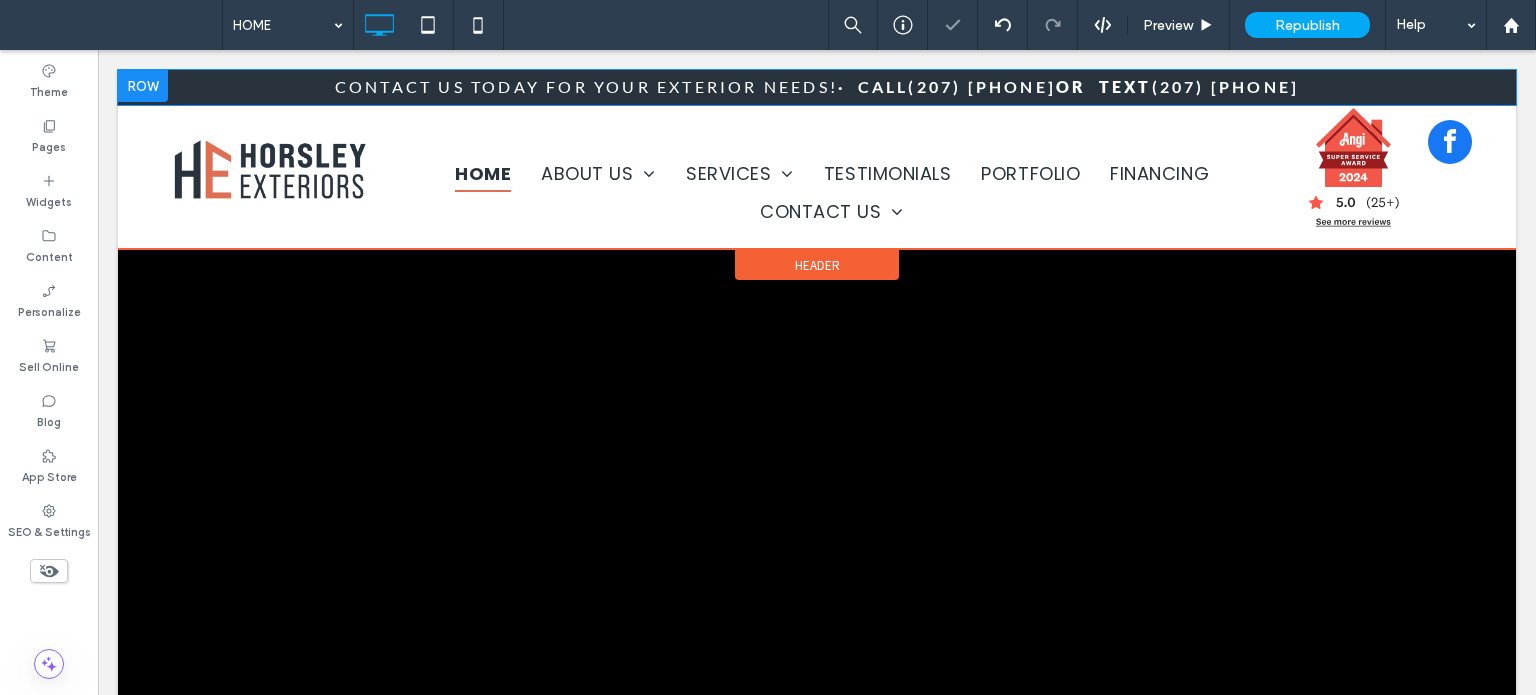 scroll, scrollTop: 0, scrollLeft: 0, axis: both 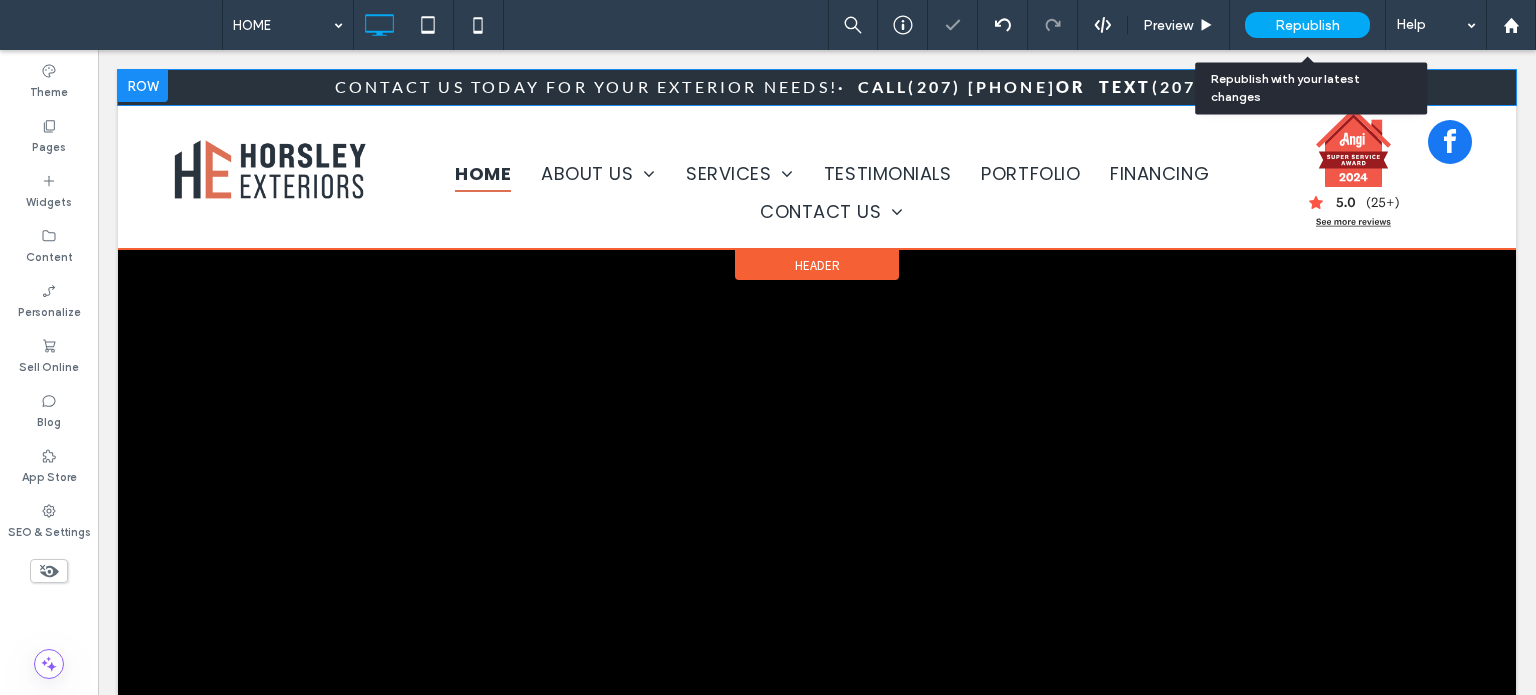 click on "Republish" at bounding box center [1307, 25] 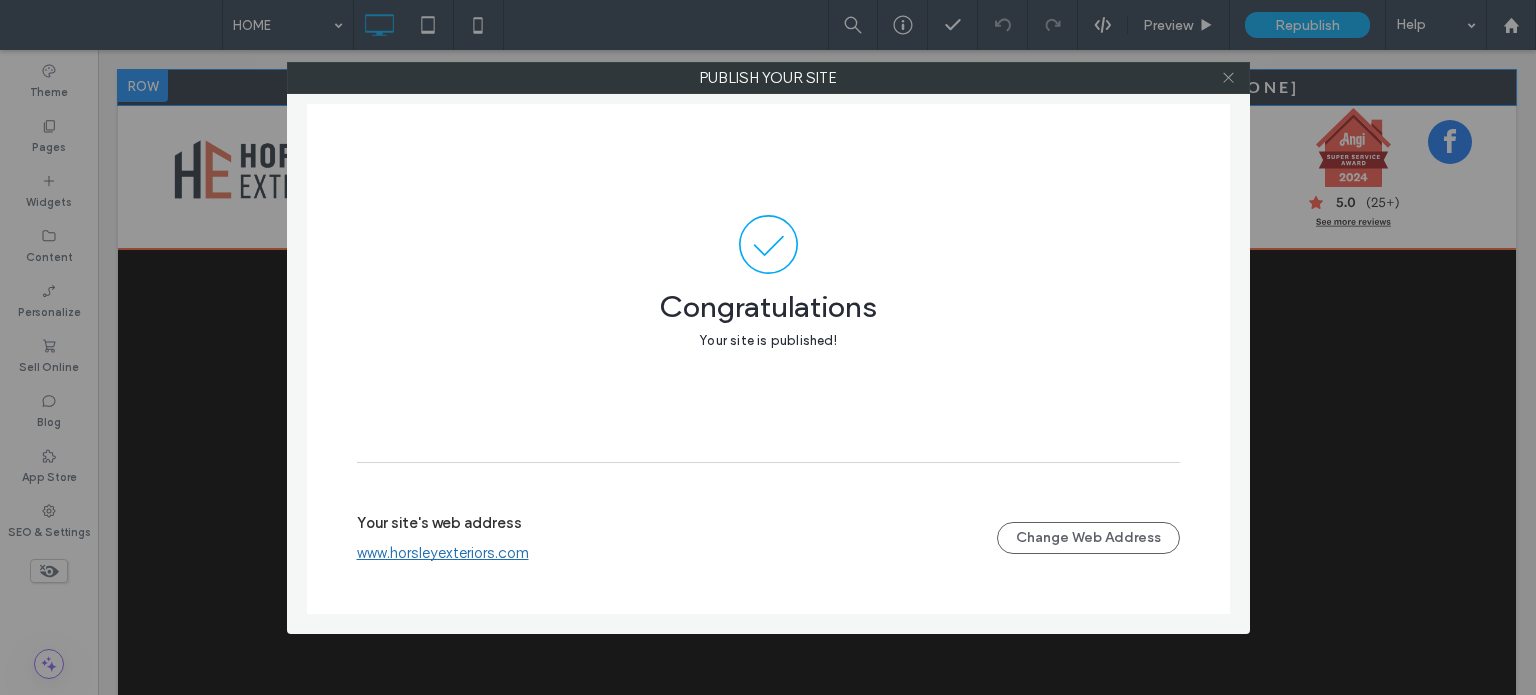 click 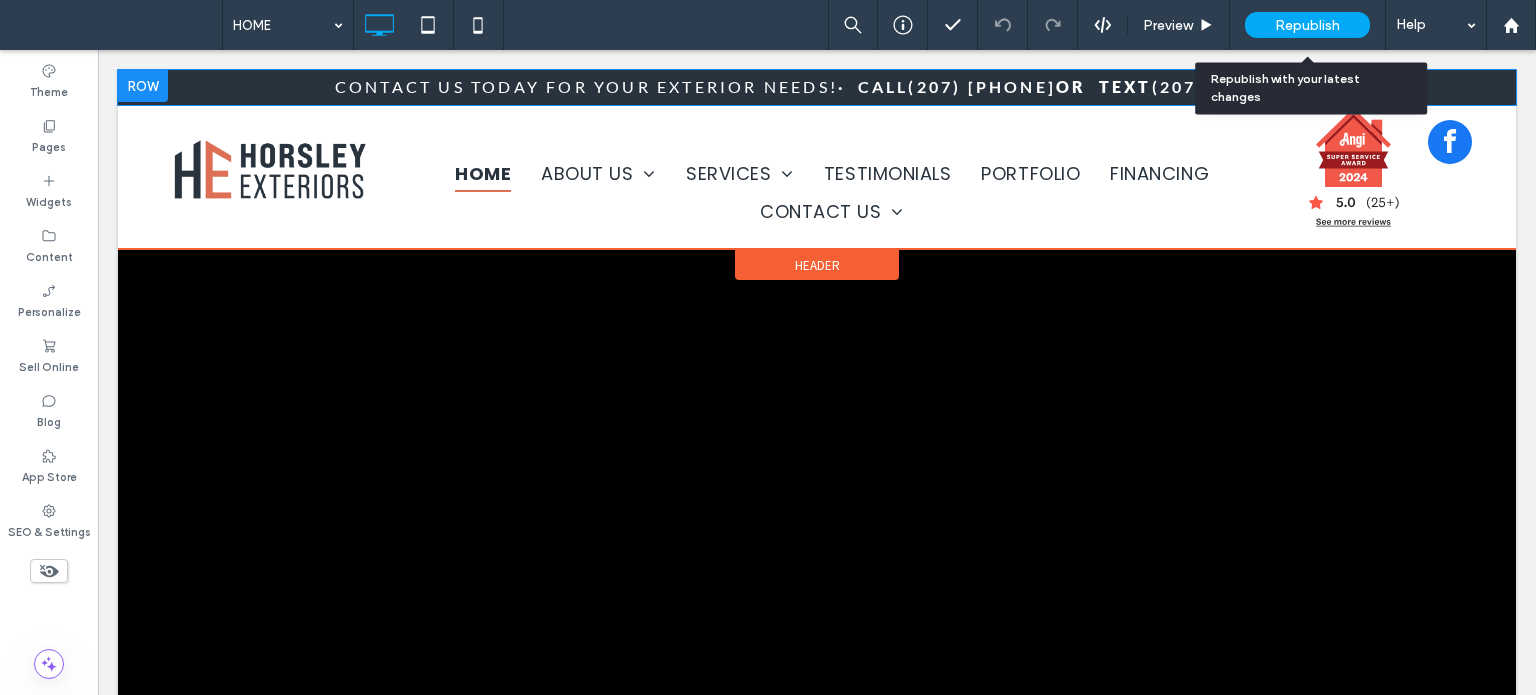 click on "Republish" at bounding box center (1307, 25) 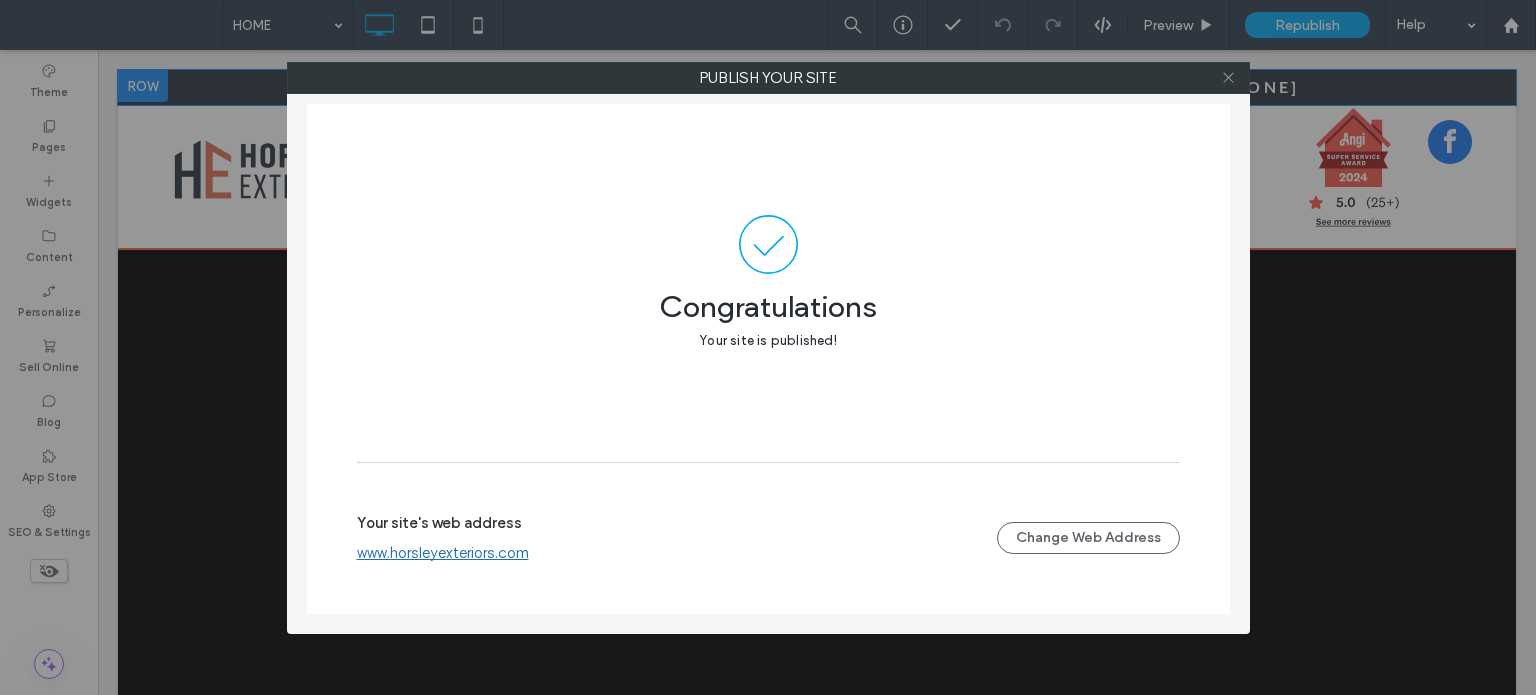 click 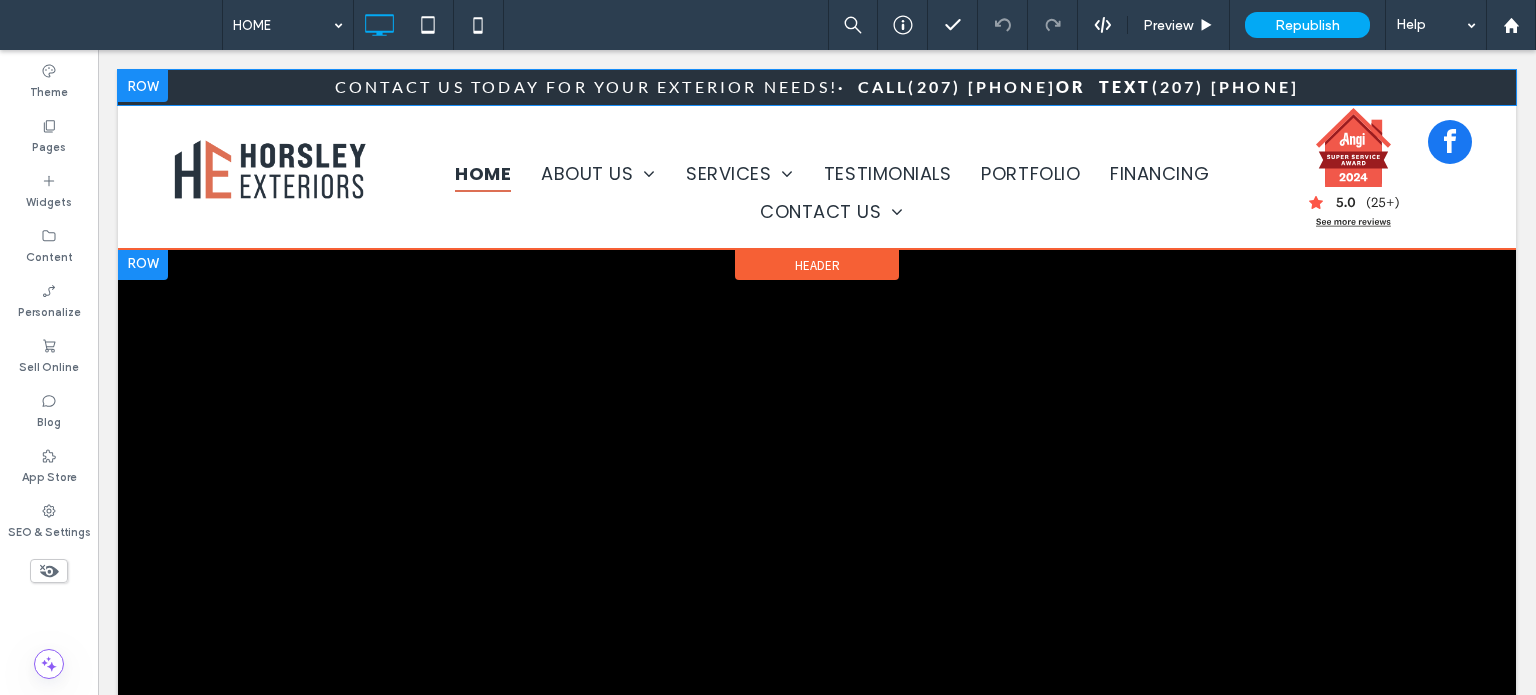 scroll, scrollTop: 500, scrollLeft: 0, axis: vertical 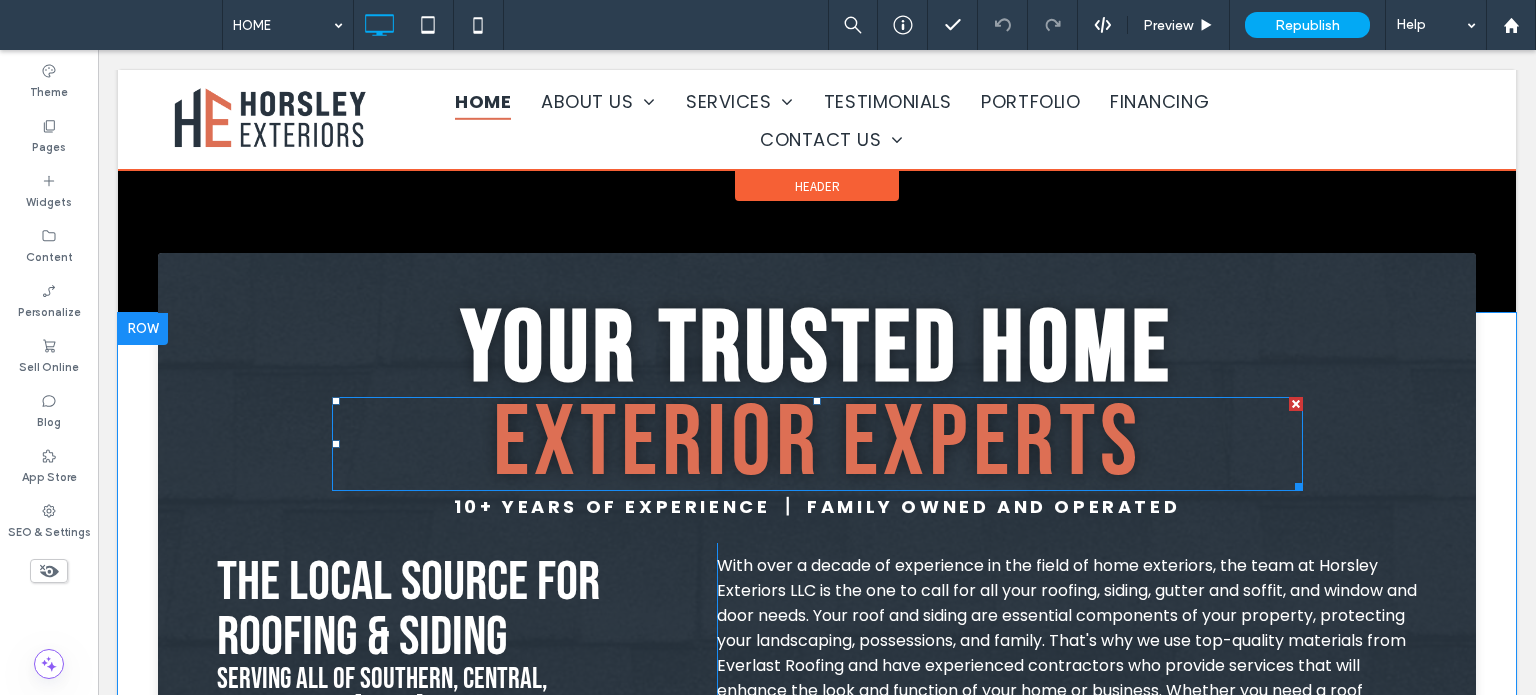 click on "Exterior Experts" at bounding box center [817, 444] 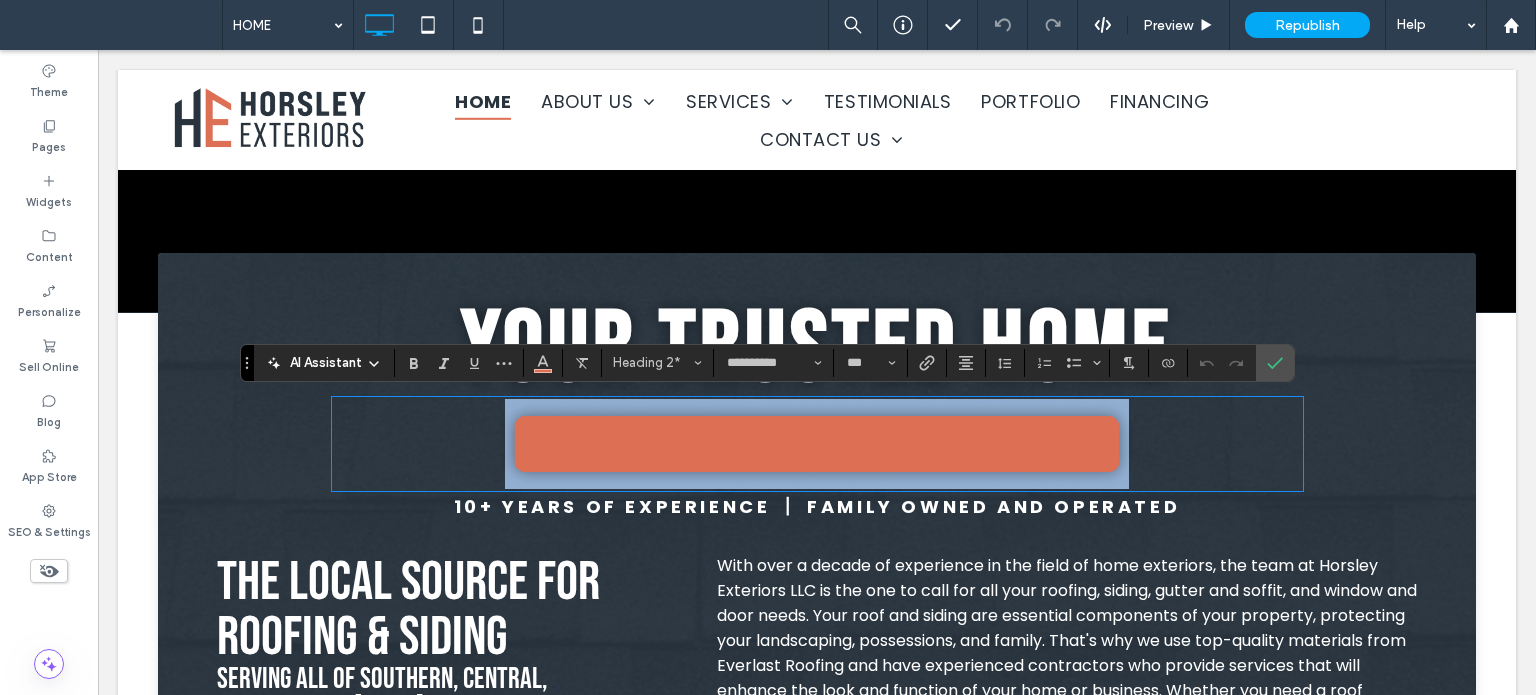 copy on "**********" 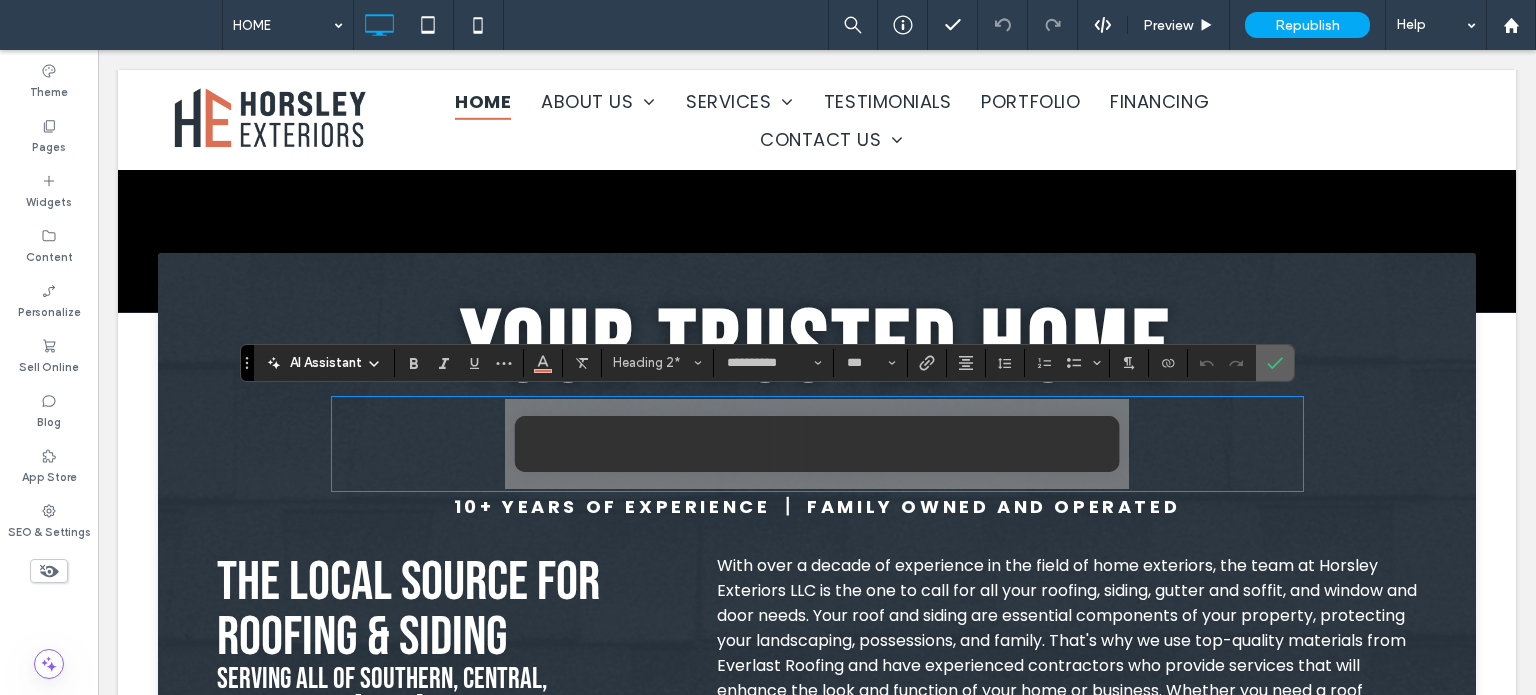 click 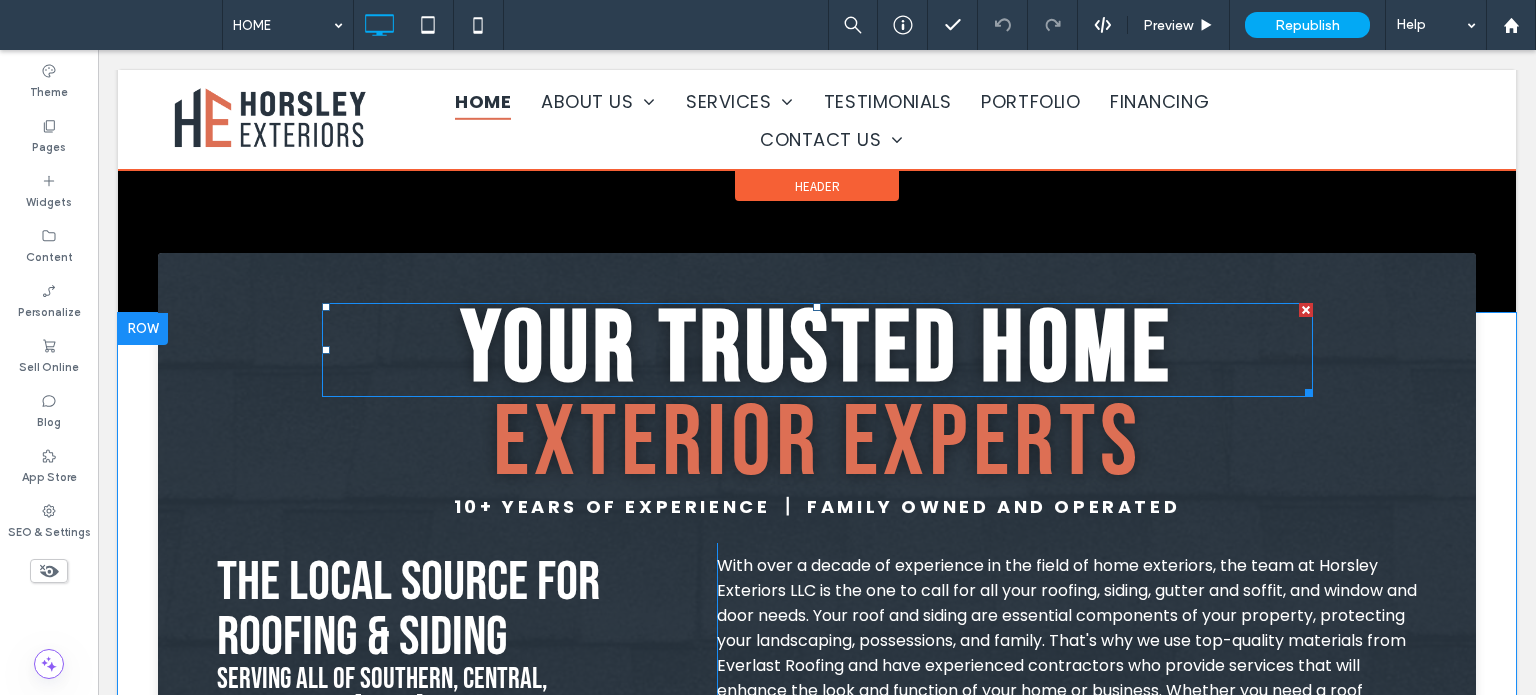 click on "Your Trusted Home" at bounding box center [817, 350] 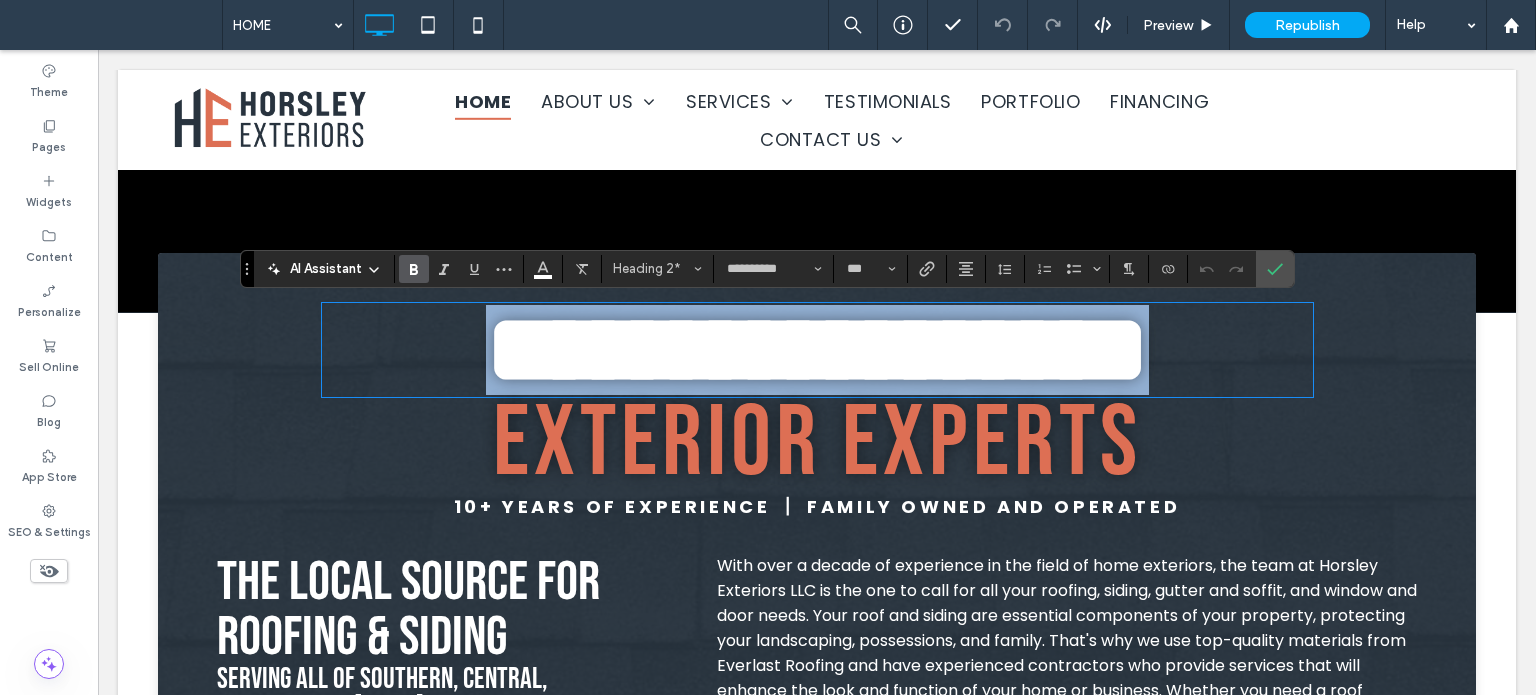 click on "**********" at bounding box center [817, 350] 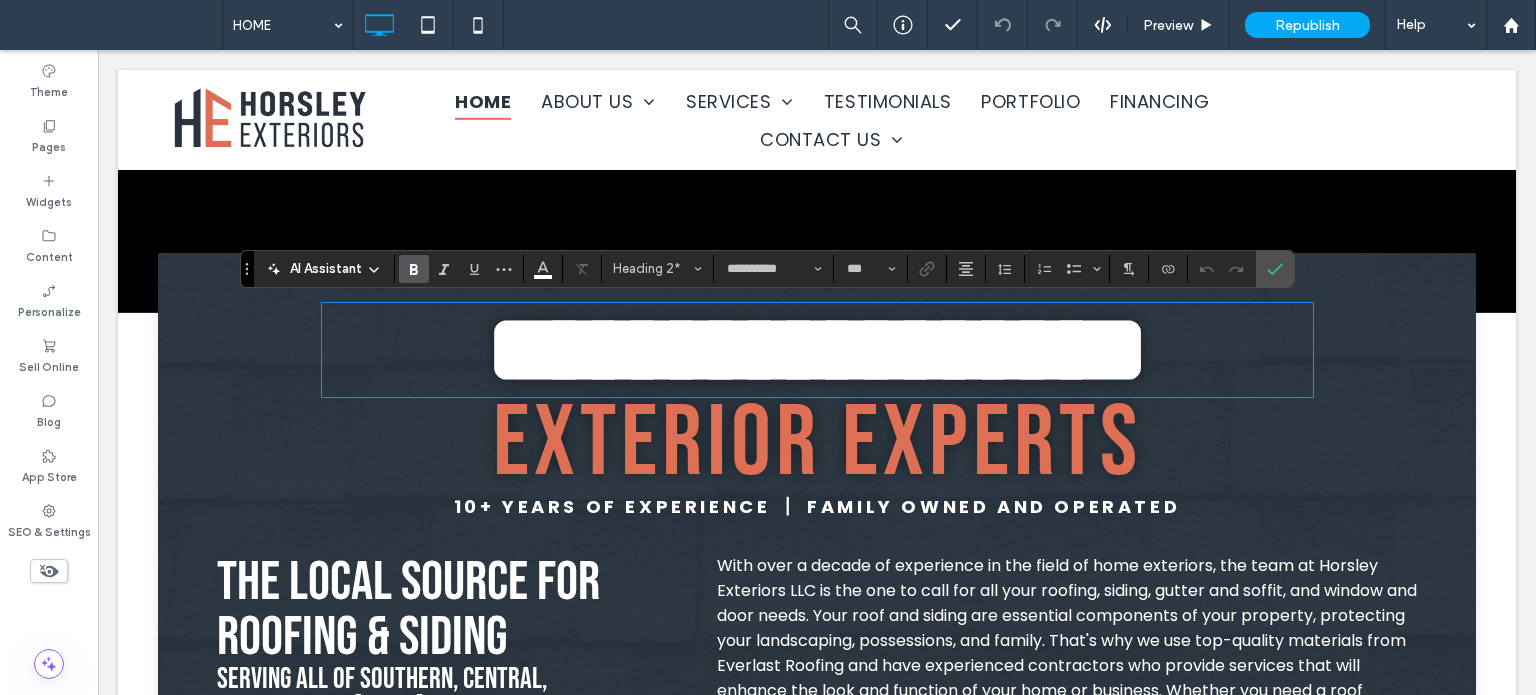 type 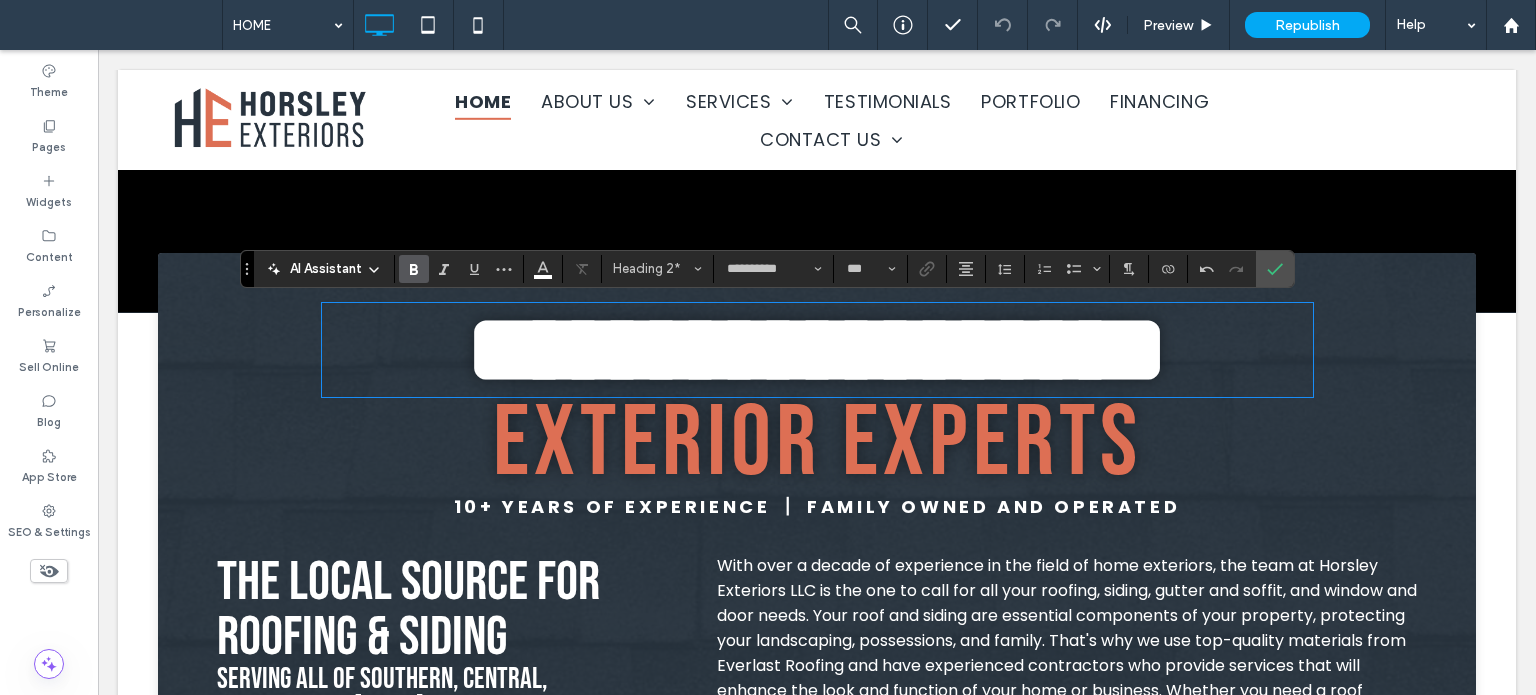 type on "*******" 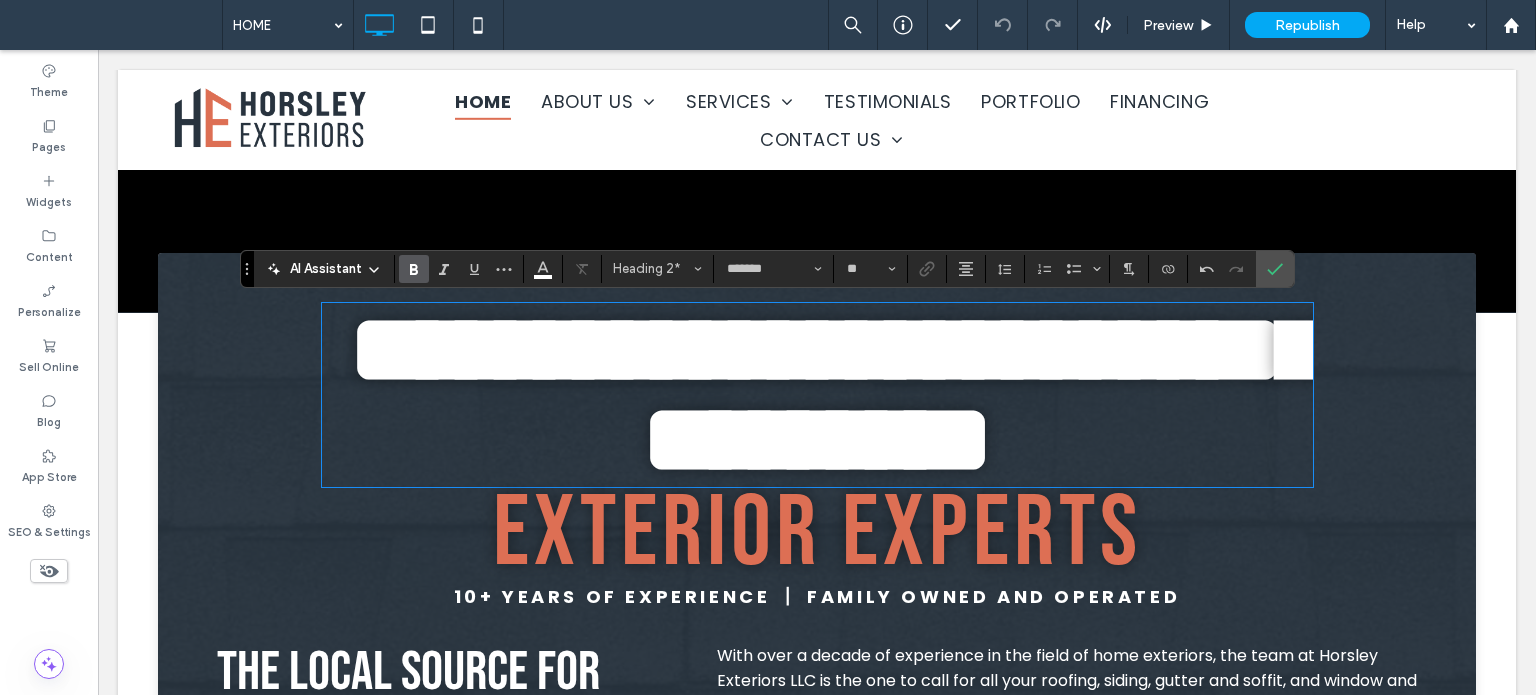 scroll, scrollTop: 20, scrollLeft: 0, axis: vertical 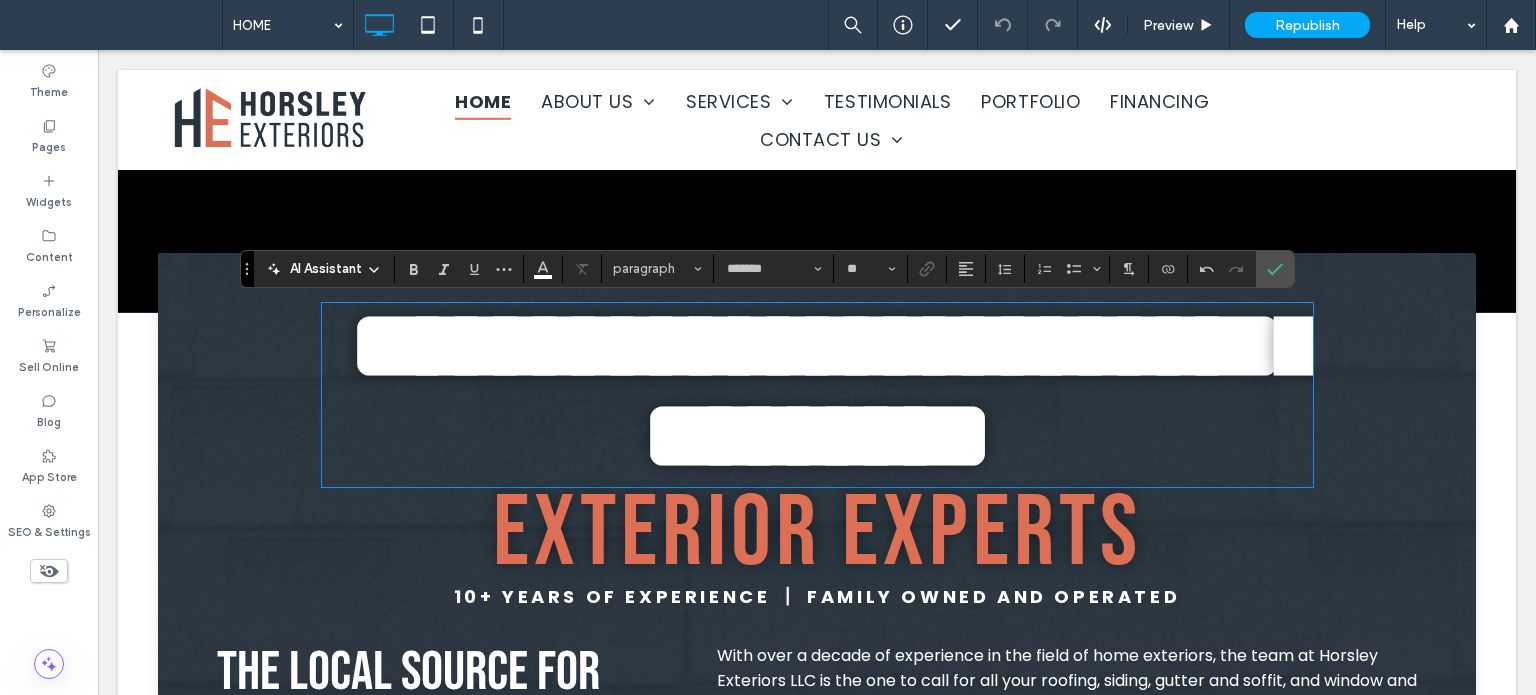 type on "**********" 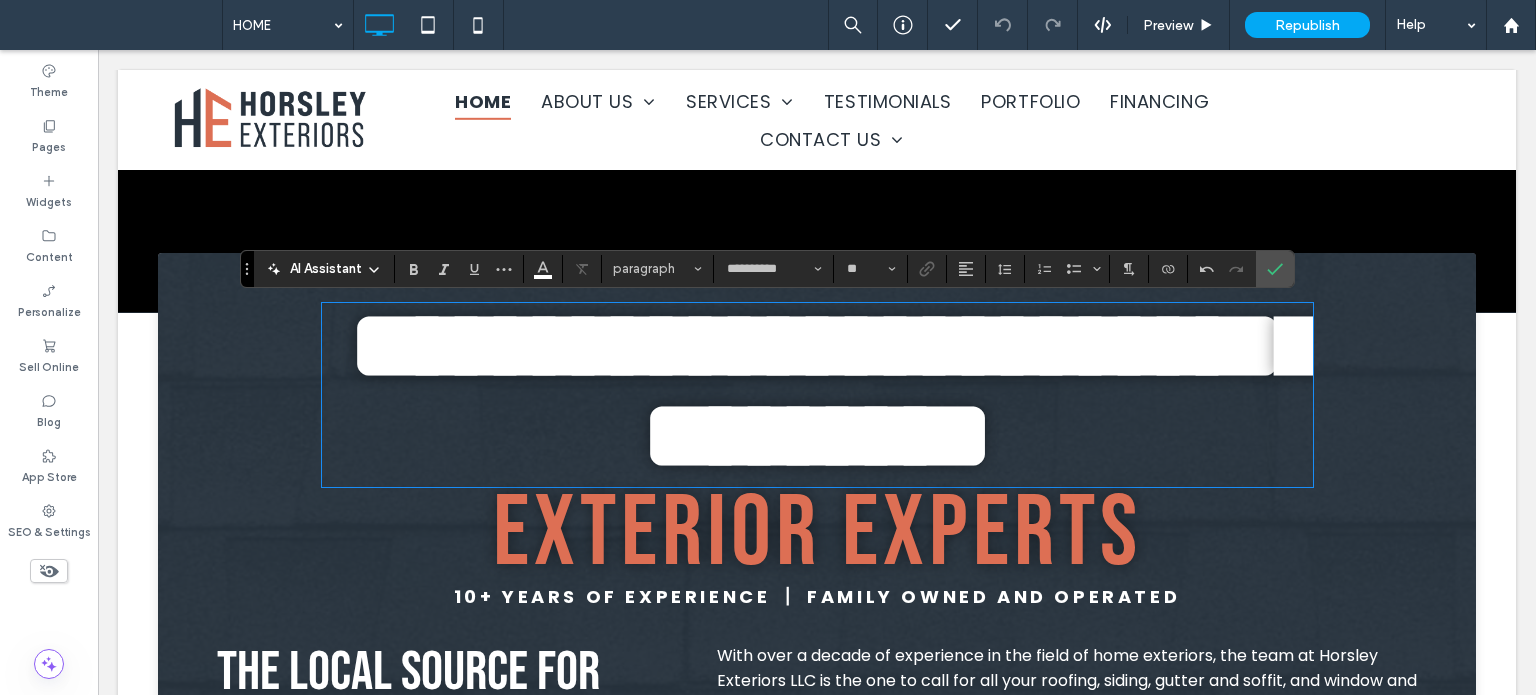 type on "***" 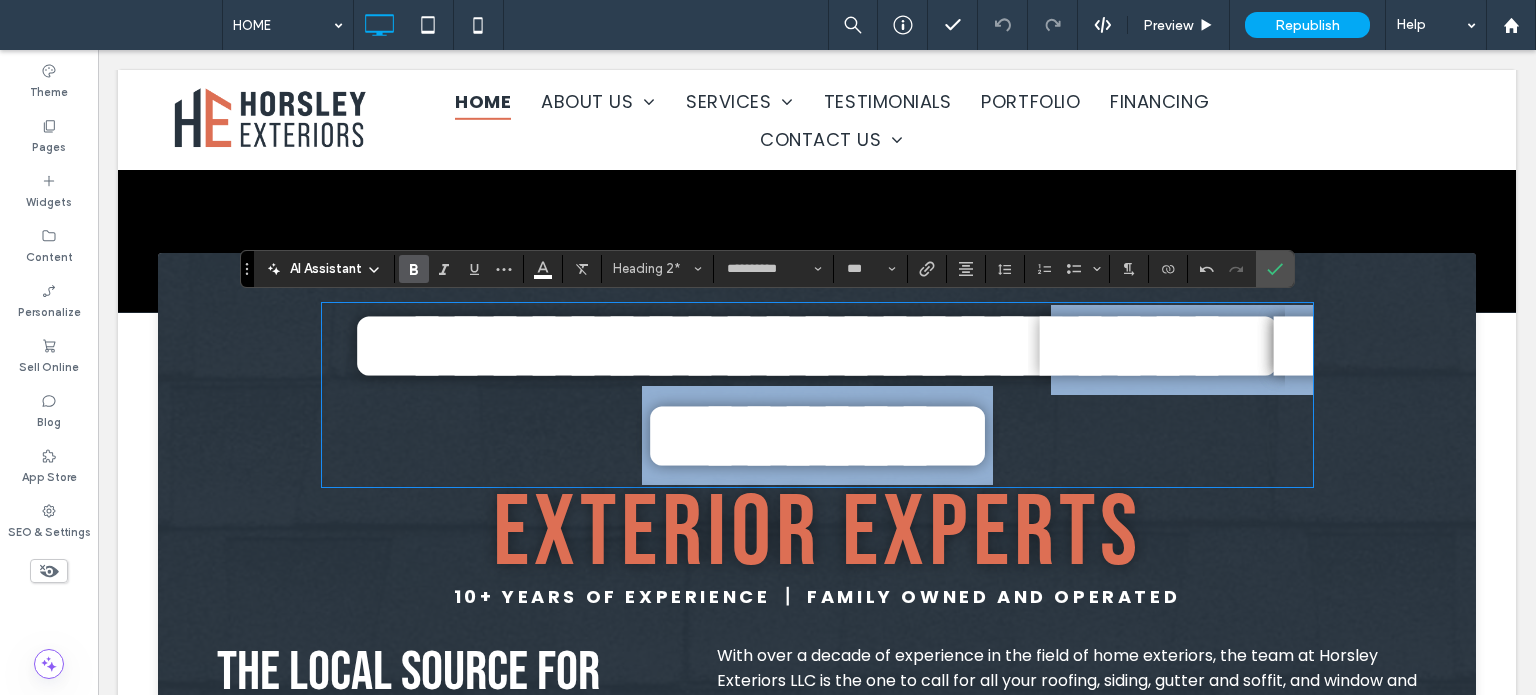 drag, startPoint x: 1180, startPoint y: 431, endPoint x: 487, endPoint y: 419, distance: 693.1039 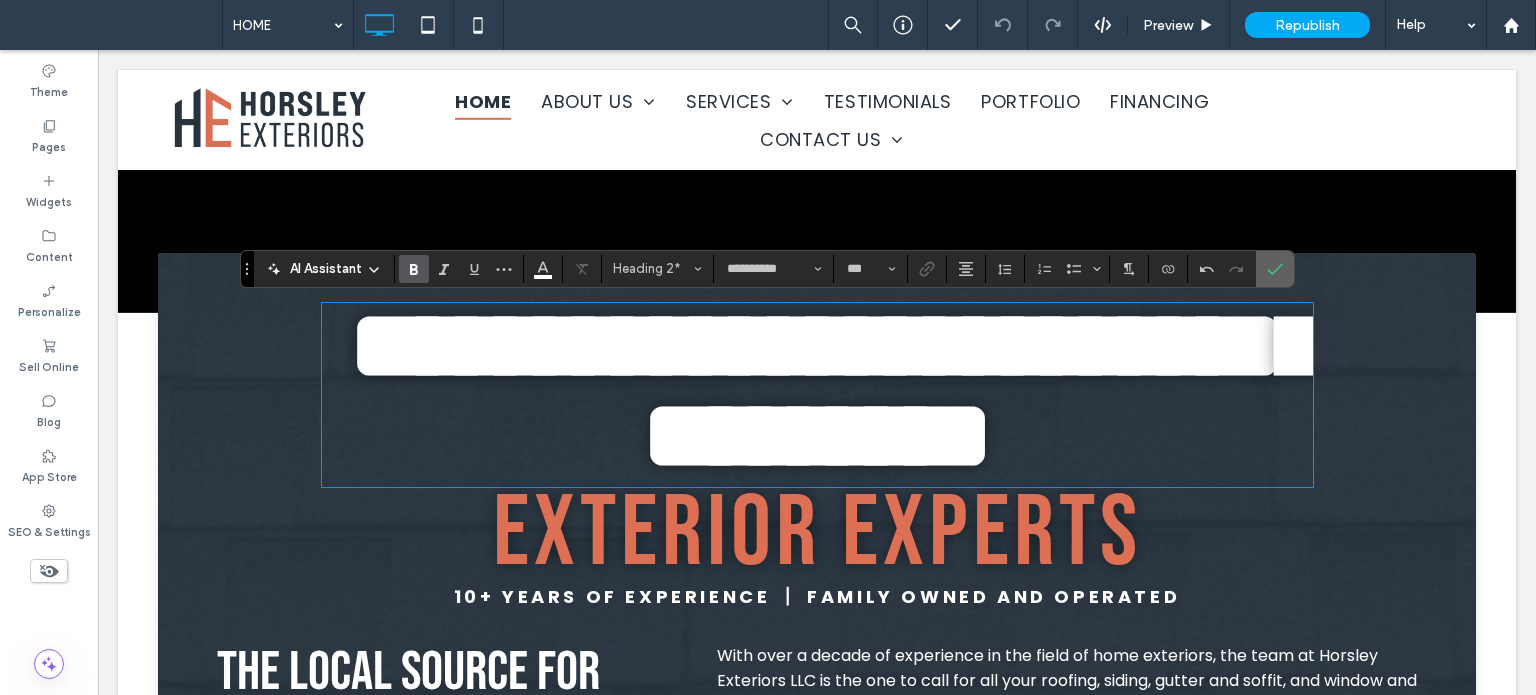 click at bounding box center (1275, 269) 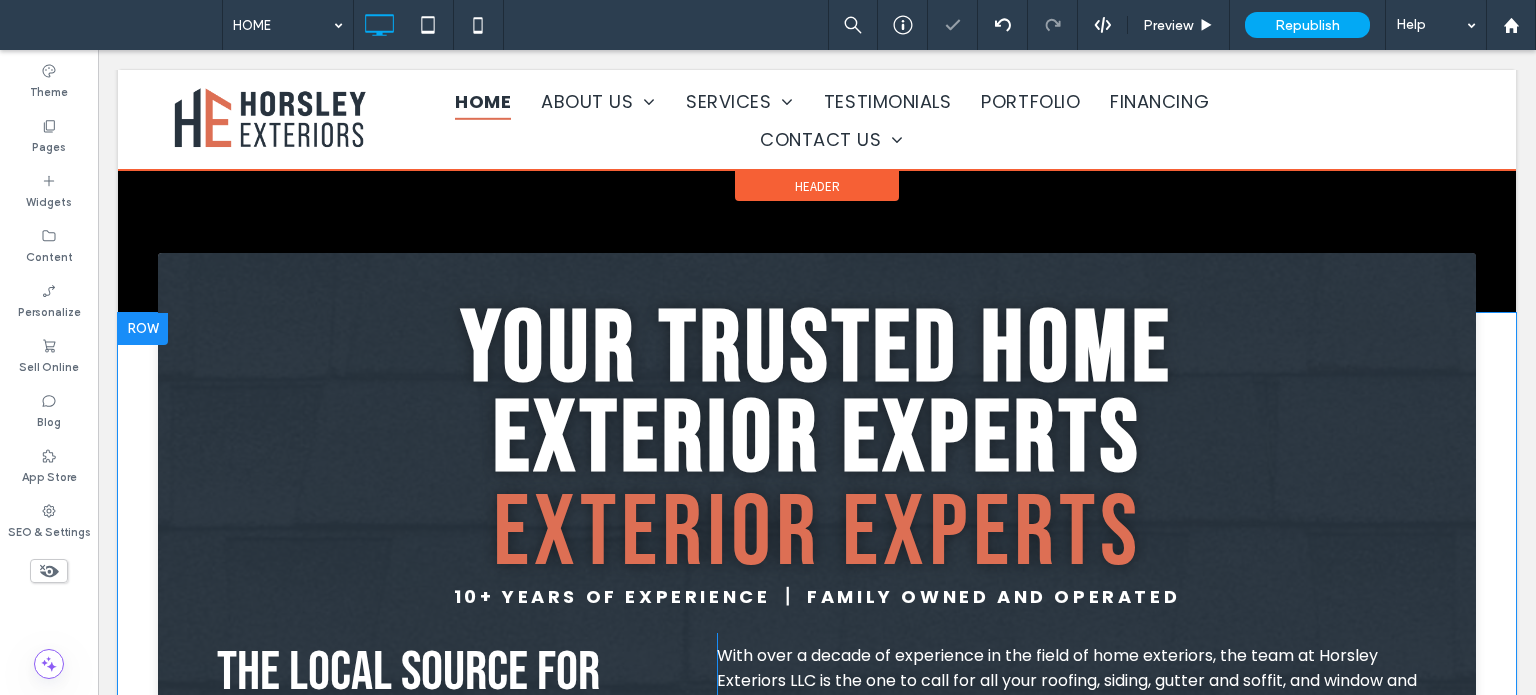 click at bounding box center (143, 329) 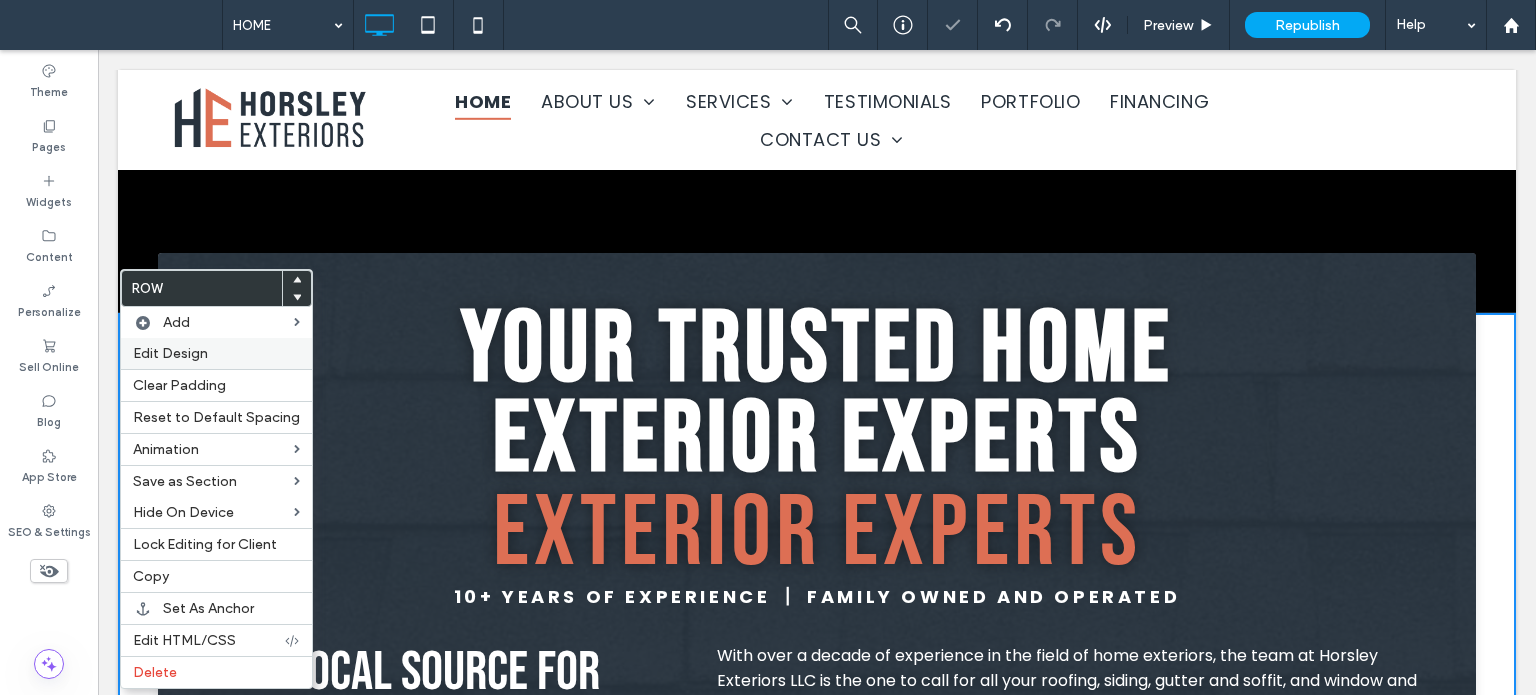 click on "Edit Design" at bounding box center (170, 353) 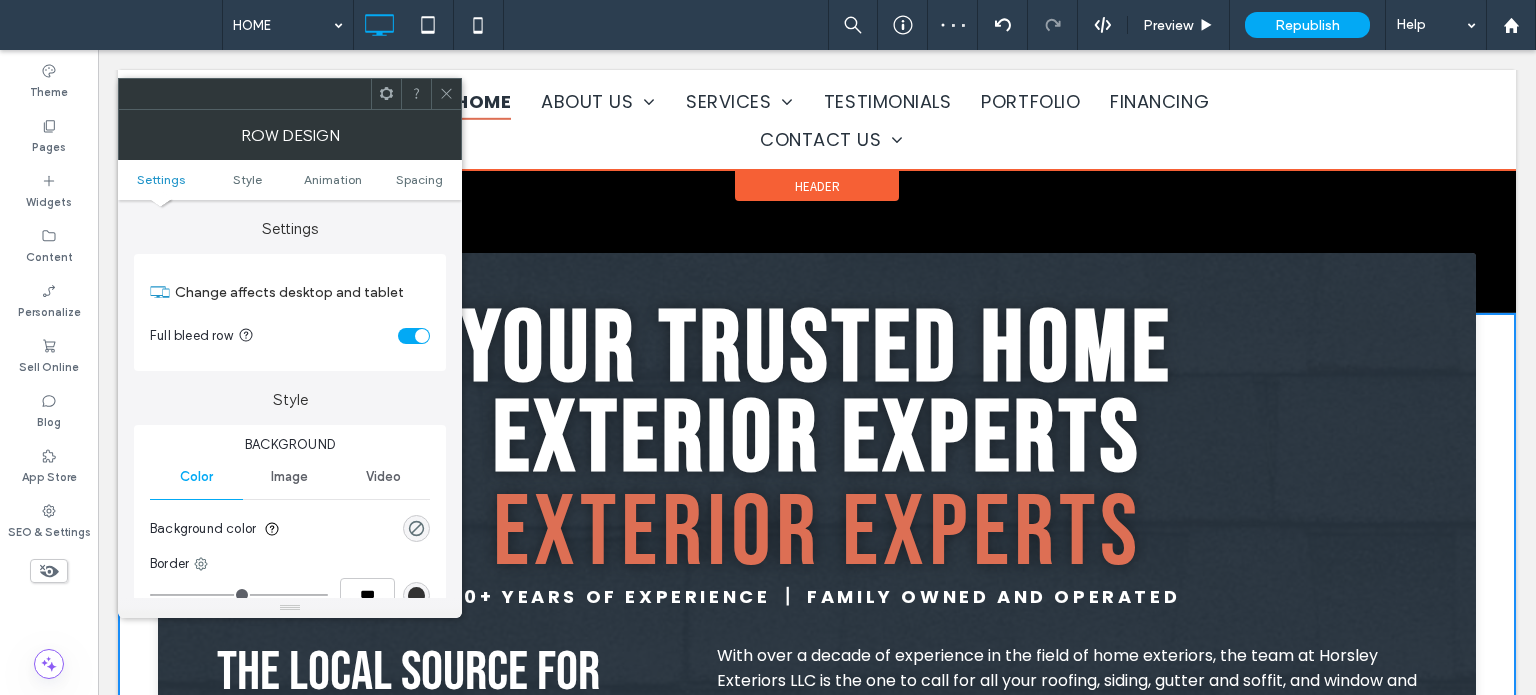 click at bounding box center [446, 94] 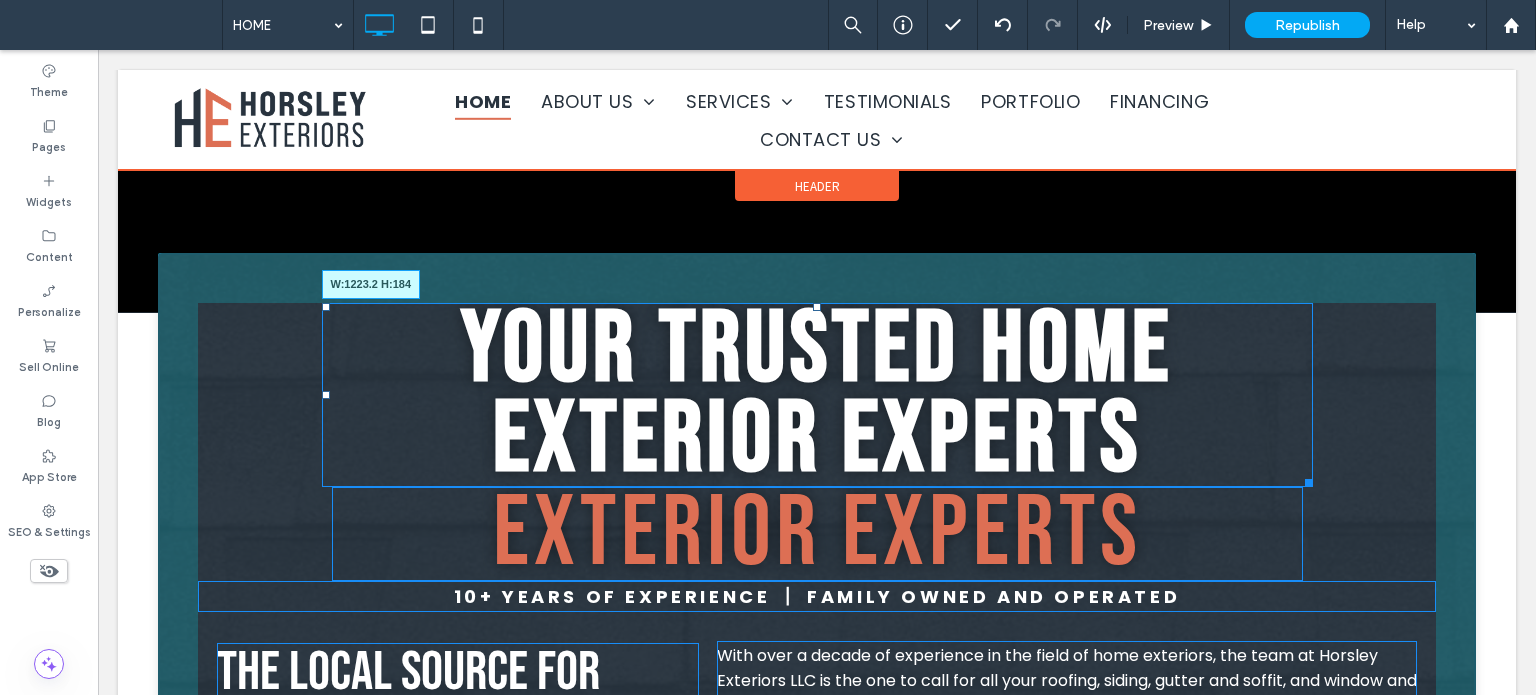 drag, startPoint x: 1297, startPoint y: 476, endPoint x: 1516, endPoint y: 485, distance: 219.18486 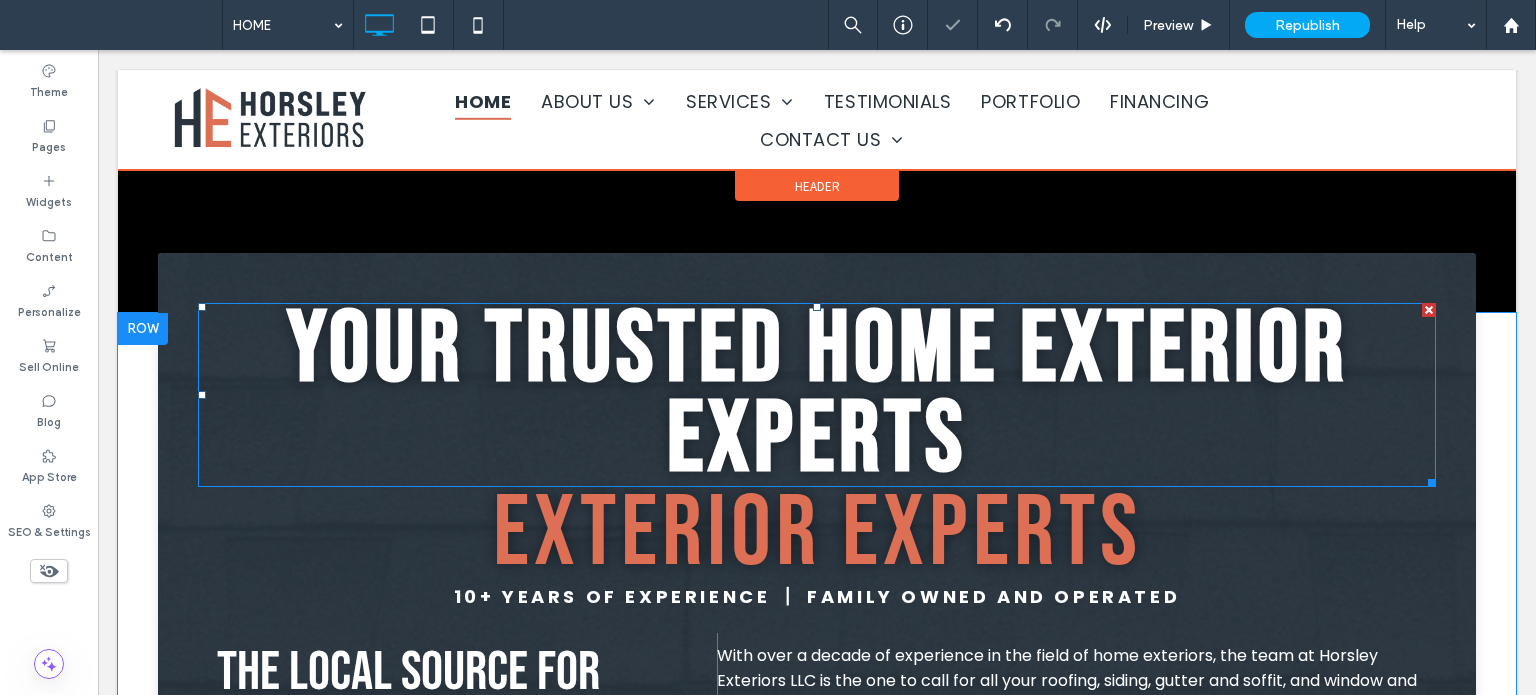 click on "Your Trusted Home Exterior Experts" at bounding box center [817, 395] 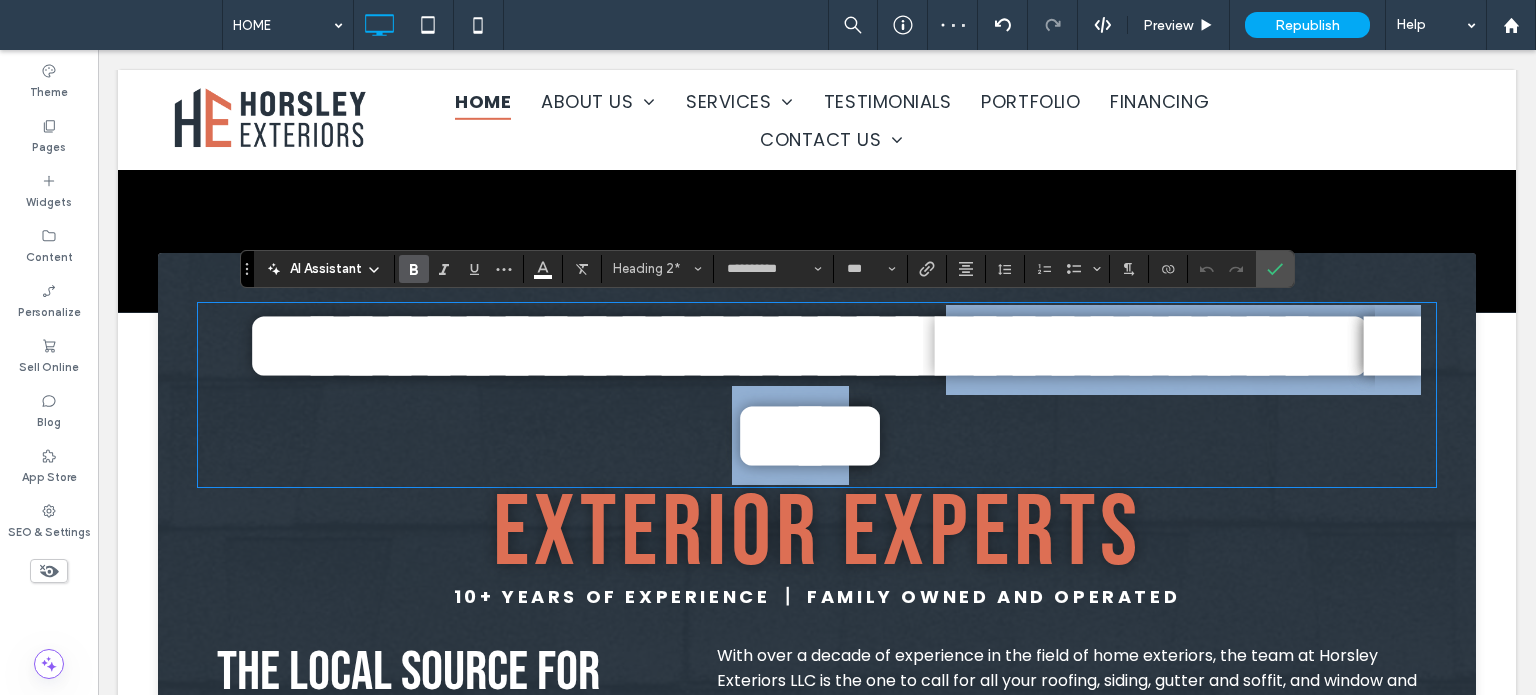 scroll, scrollTop: 0, scrollLeft: 0, axis: both 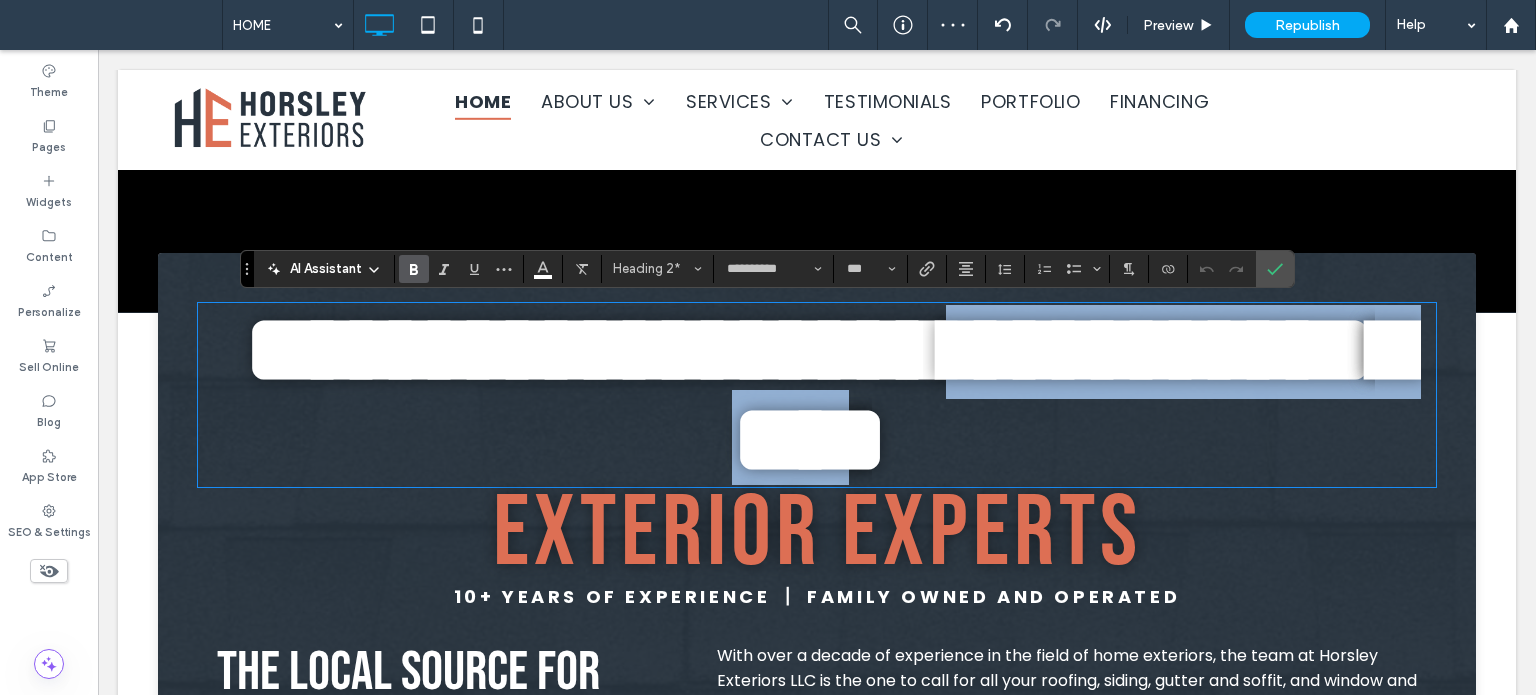 drag, startPoint x: 935, startPoint y: 450, endPoint x: 1032, endPoint y: 389, distance: 114.58621 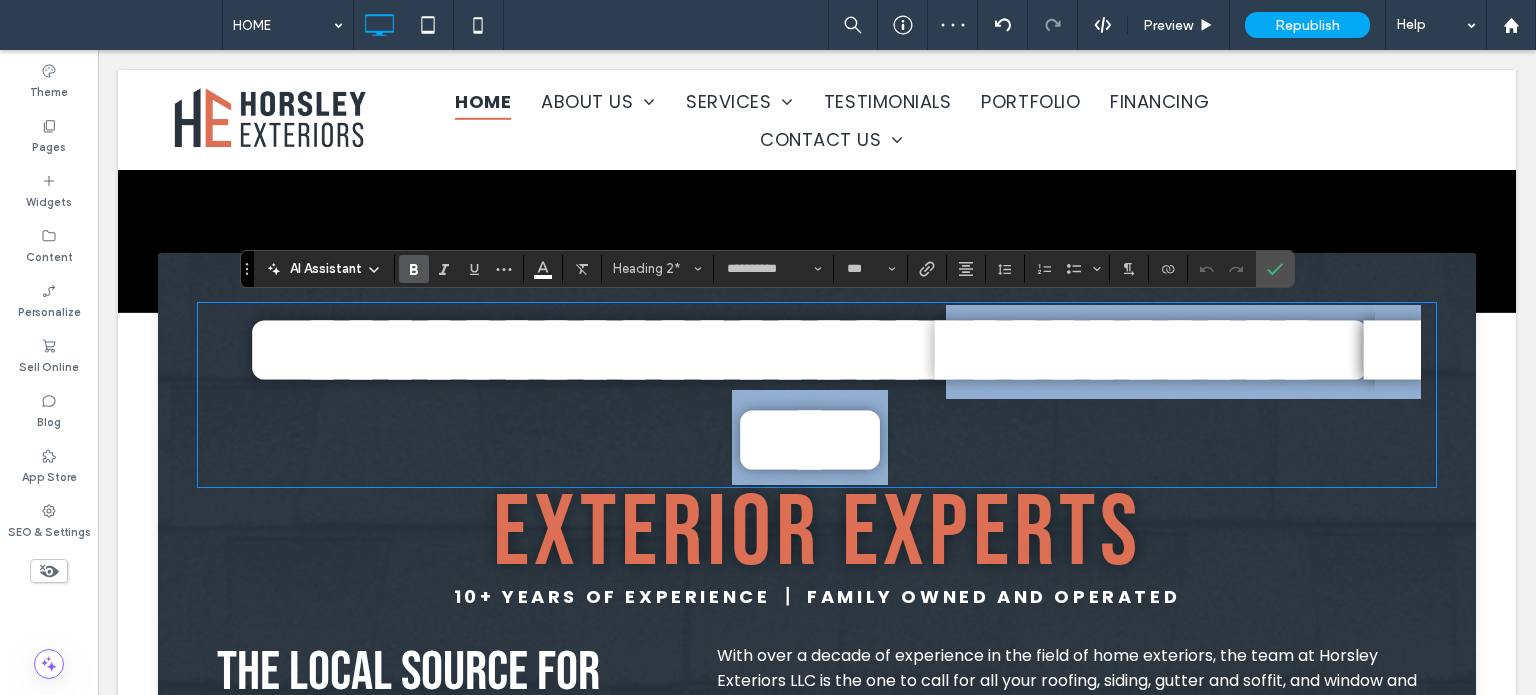 drag, startPoint x: 1013, startPoint y: 360, endPoint x: 1040, endPoint y: 451, distance: 94.92102 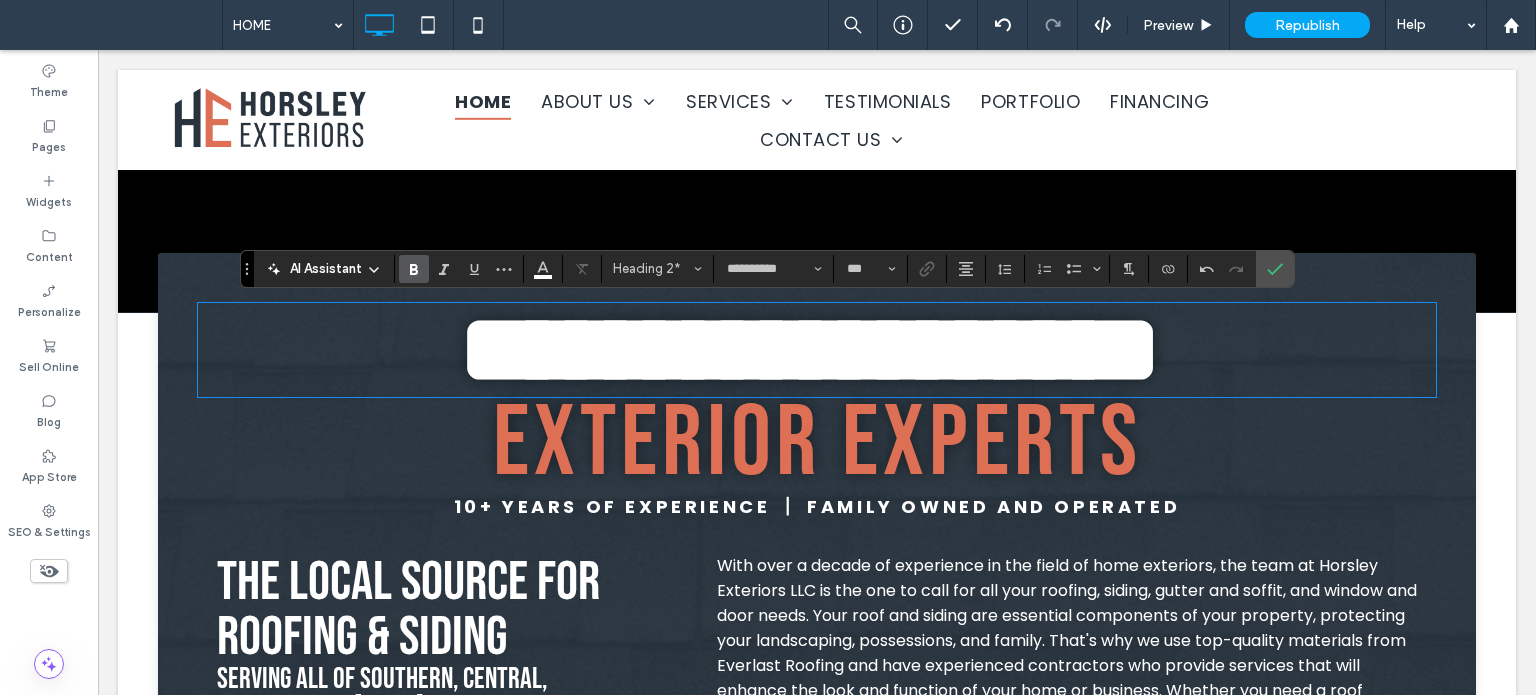type 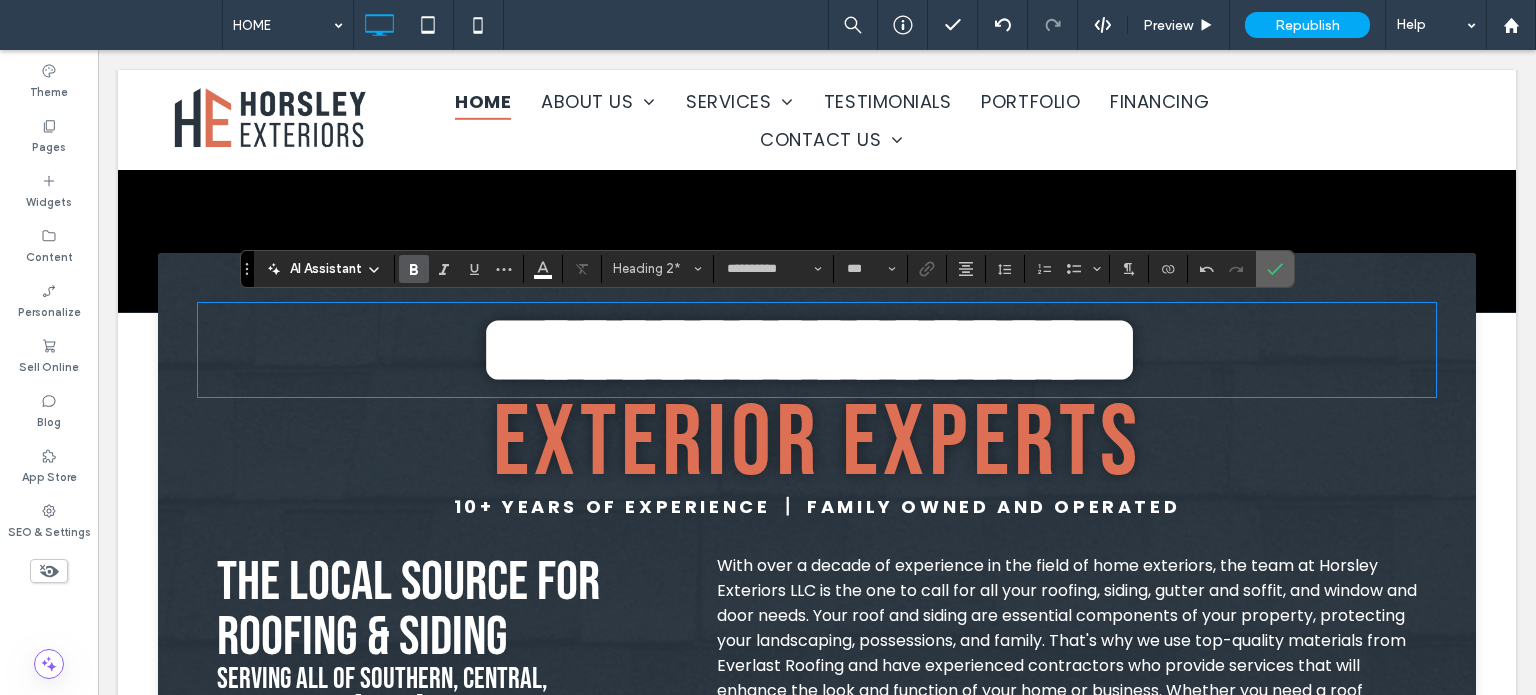 click 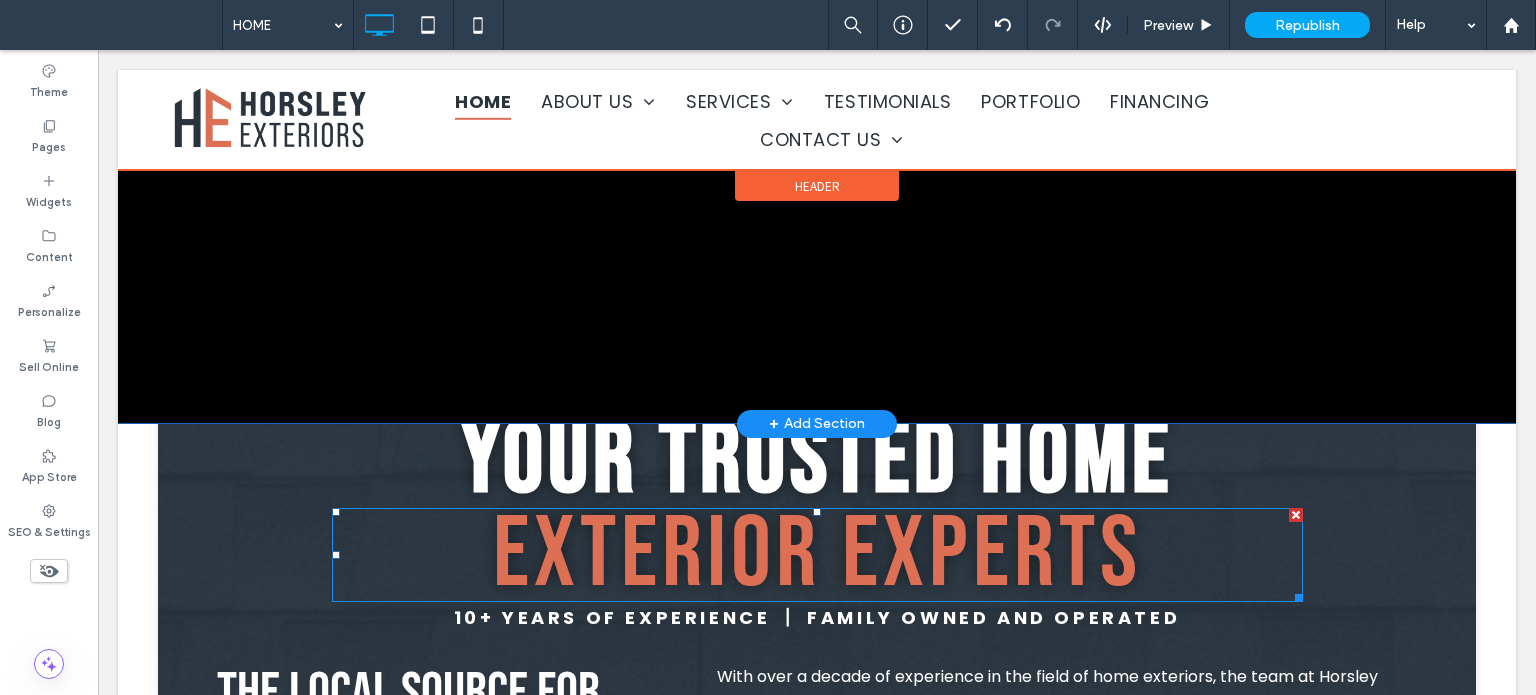 scroll, scrollTop: 0, scrollLeft: 0, axis: both 